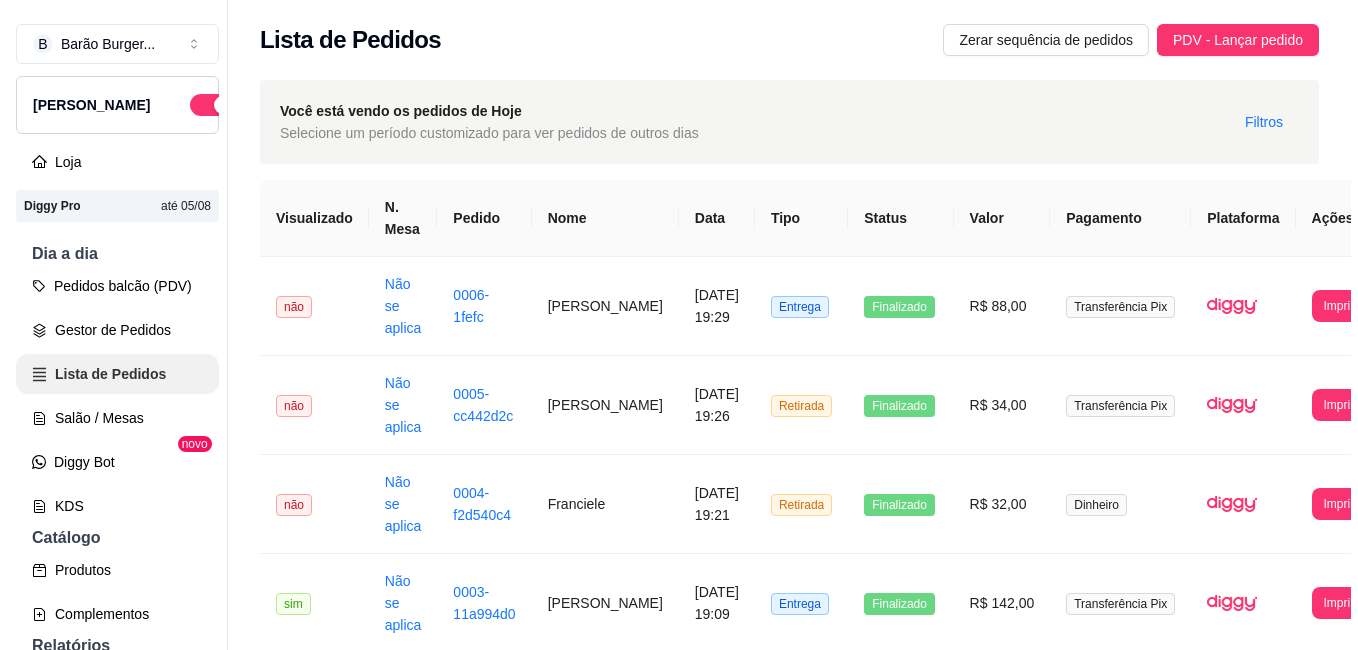 scroll, scrollTop: 0, scrollLeft: 0, axis: both 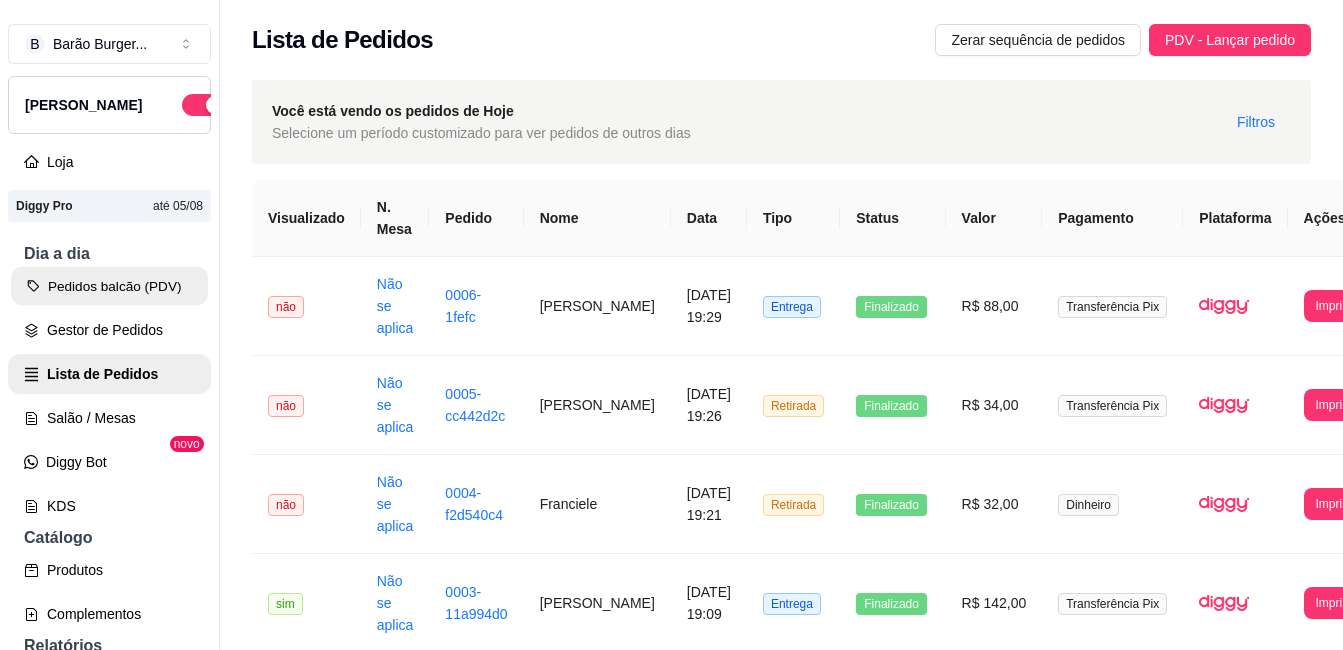 click on "Pedidos balcão (PDV)" at bounding box center [109, 286] 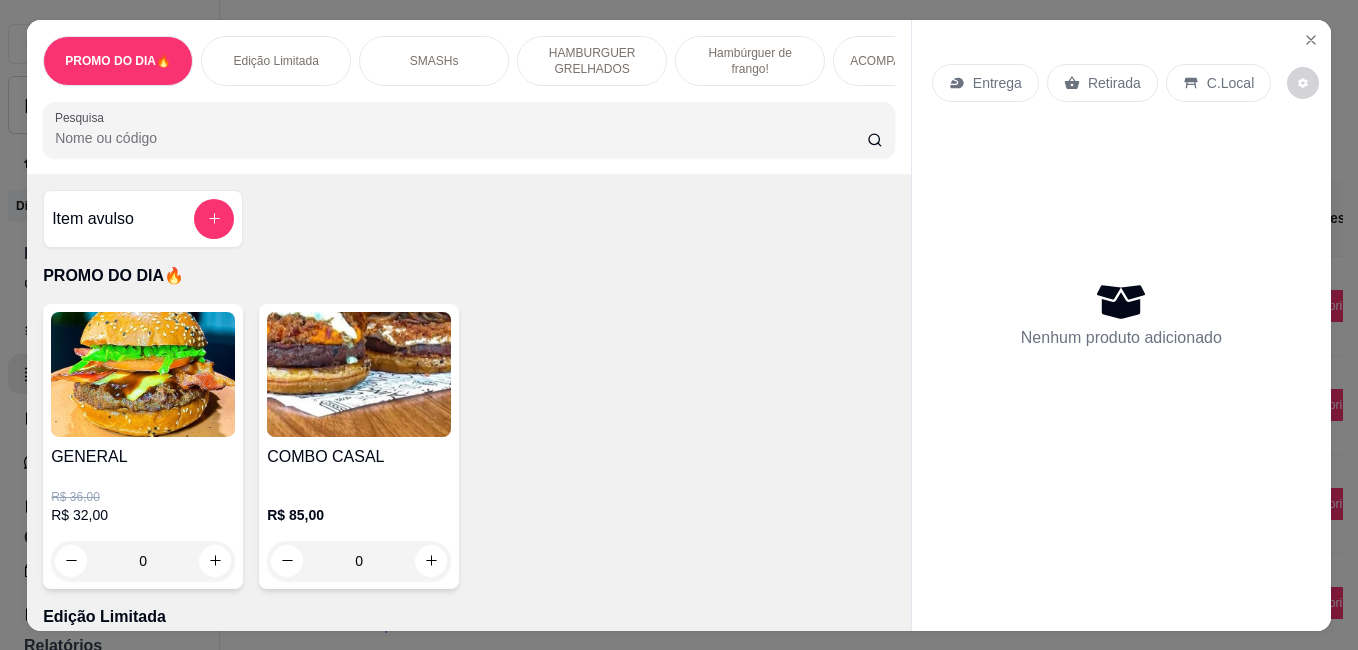 click on "HAMBURGUER GRELHADOS" at bounding box center (592, 61) 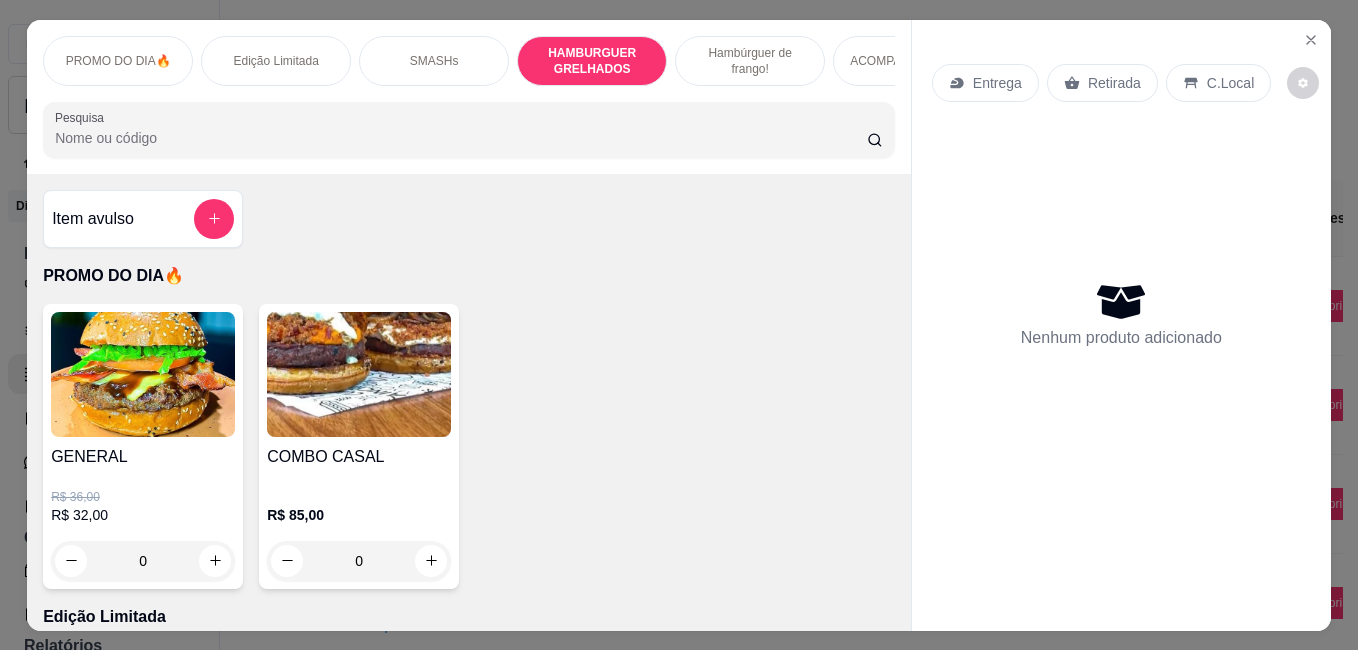 scroll, scrollTop: 1390, scrollLeft: 0, axis: vertical 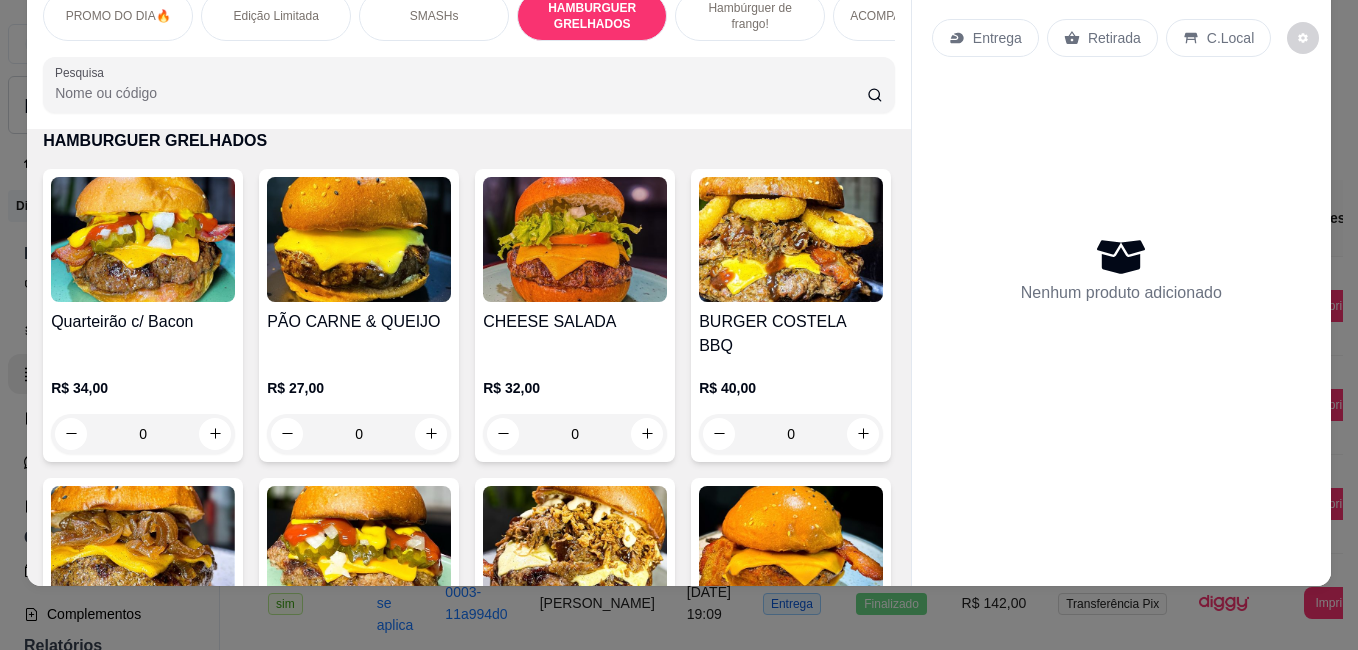 click on "PROMO DO DIA🔥" at bounding box center (118, 16) 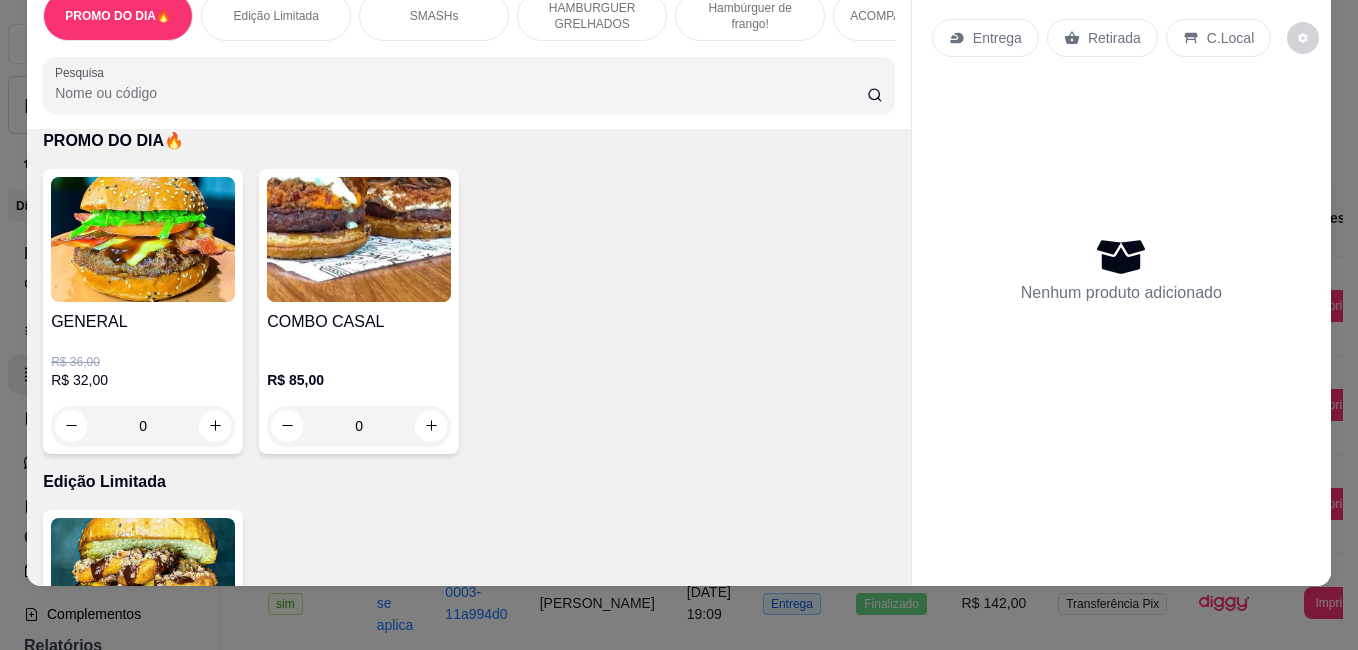 click at bounding box center [143, 239] 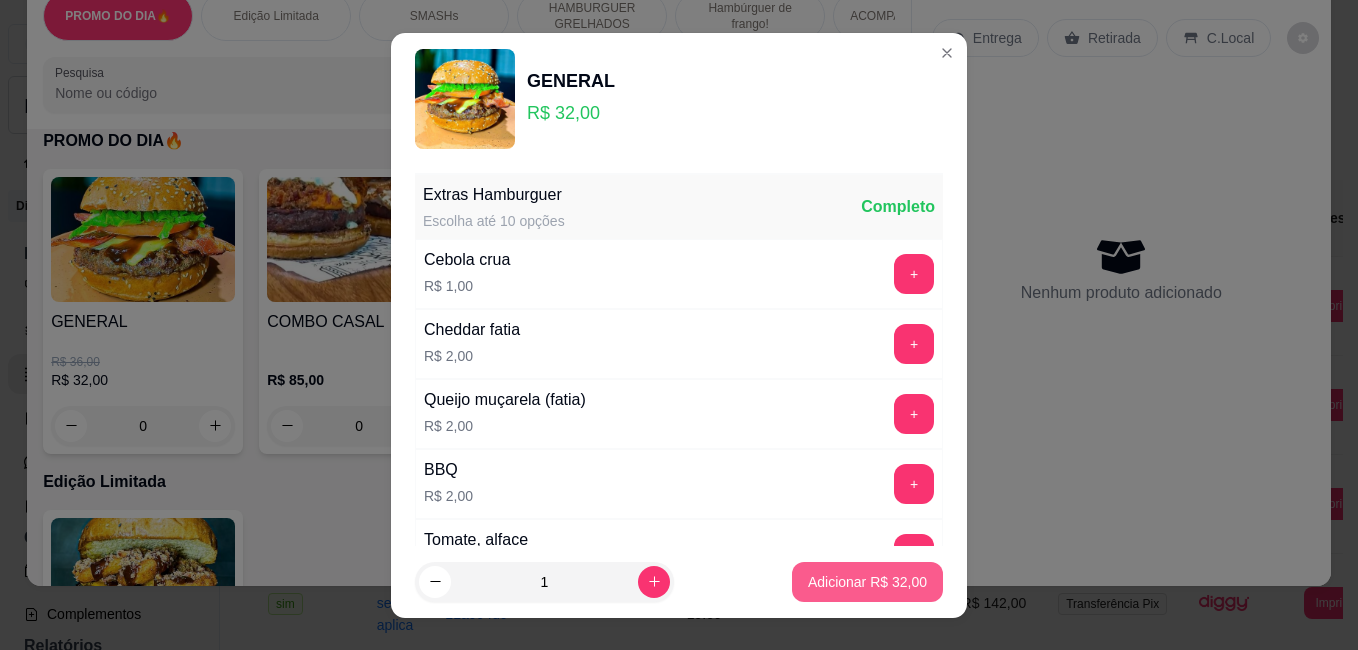click on "Adicionar   R$ 32,00" at bounding box center (867, 582) 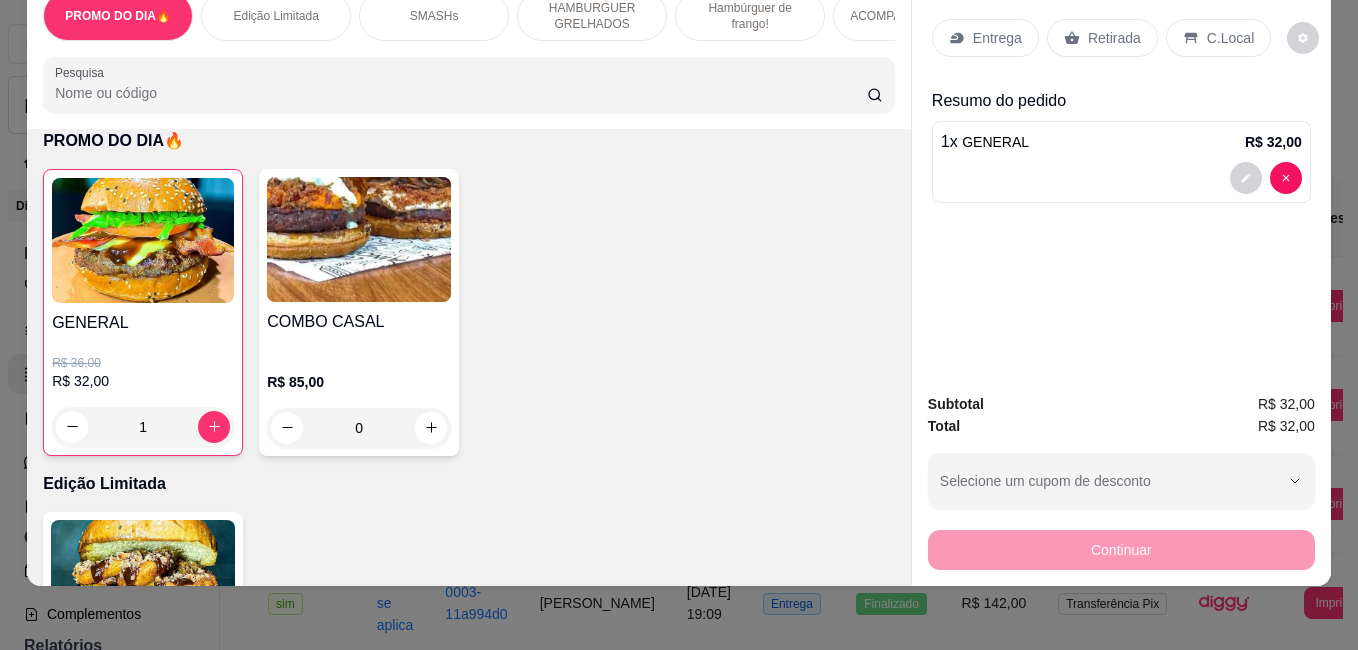 click on "ACOMPANHAMENTOS" at bounding box center (908, 16) 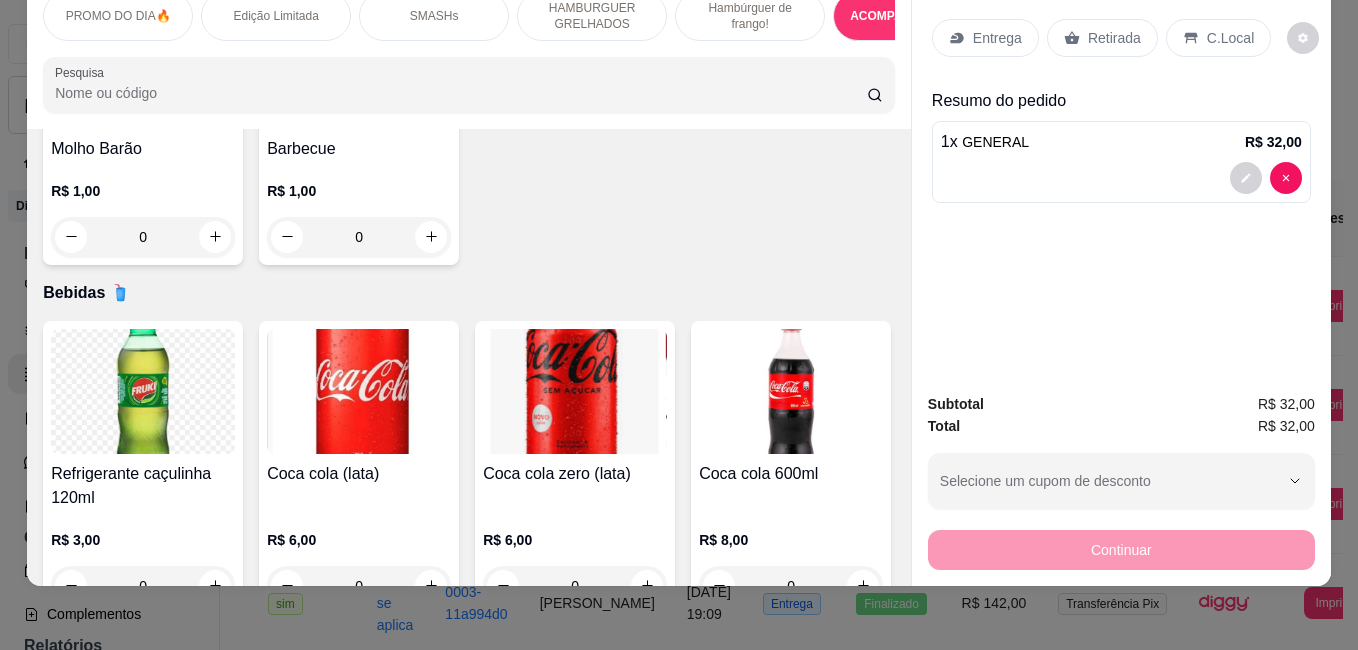 click at bounding box center (143, -283) 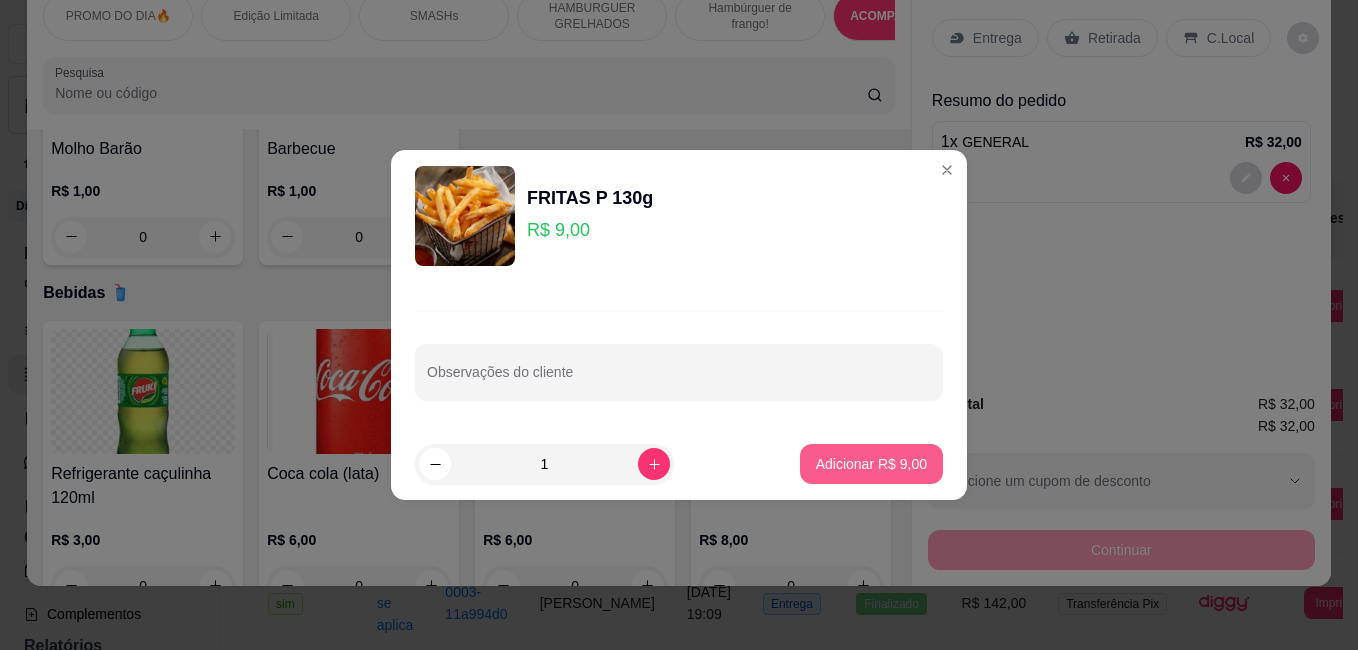 click on "Adicionar   R$ 9,00" at bounding box center [871, 464] 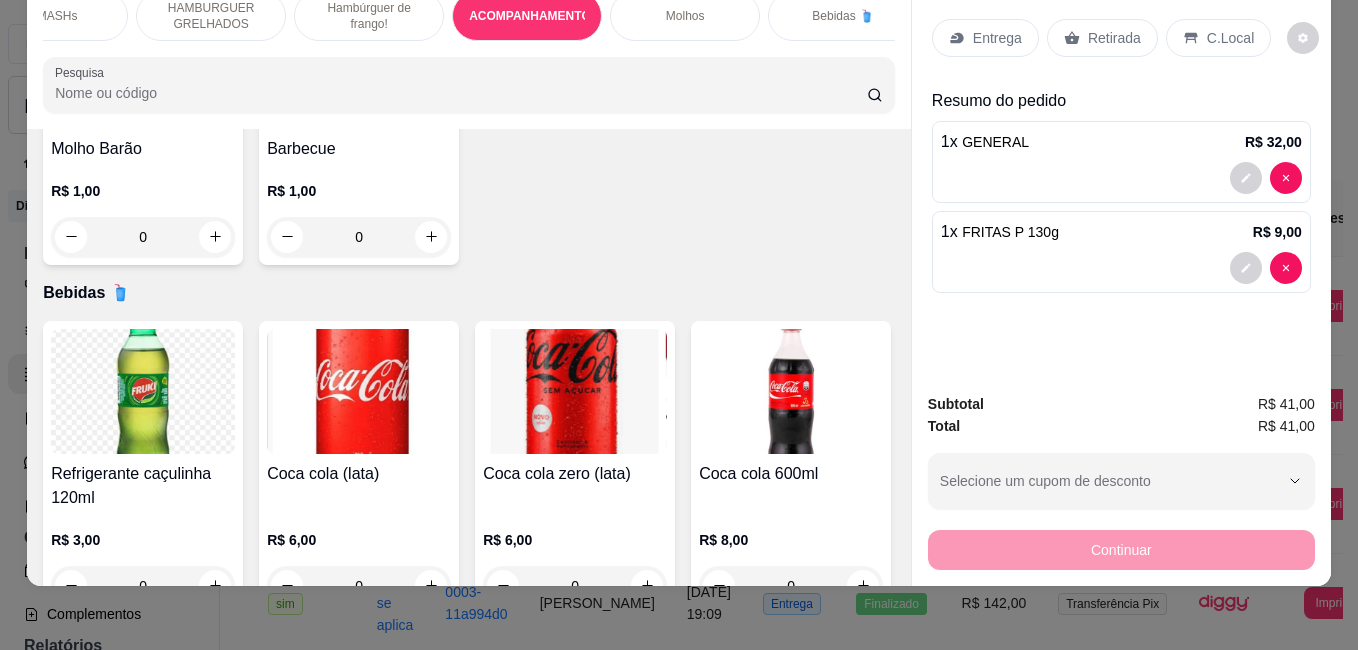 scroll, scrollTop: 0, scrollLeft: 404, axis: horizontal 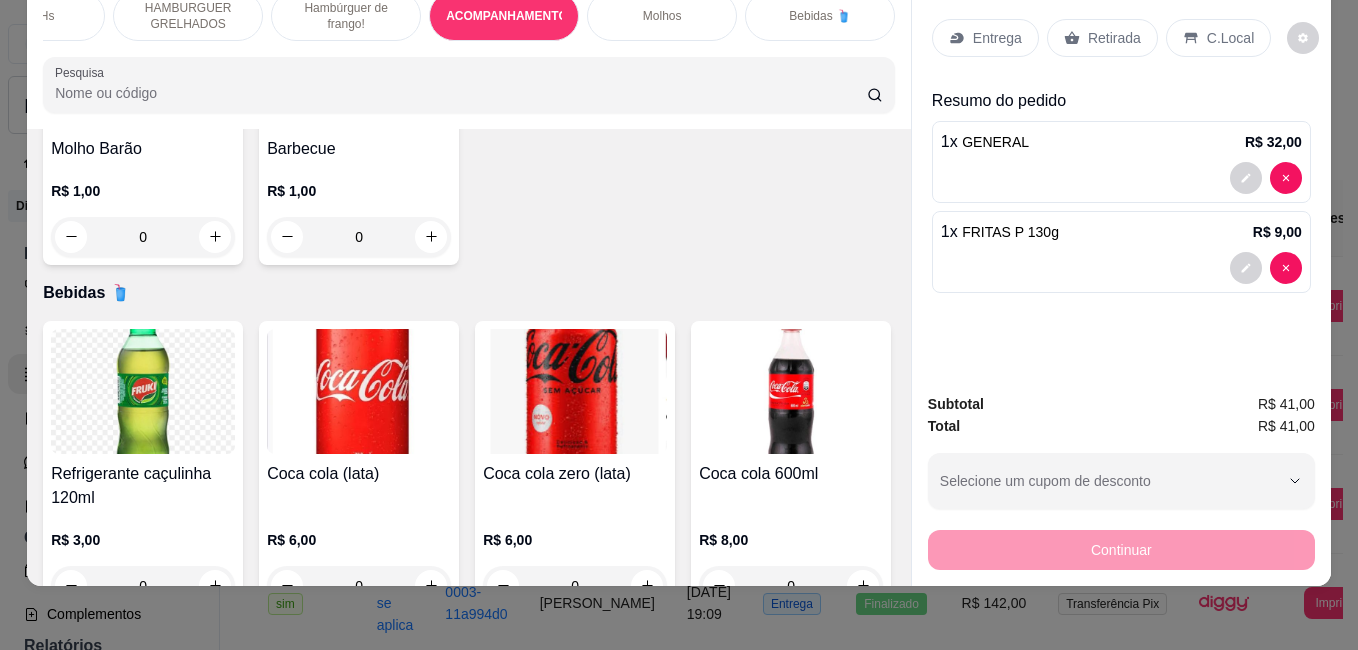 click on "Bebidas 🥤" at bounding box center (820, 16) 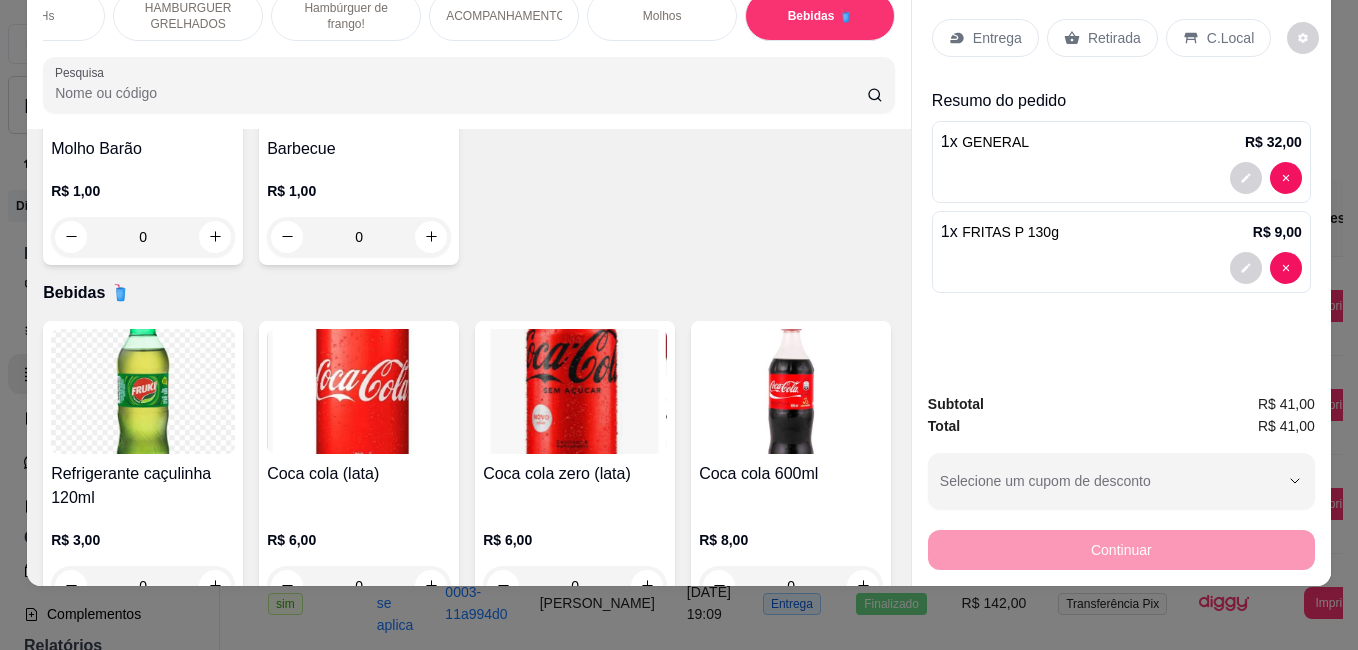 scroll, scrollTop: 4474, scrollLeft: 0, axis: vertical 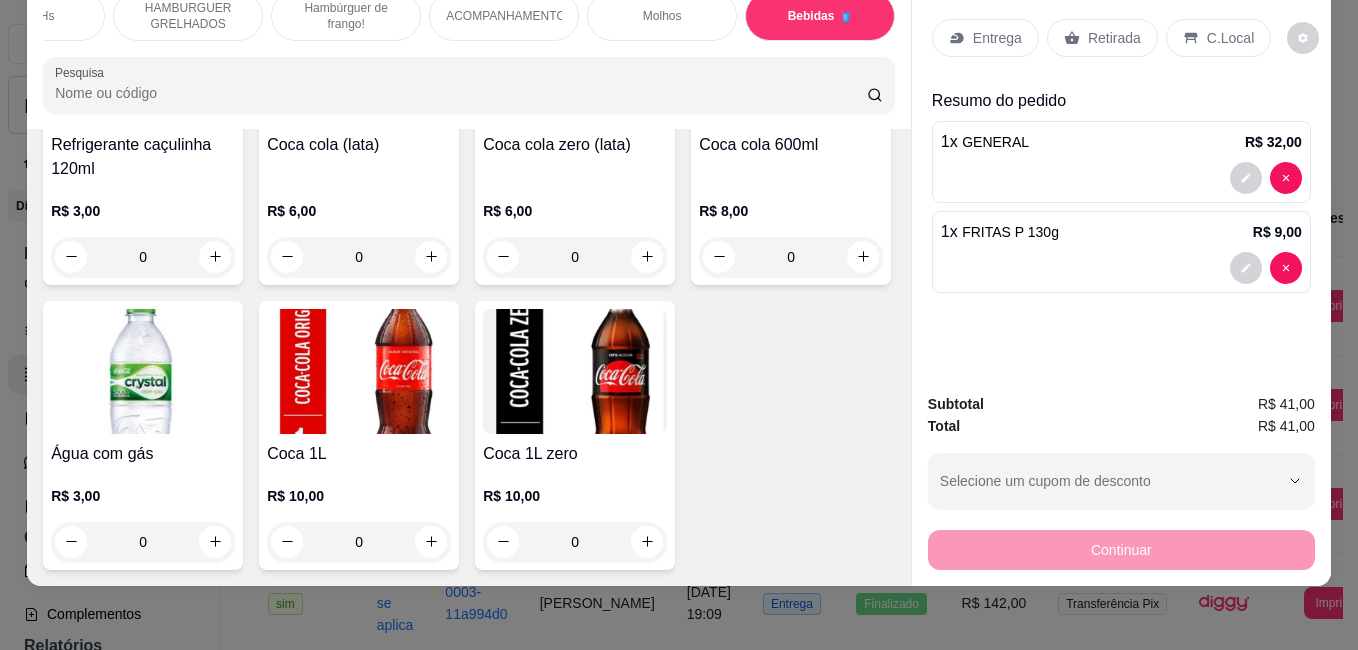click at bounding box center [359, 62] 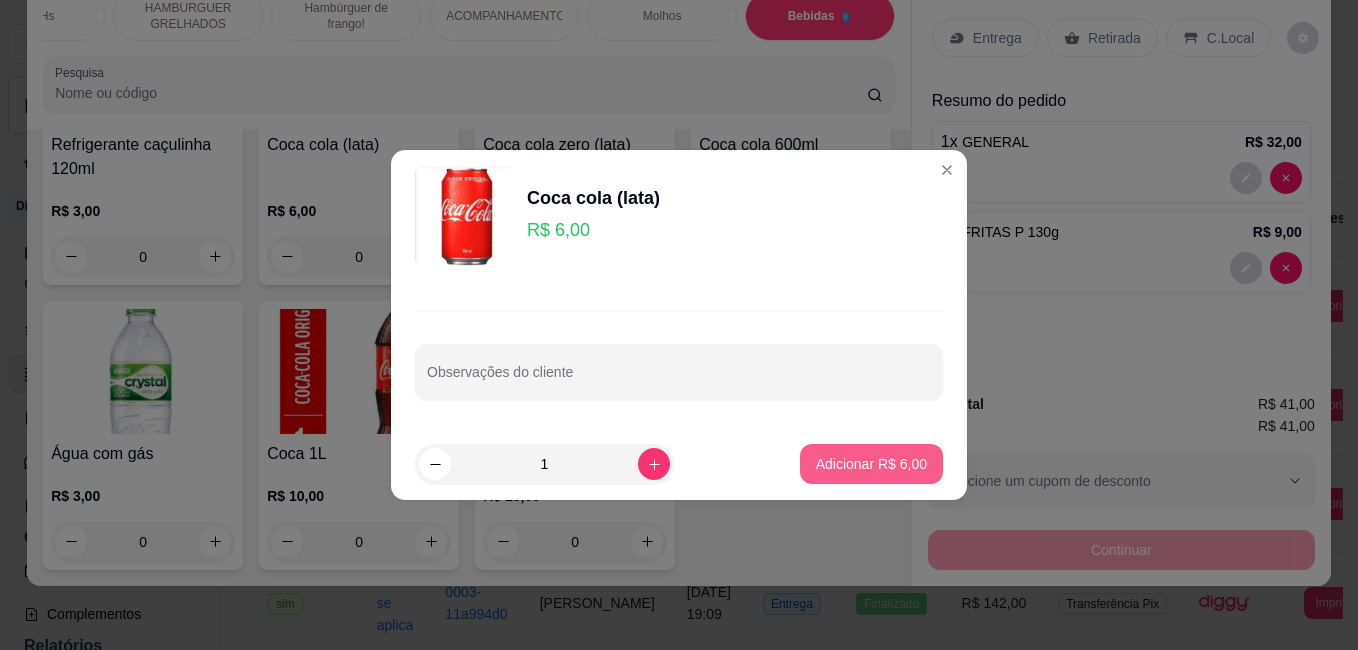 click on "Adicionar   R$ 6,00" at bounding box center [871, 464] 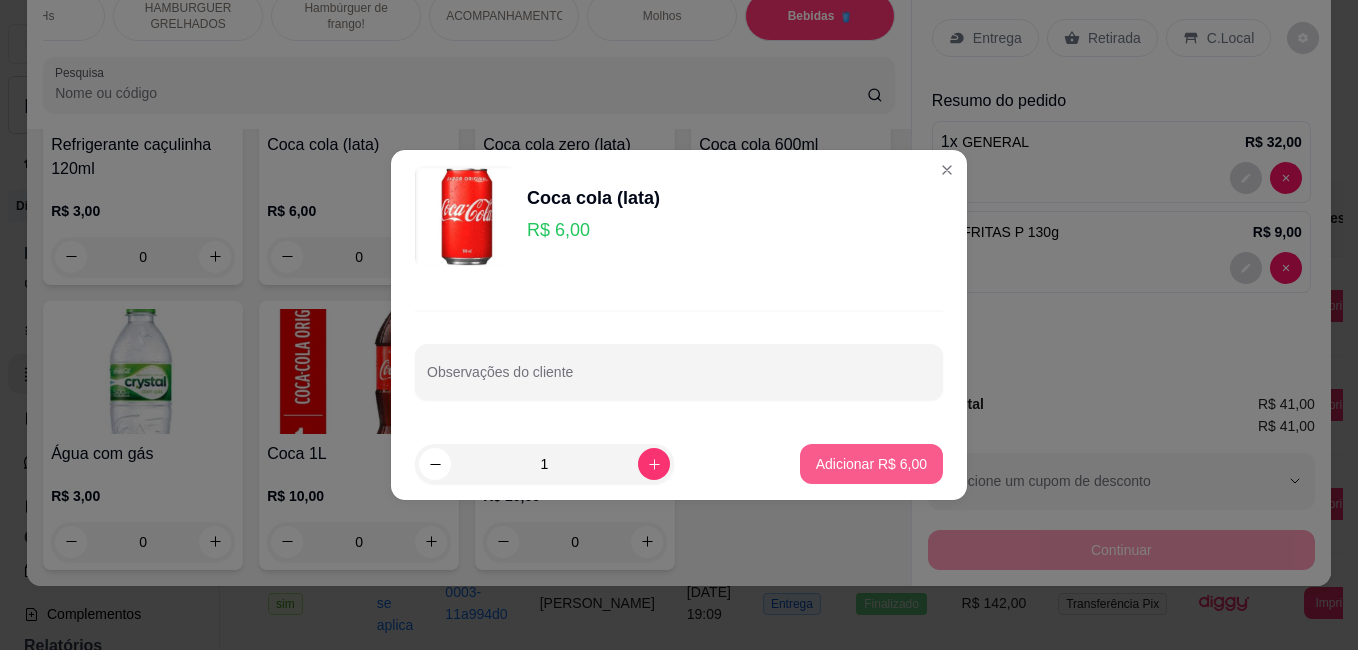 type on "1" 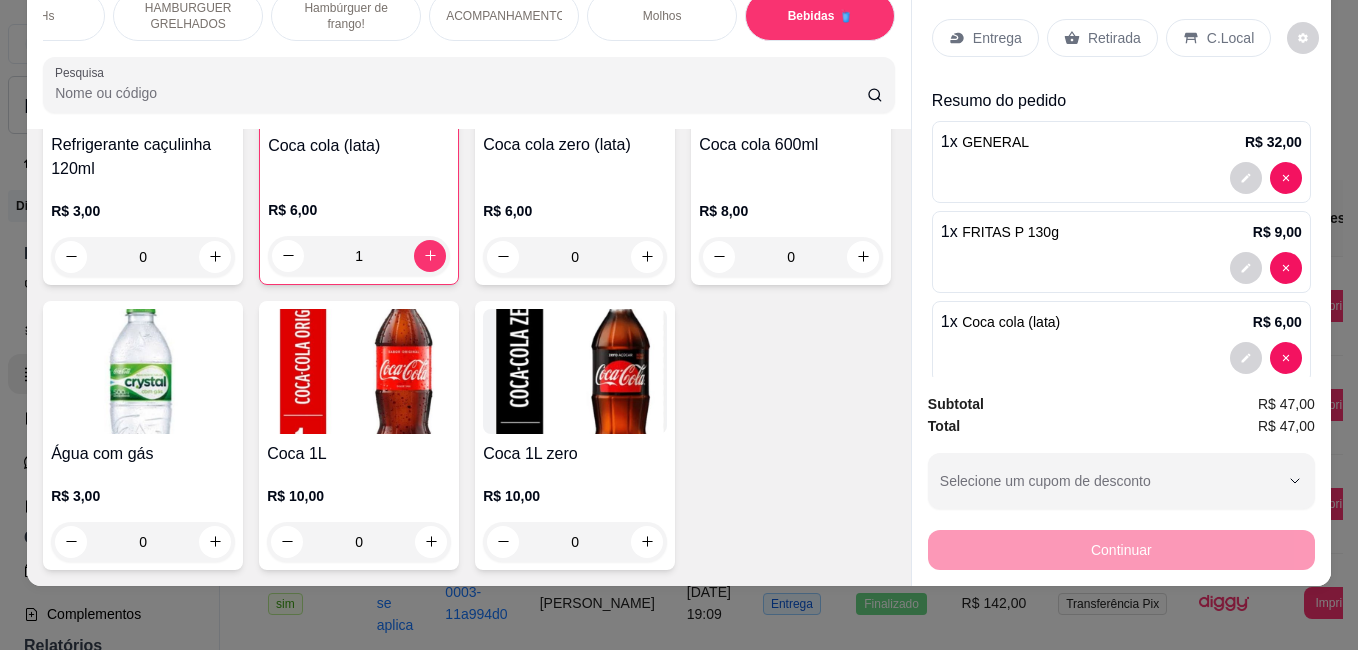 click on "Entrega" at bounding box center (997, 38) 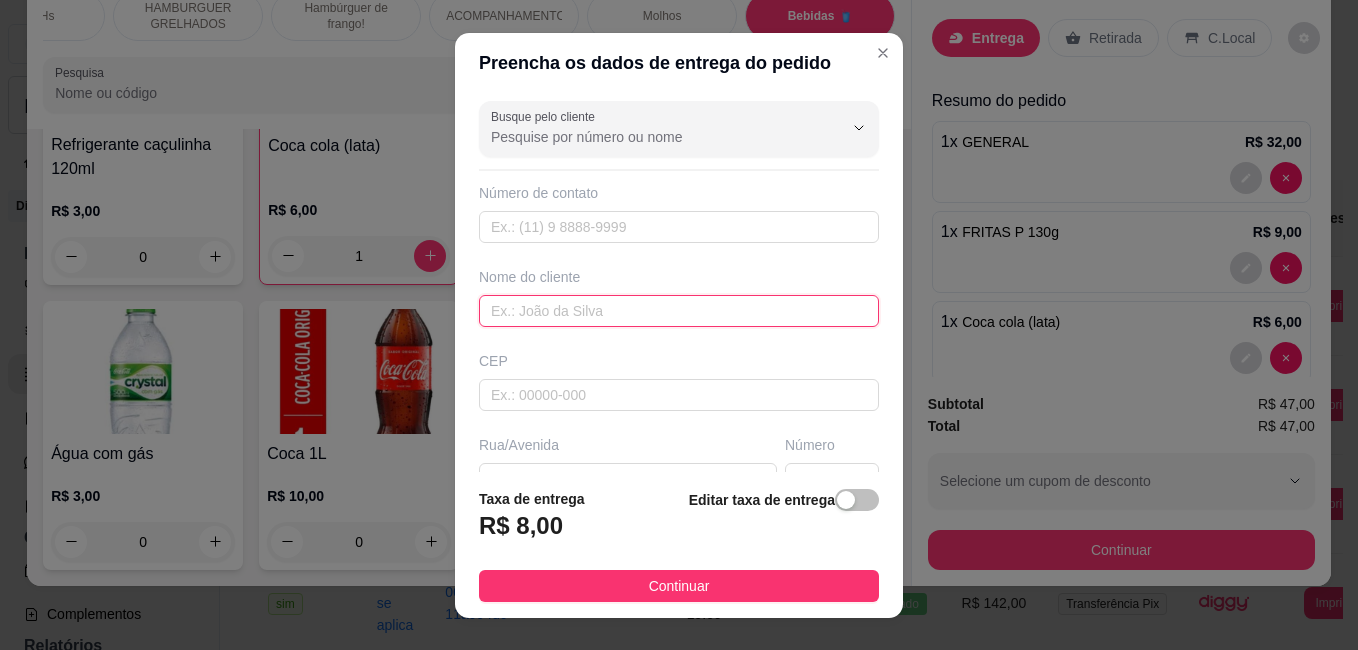 click at bounding box center (679, 311) 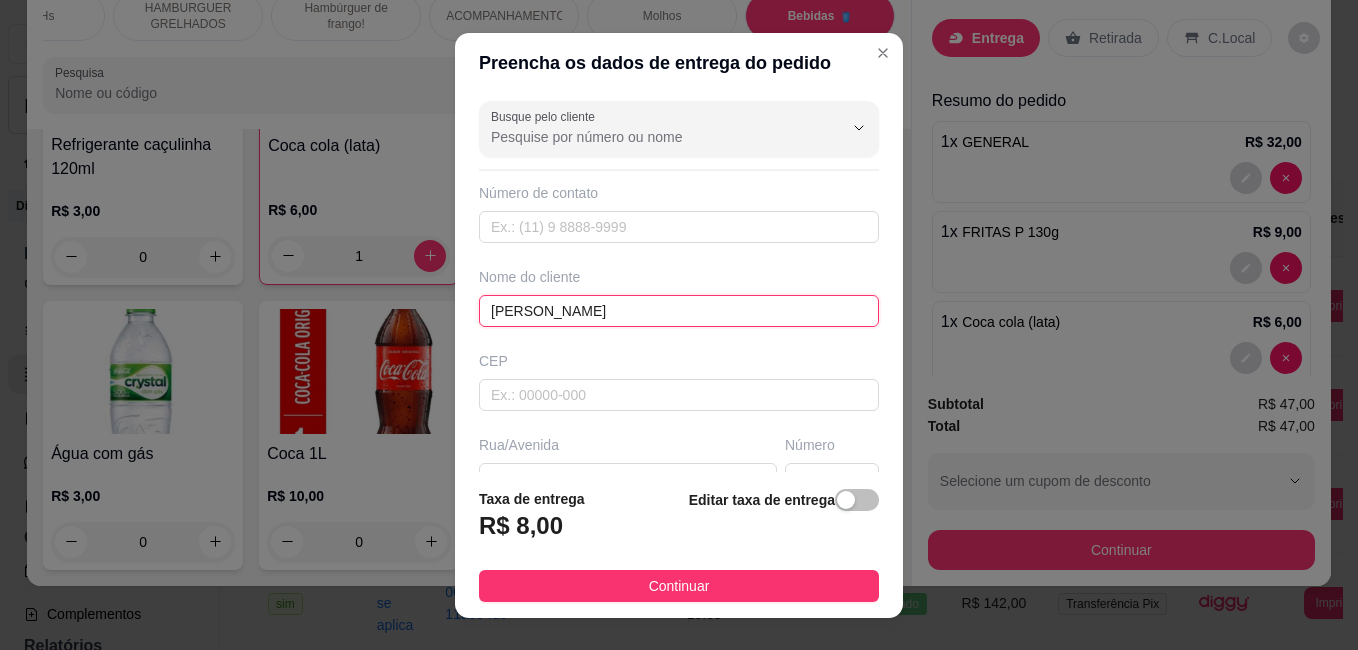 type on "[PERSON_NAME]" 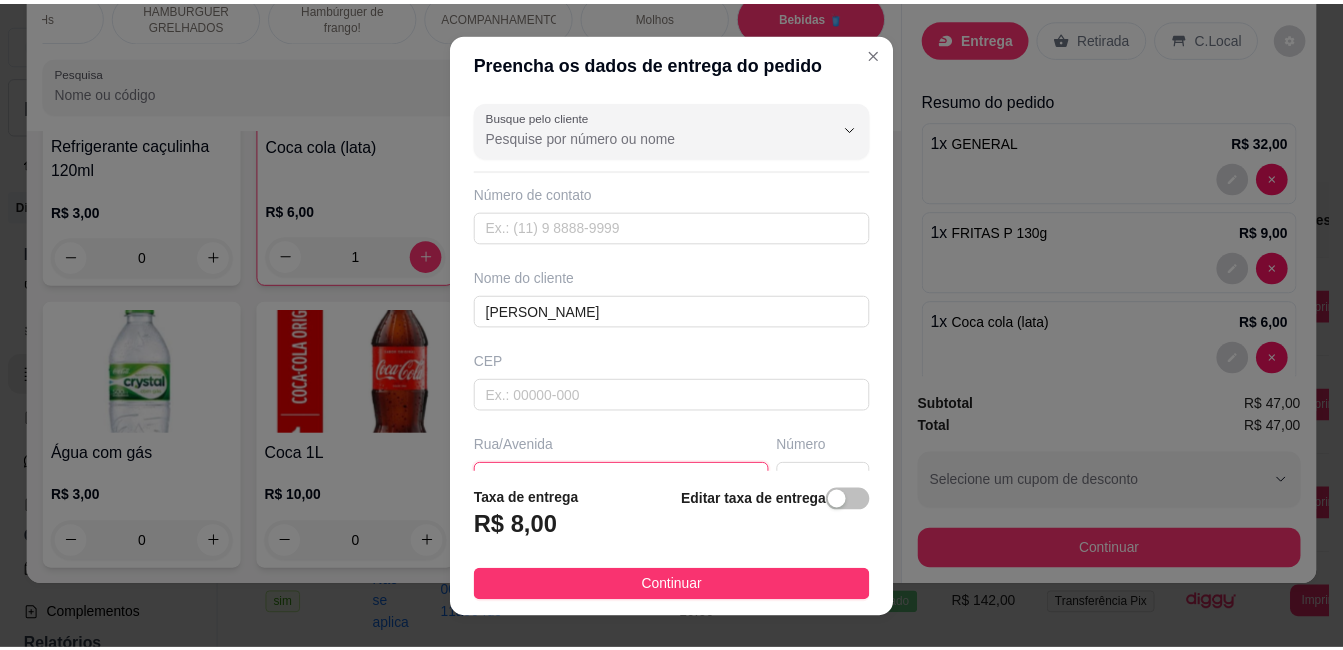 scroll, scrollTop: 23, scrollLeft: 0, axis: vertical 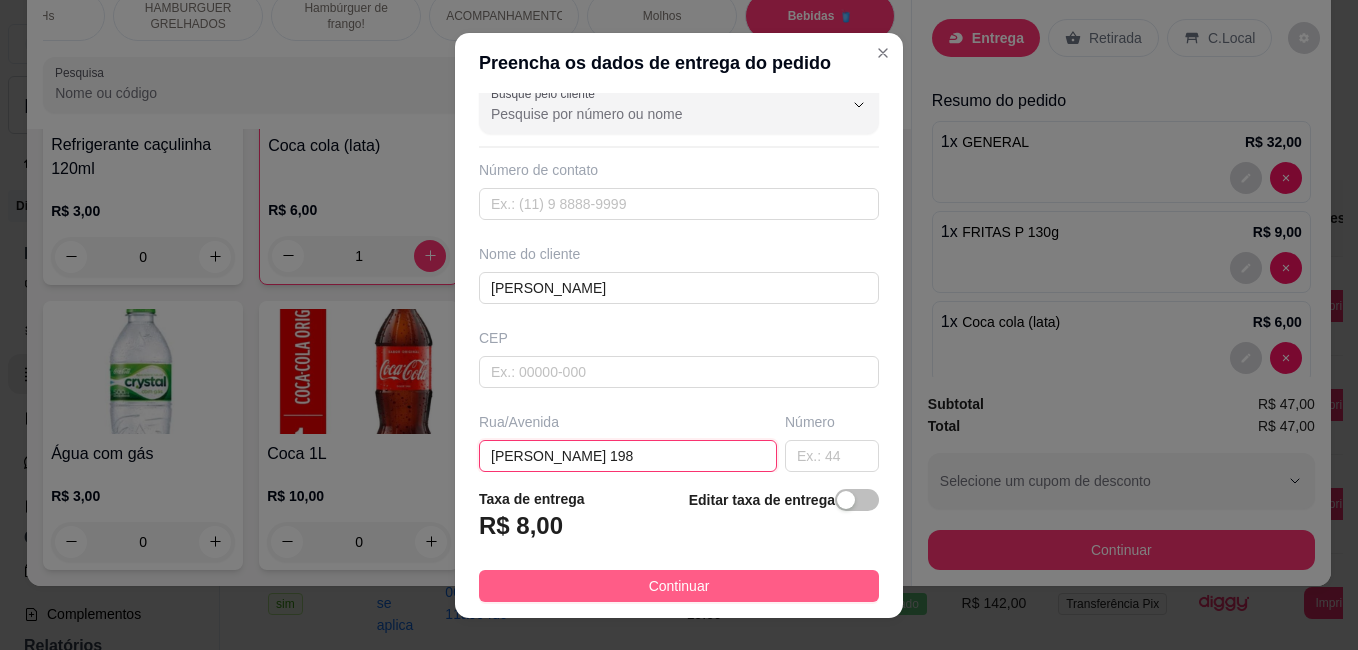 type on "[PERSON_NAME] 198" 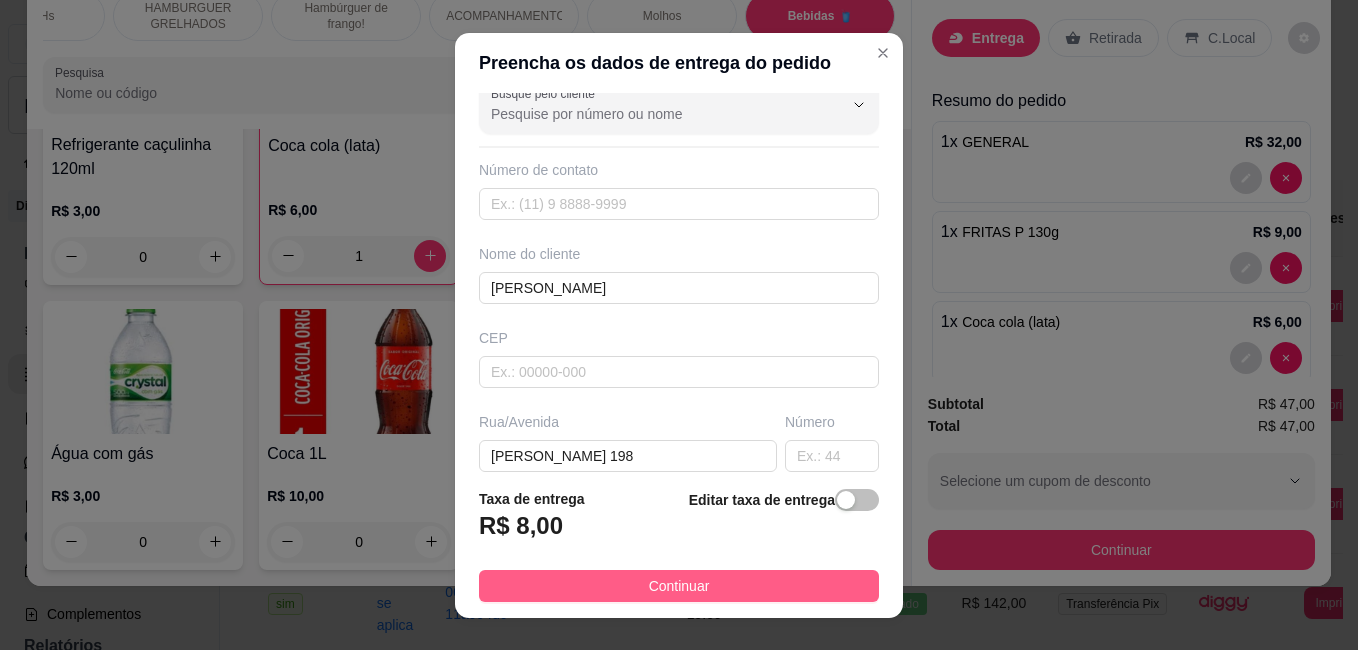 click on "Continuar" at bounding box center [679, 586] 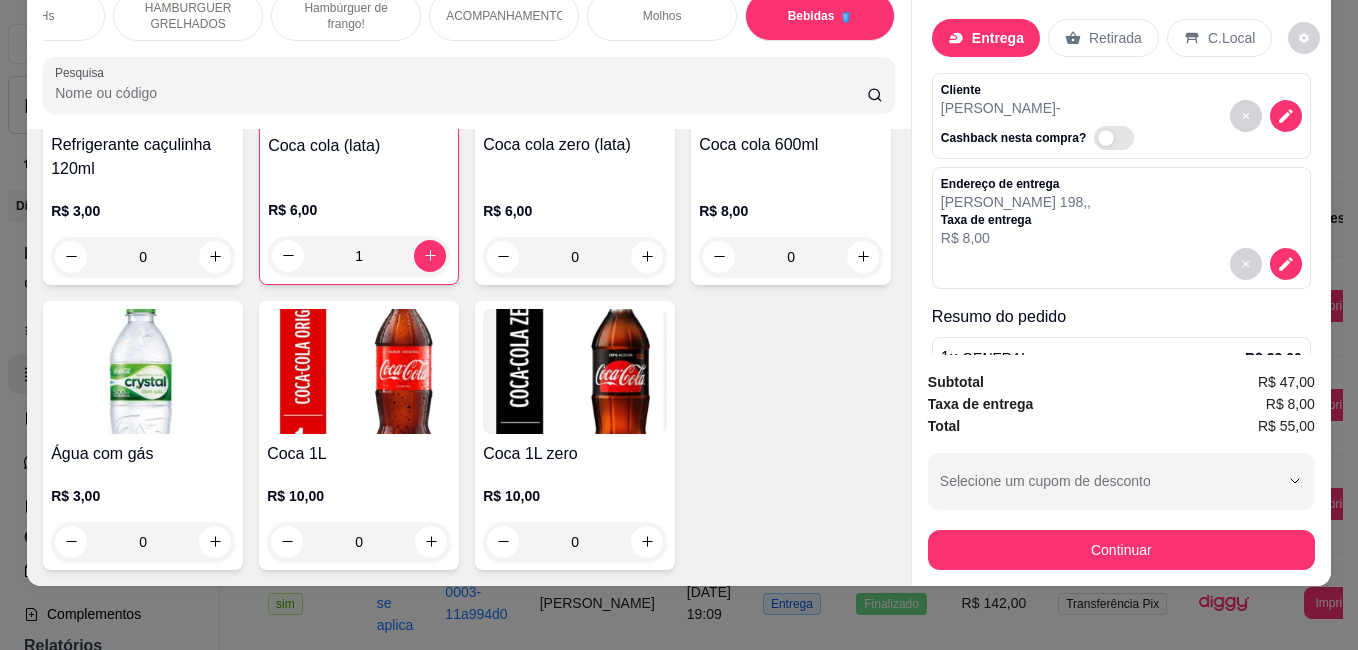 click on "Continuar" at bounding box center [1121, 550] 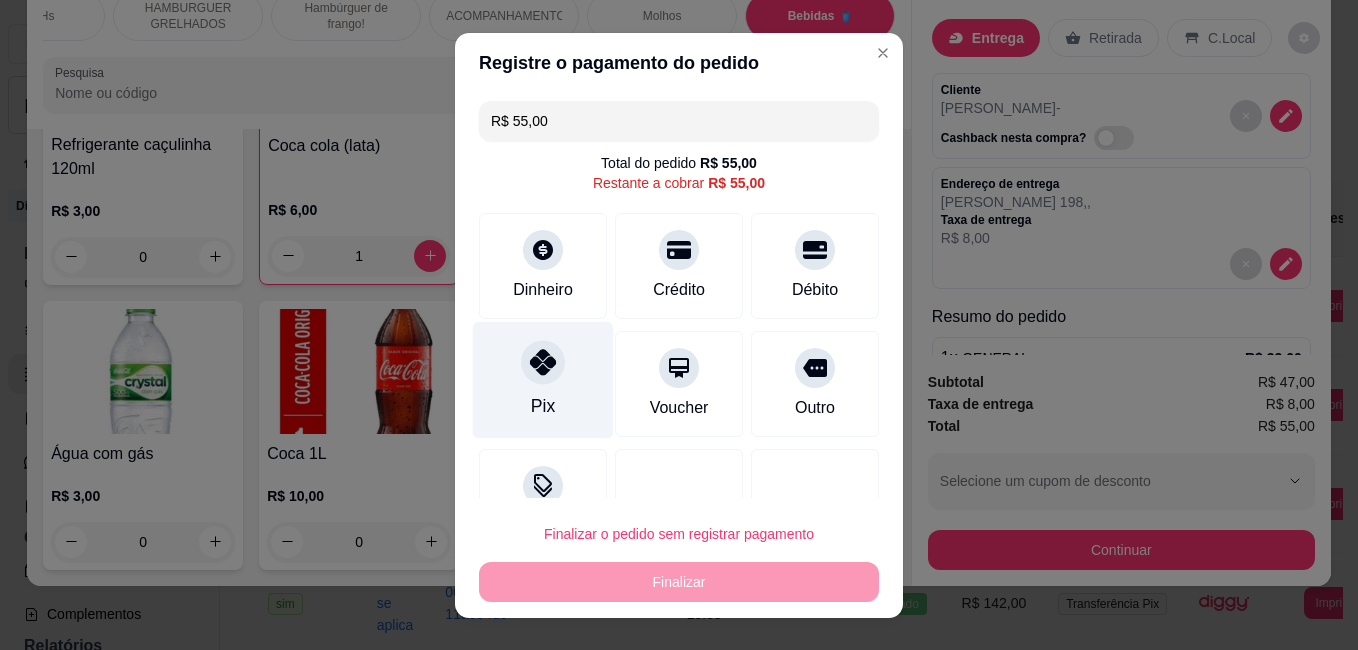 click on "Pix" at bounding box center (543, 406) 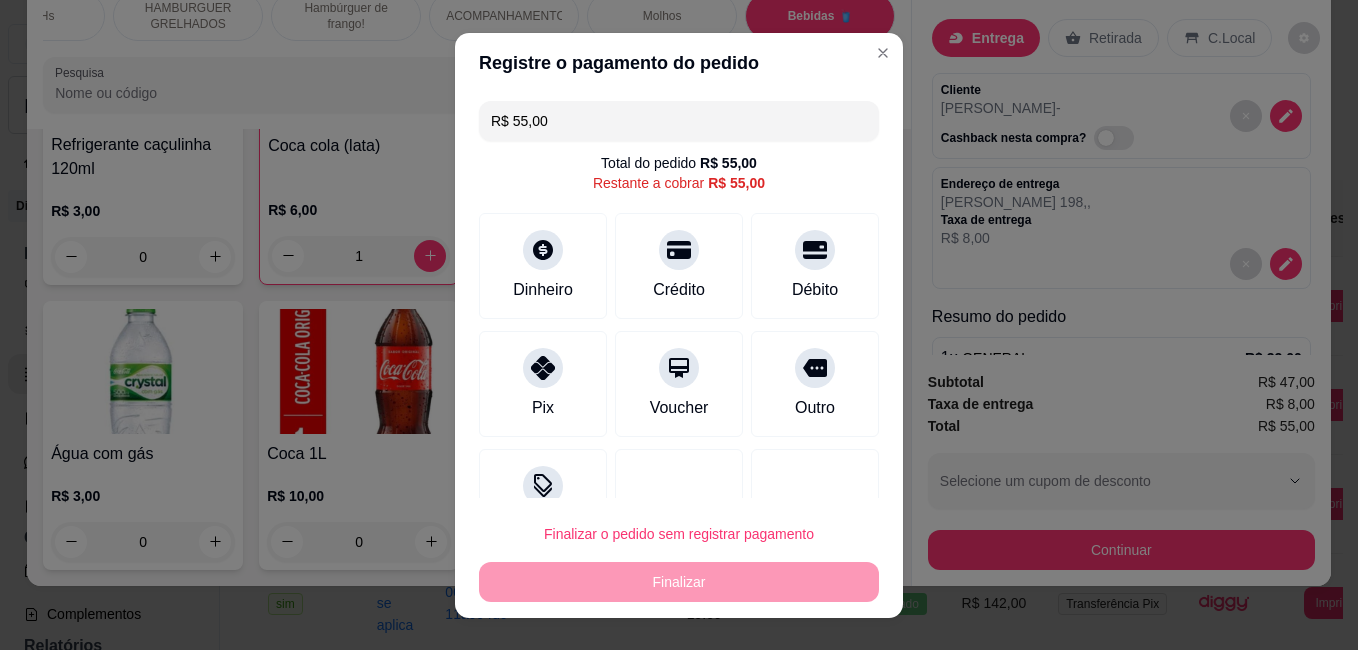 type on "R$ 0,00" 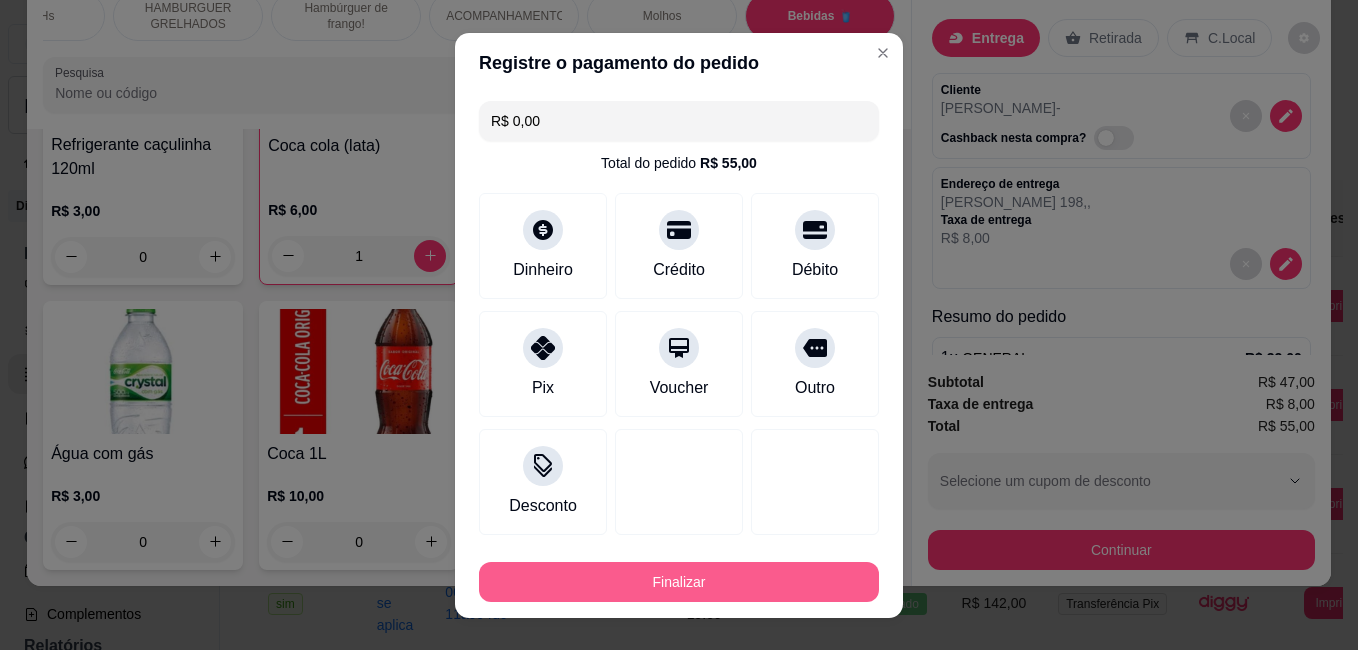 click on "Finalizar" at bounding box center [679, 582] 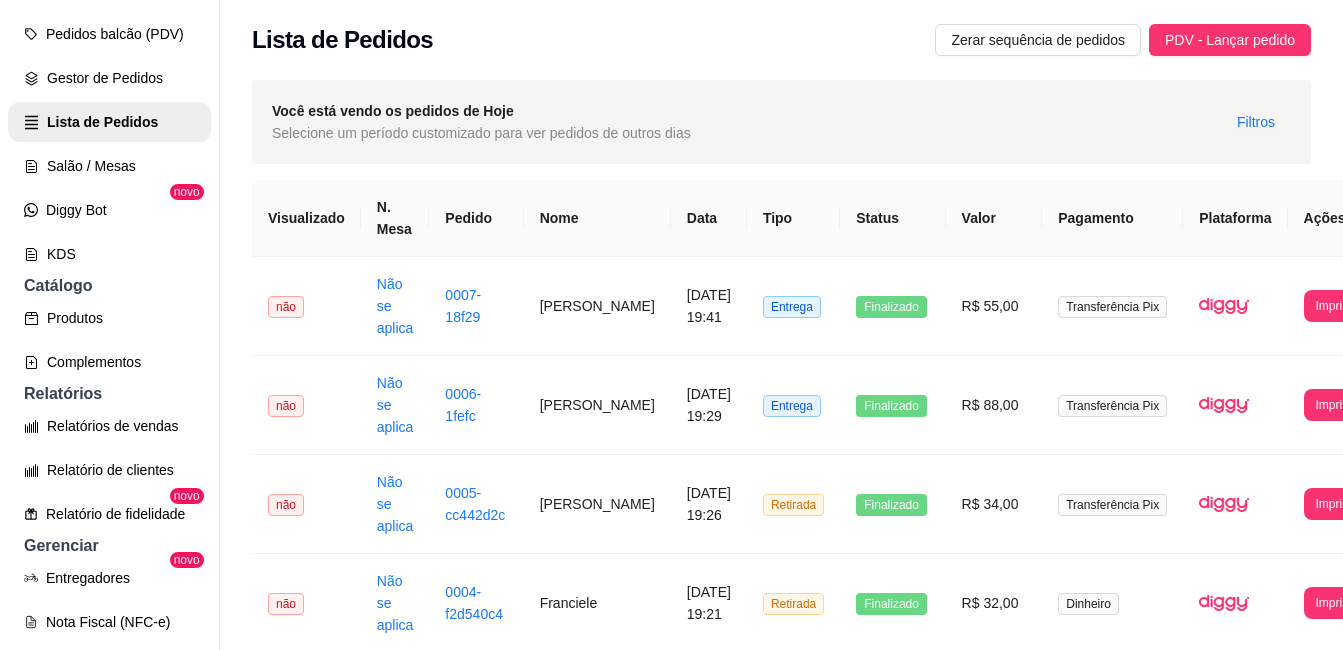 scroll, scrollTop: 300, scrollLeft: 0, axis: vertical 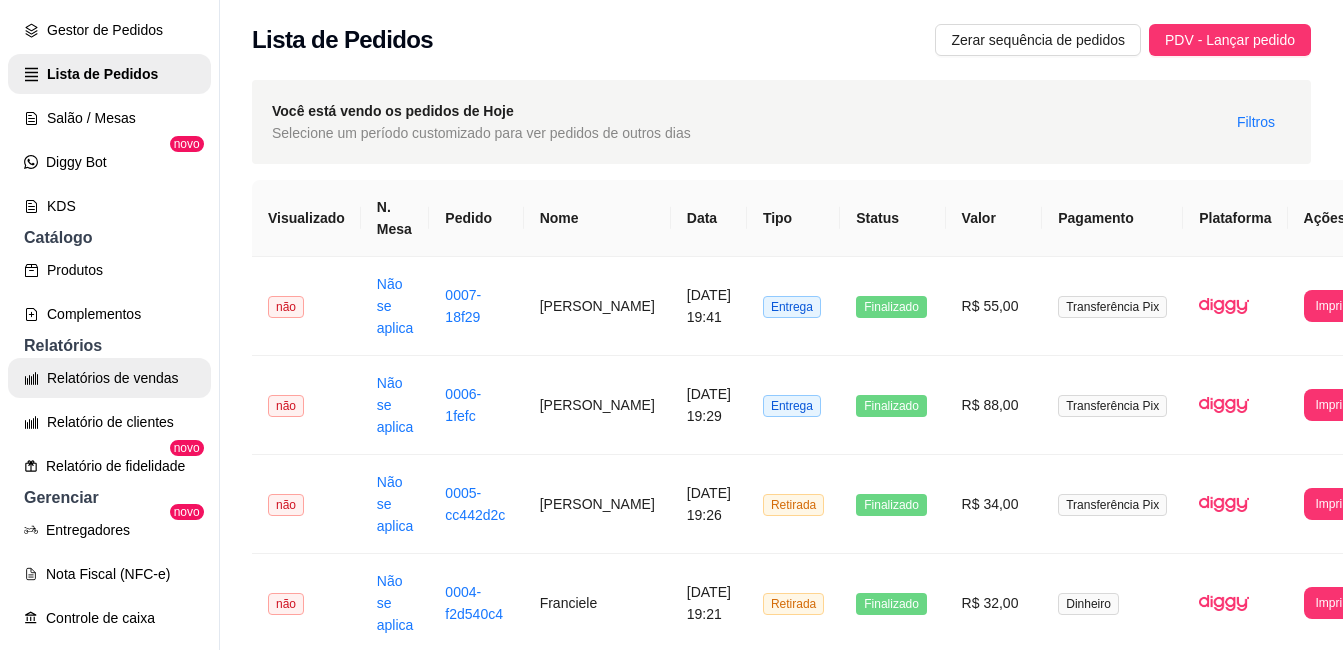 click on "Relatórios de vendas" at bounding box center (109, 378) 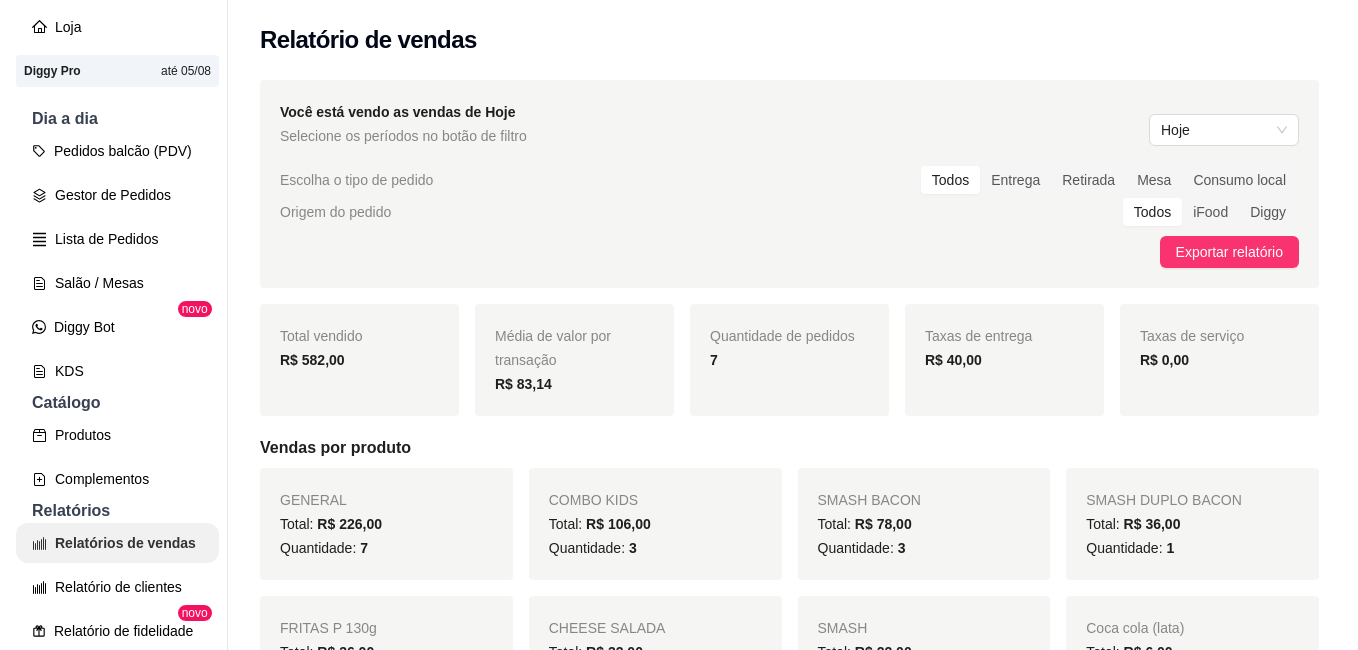 scroll, scrollTop: 0, scrollLeft: 0, axis: both 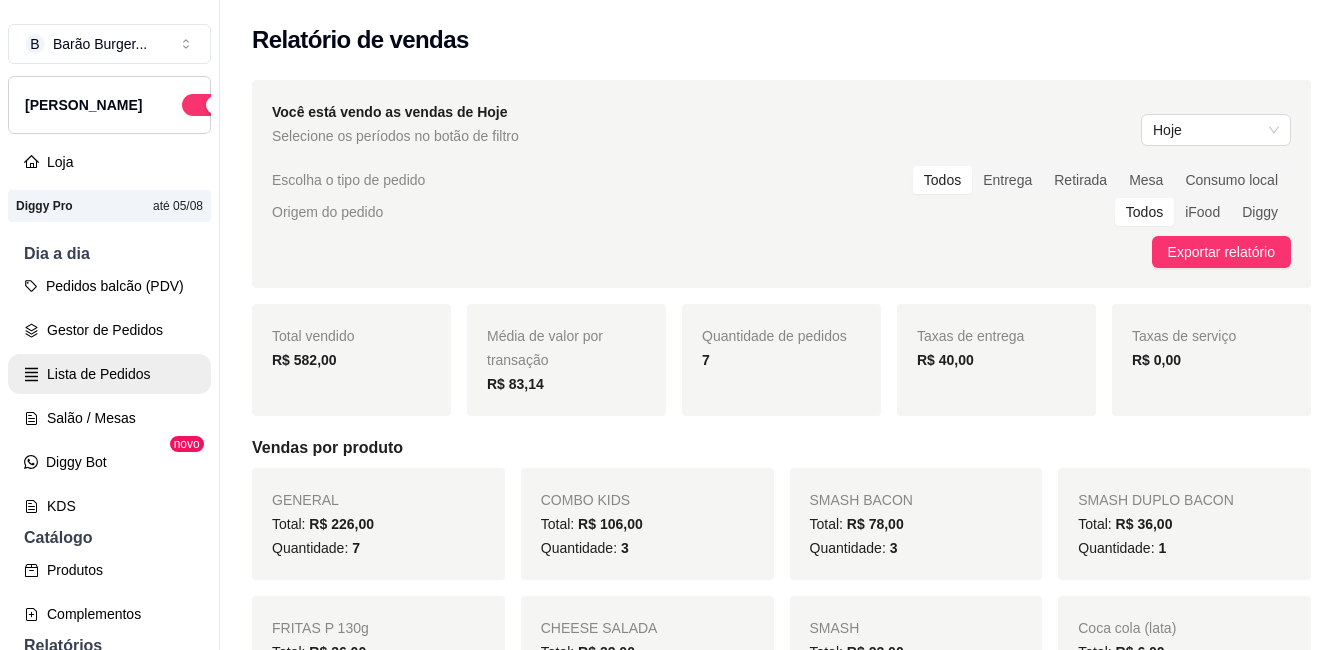 click on "Lista de Pedidos" at bounding box center (109, 374) 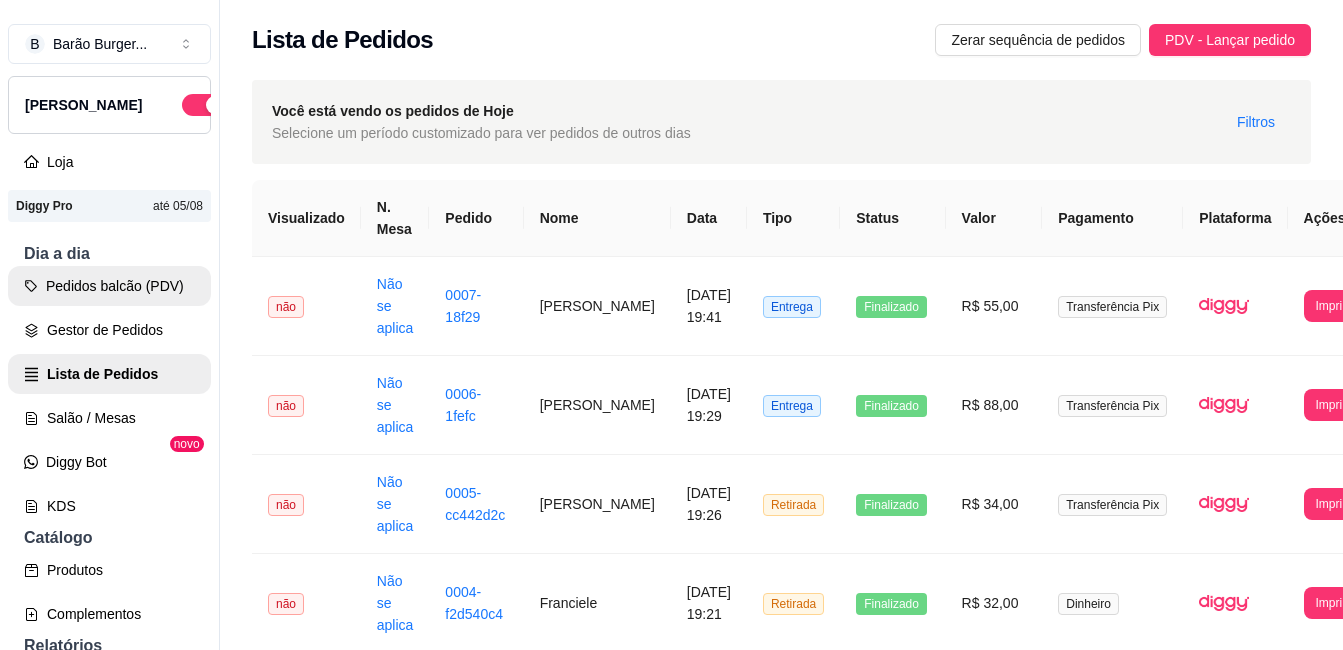click on "Pedidos balcão (PDV)" at bounding box center [109, 286] 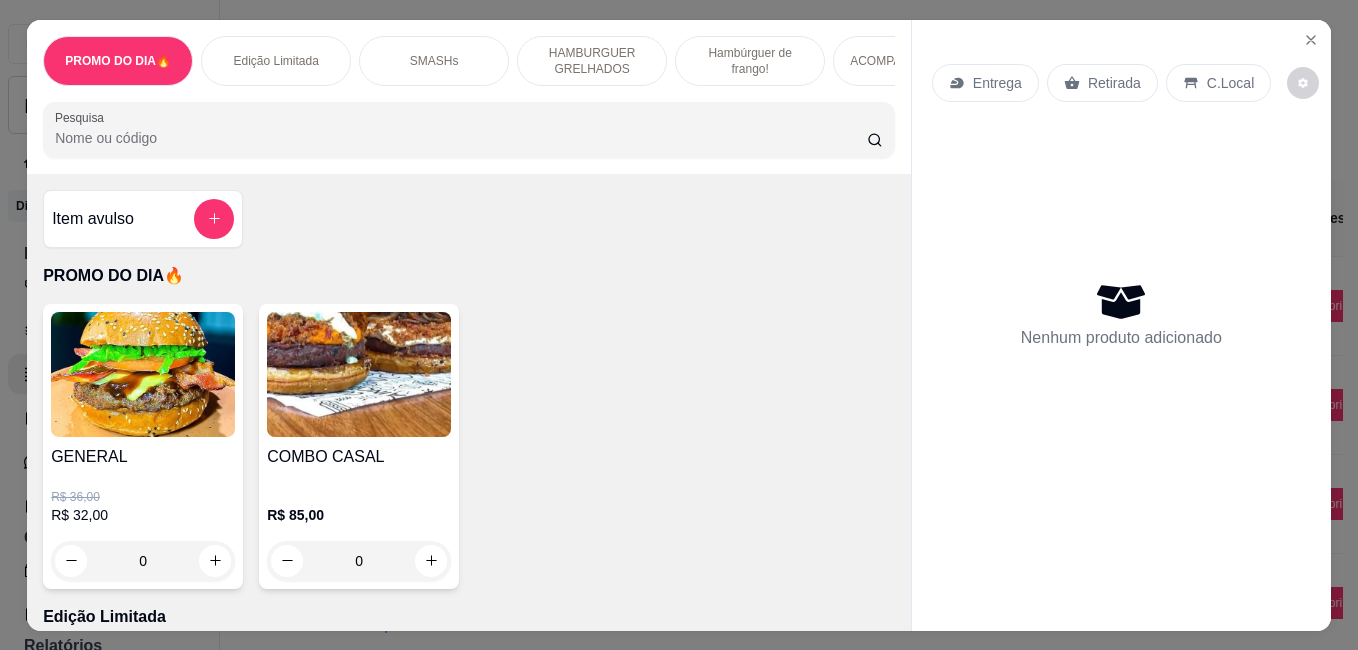 click on "HAMBURGUER GRELHADOS" at bounding box center [592, 61] 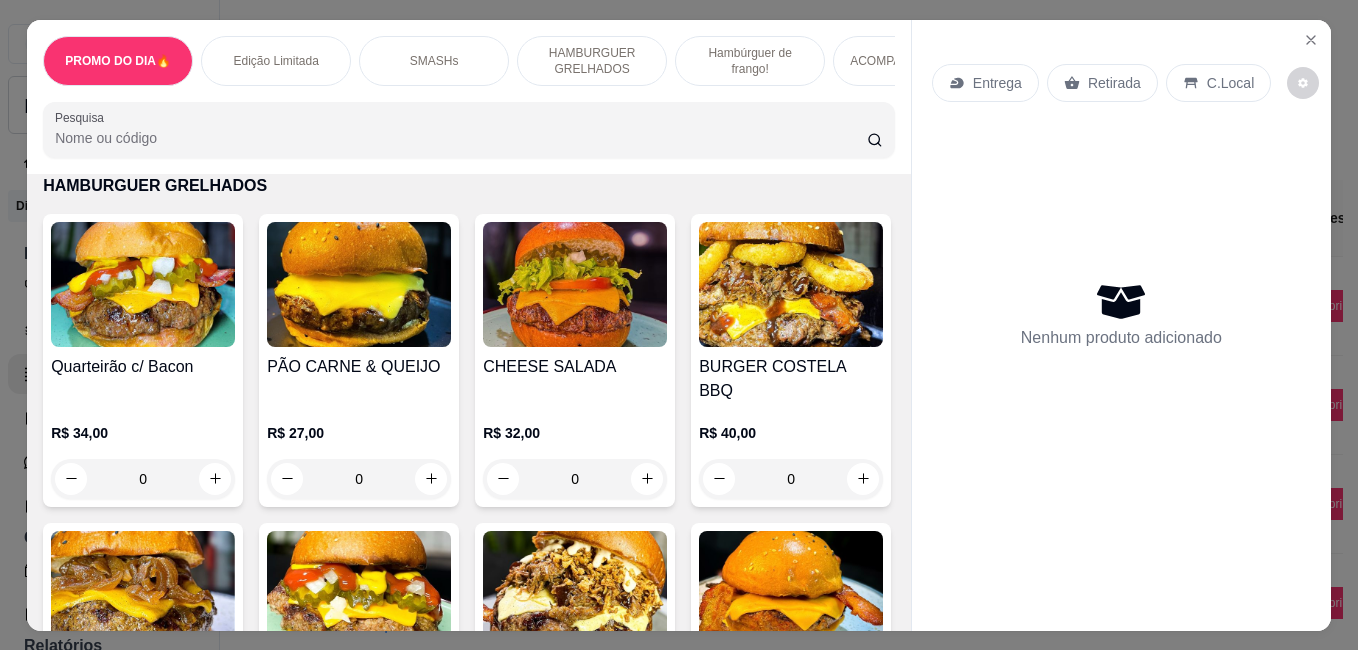 scroll, scrollTop: 52, scrollLeft: 0, axis: vertical 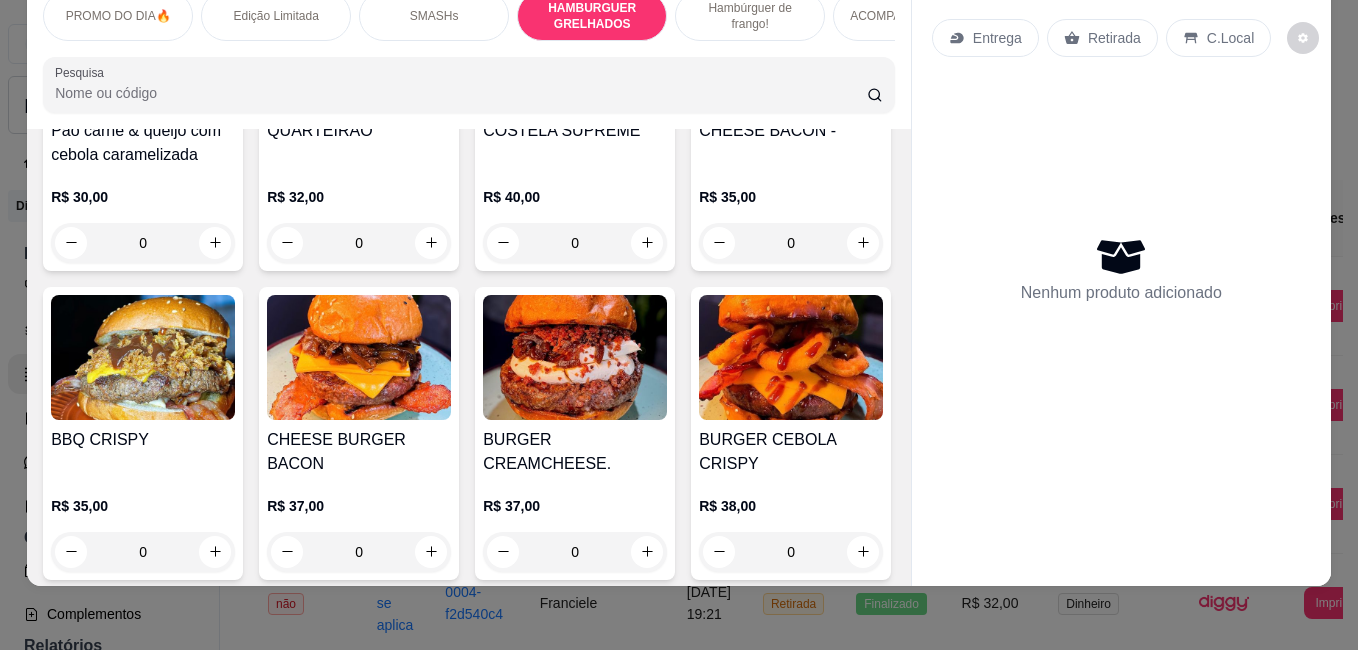 click at bounding box center (791, 48) 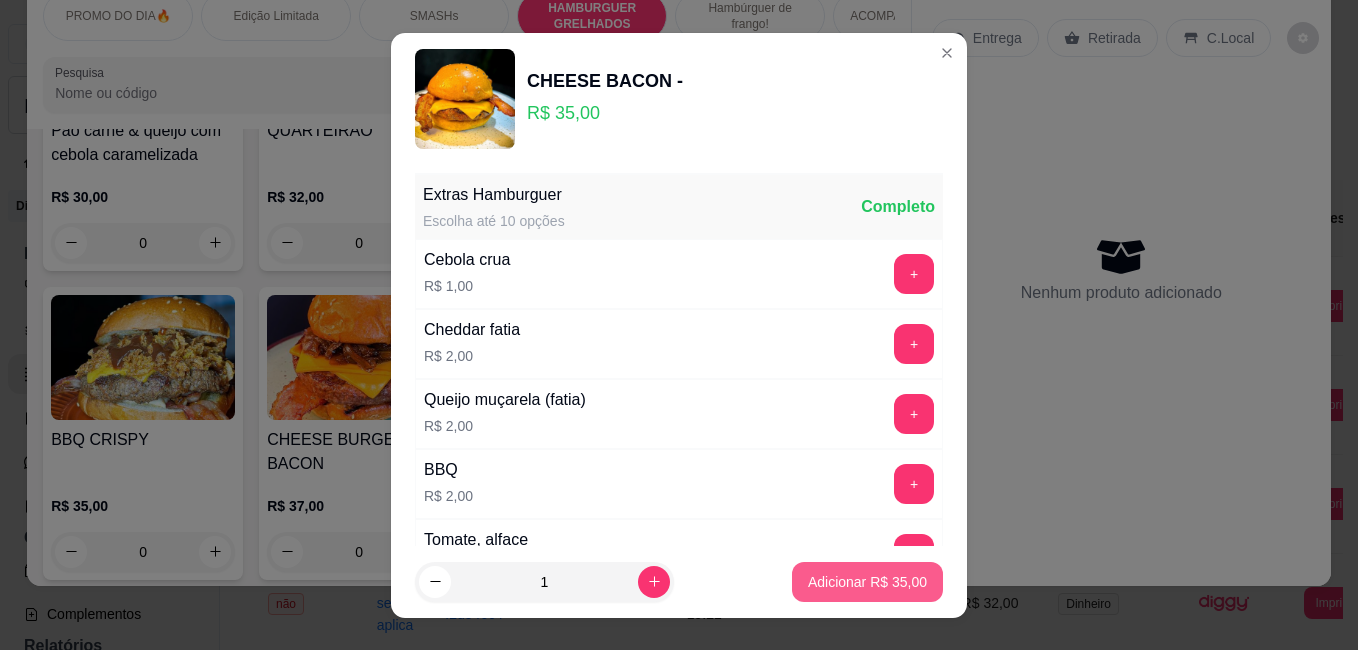 click on "Adicionar   R$ 35,00" at bounding box center (867, 582) 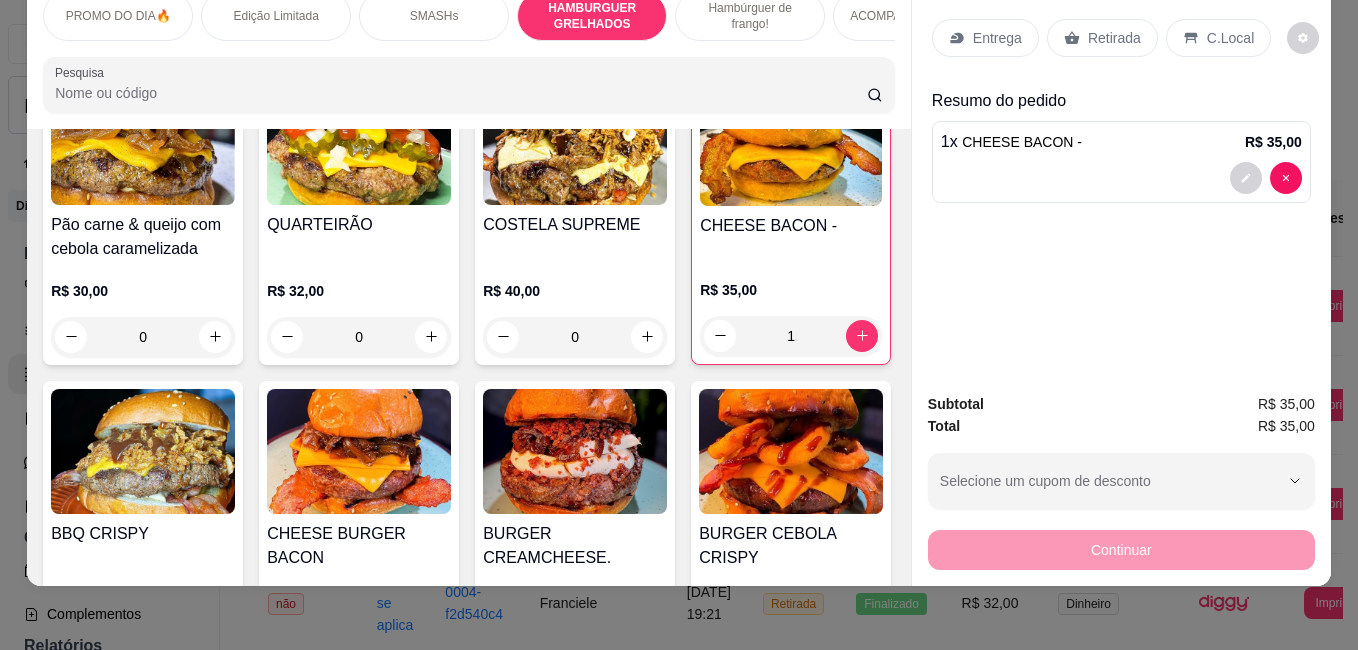 scroll, scrollTop: 2090, scrollLeft: 0, axis: vertical 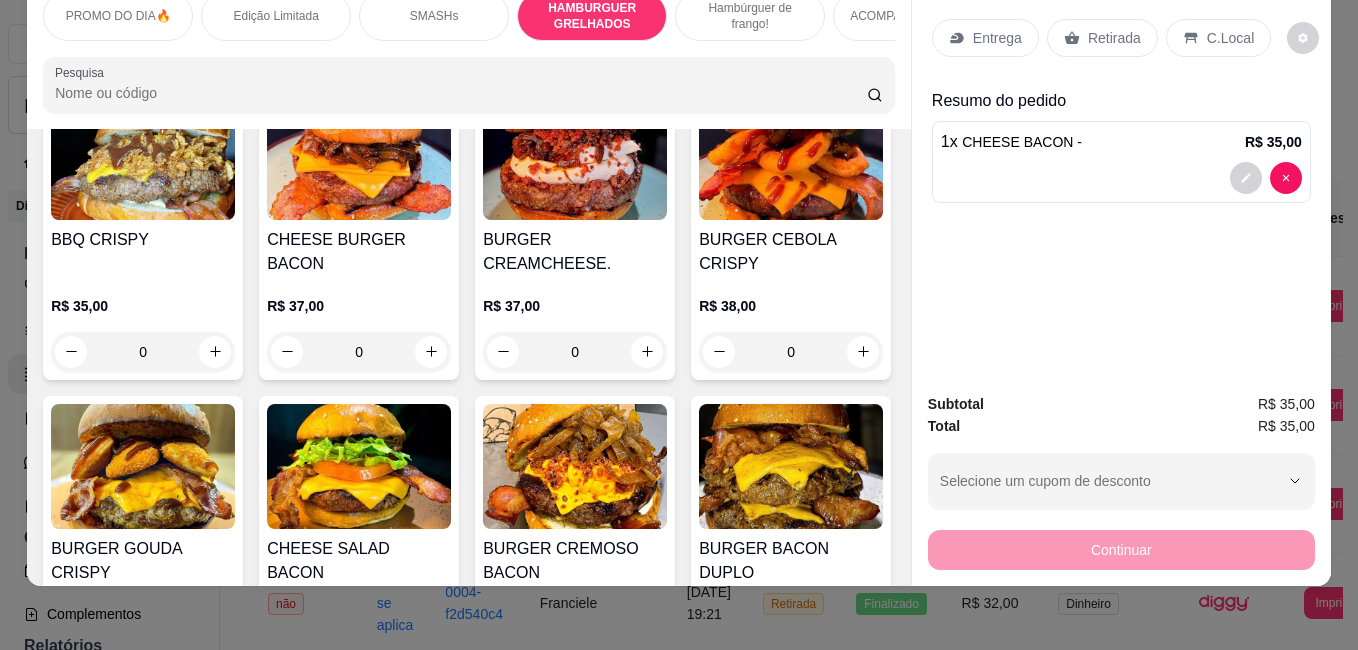 click at bounding box center [359, 157] 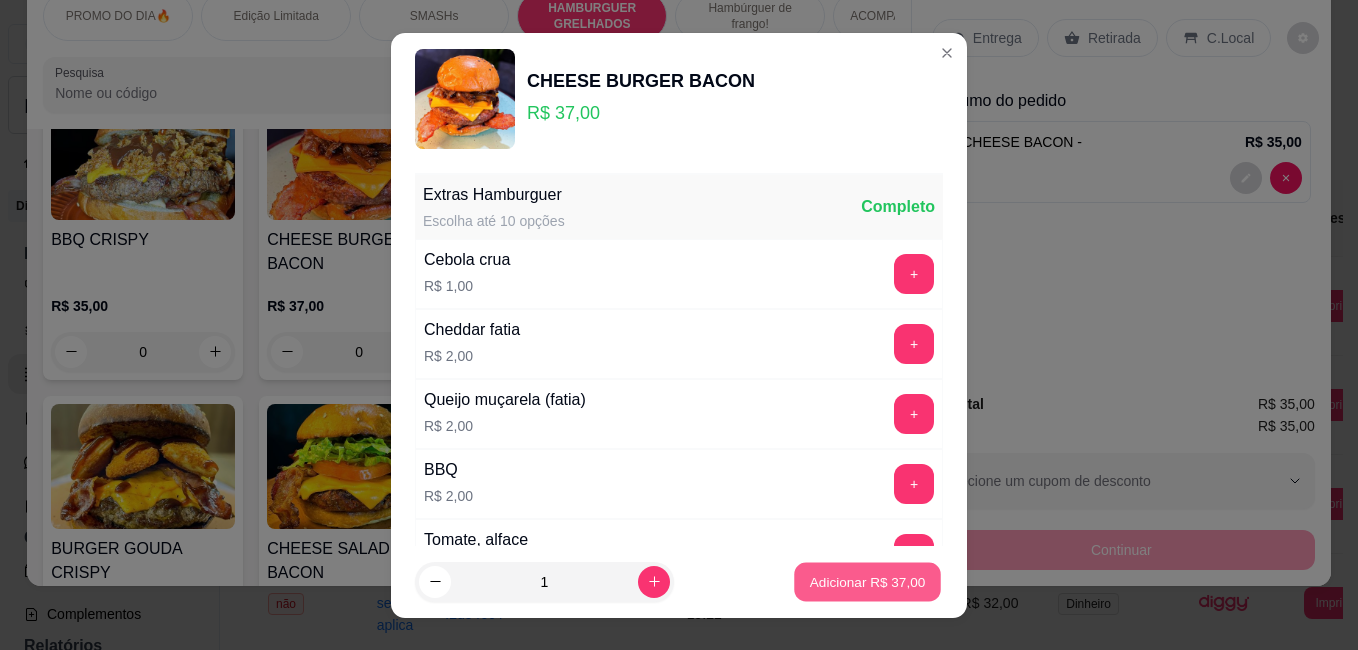 click on "Adicionar   R$ 37,00" at bounding box center [868, 581] 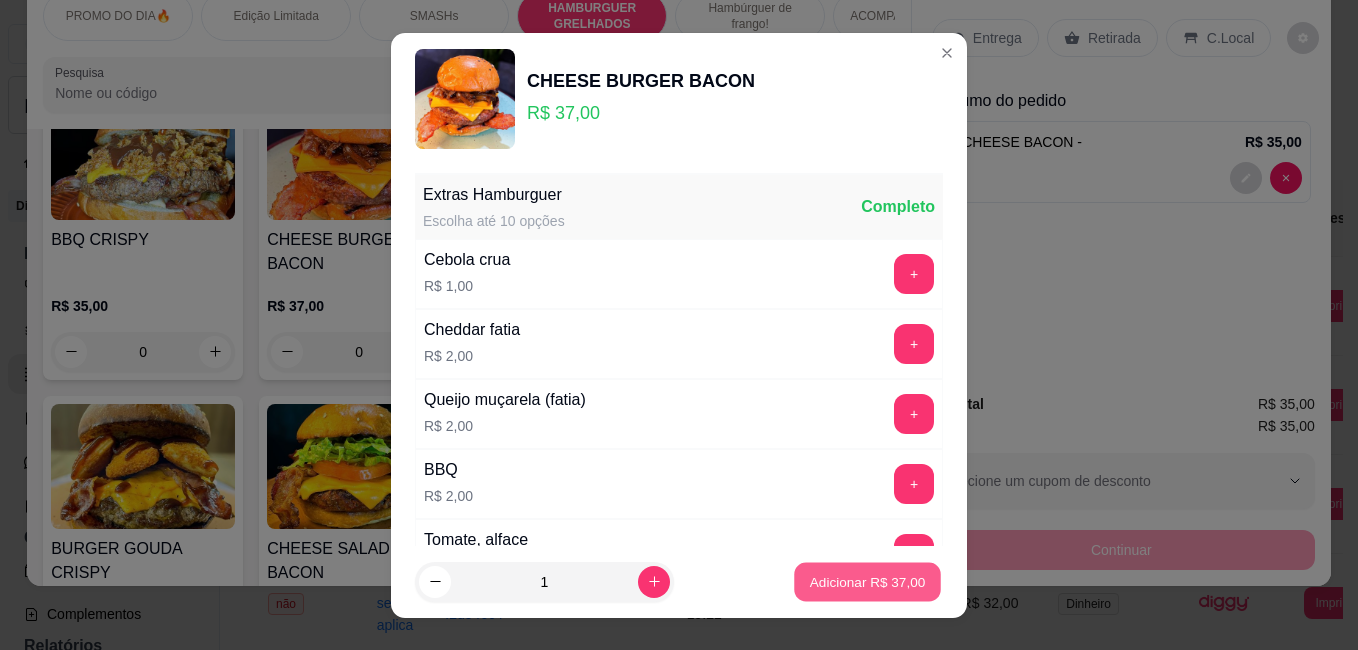 type on "1" 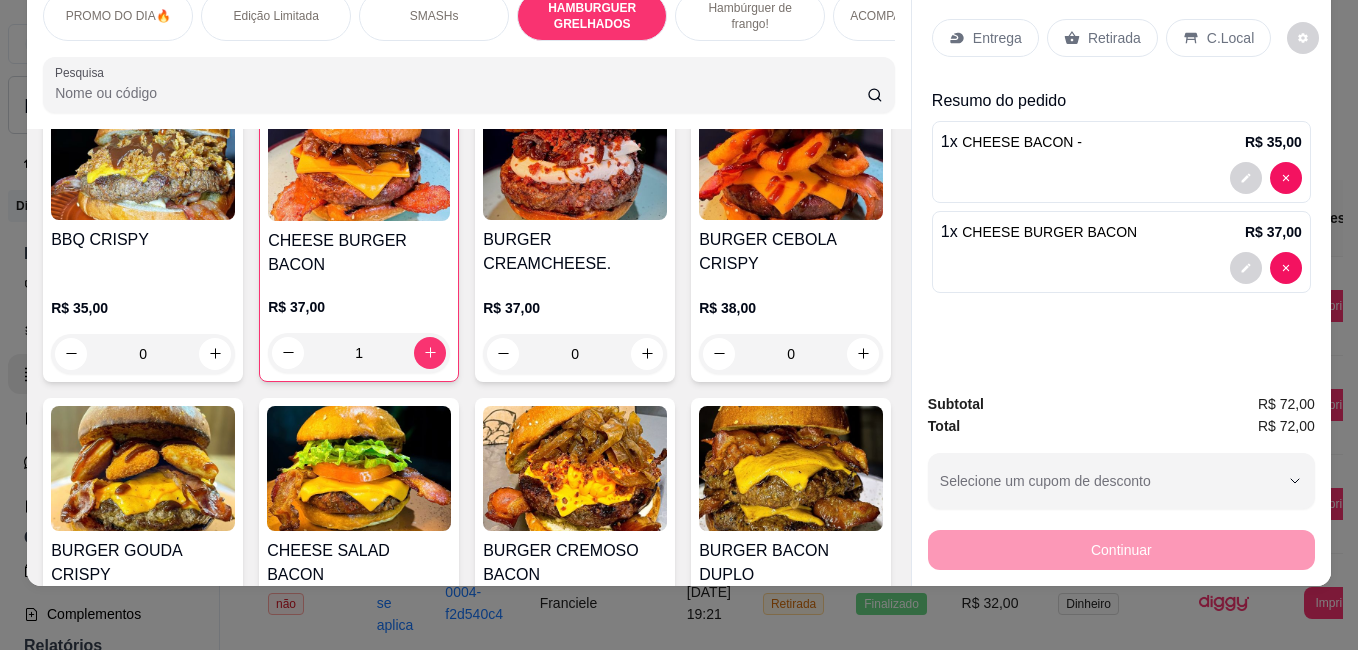 click on "ACOMPANHAMENTOS" at bounding box center [908, 16] 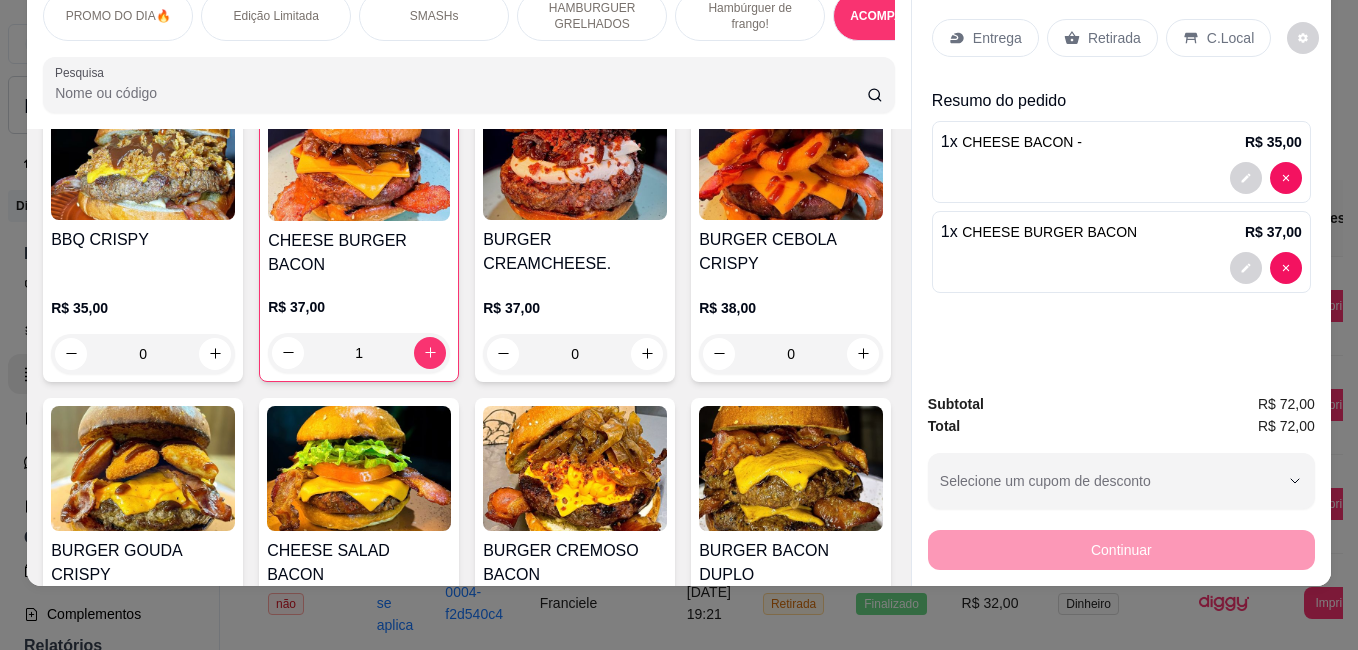 scroll, scrollTop: 3517, scrollLeft: 0, axis: vertical 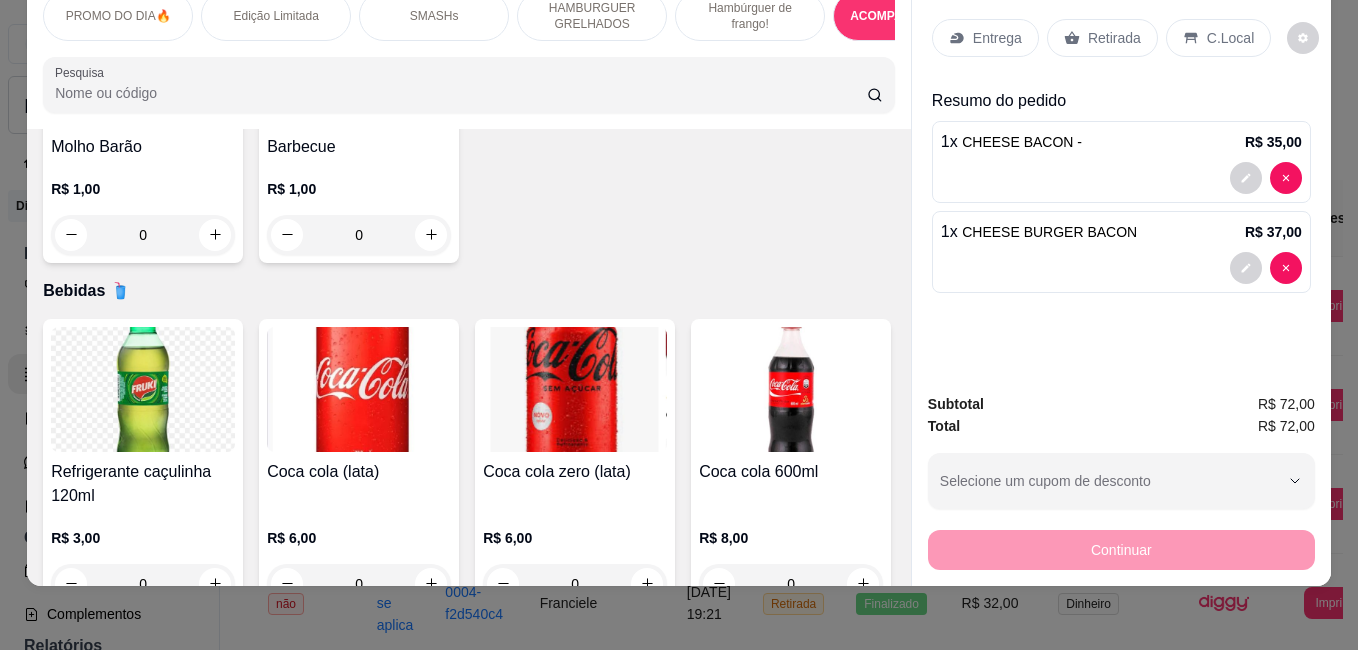 click at bounding box center [143, -285] 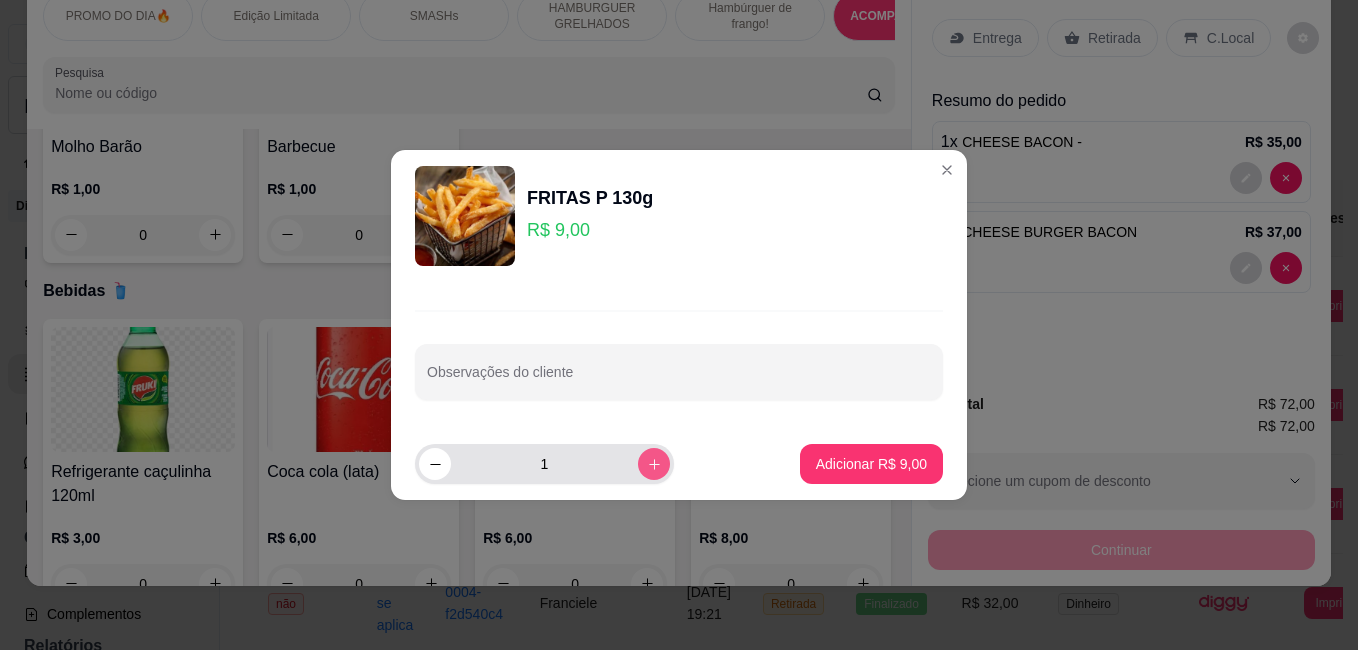click at bounding box center (654, 464) 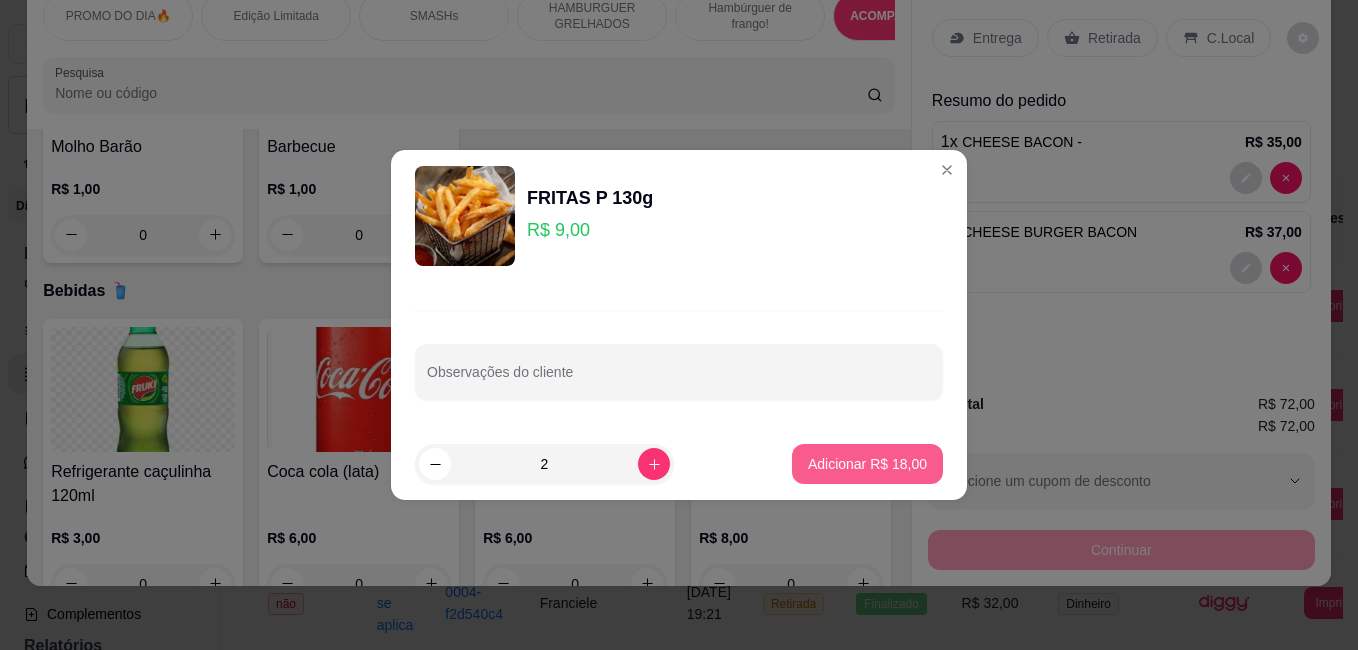 click on "Adicionar   R$ 18,00" at bounding box center (867, 464) 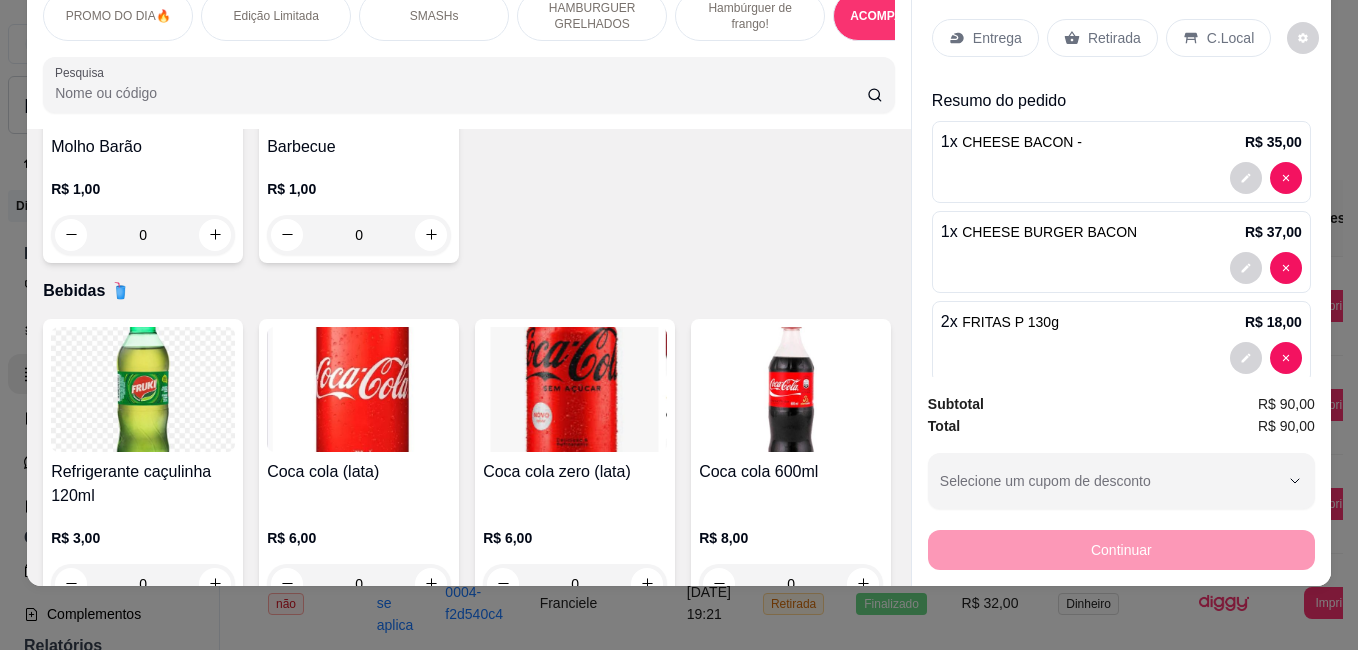 click on "ACOMPANHAMENTOS" at bounding box center [908, 16] 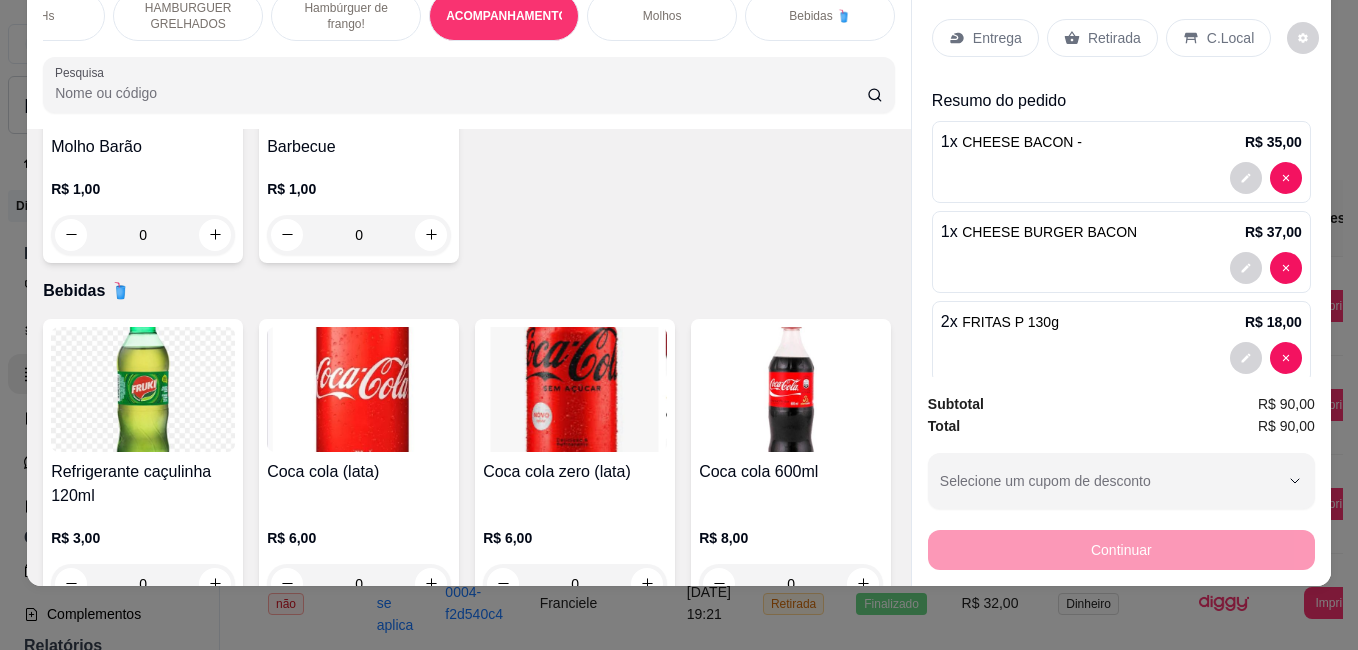 click on "Bebidas 🥤" at bounding box center [820, 16] 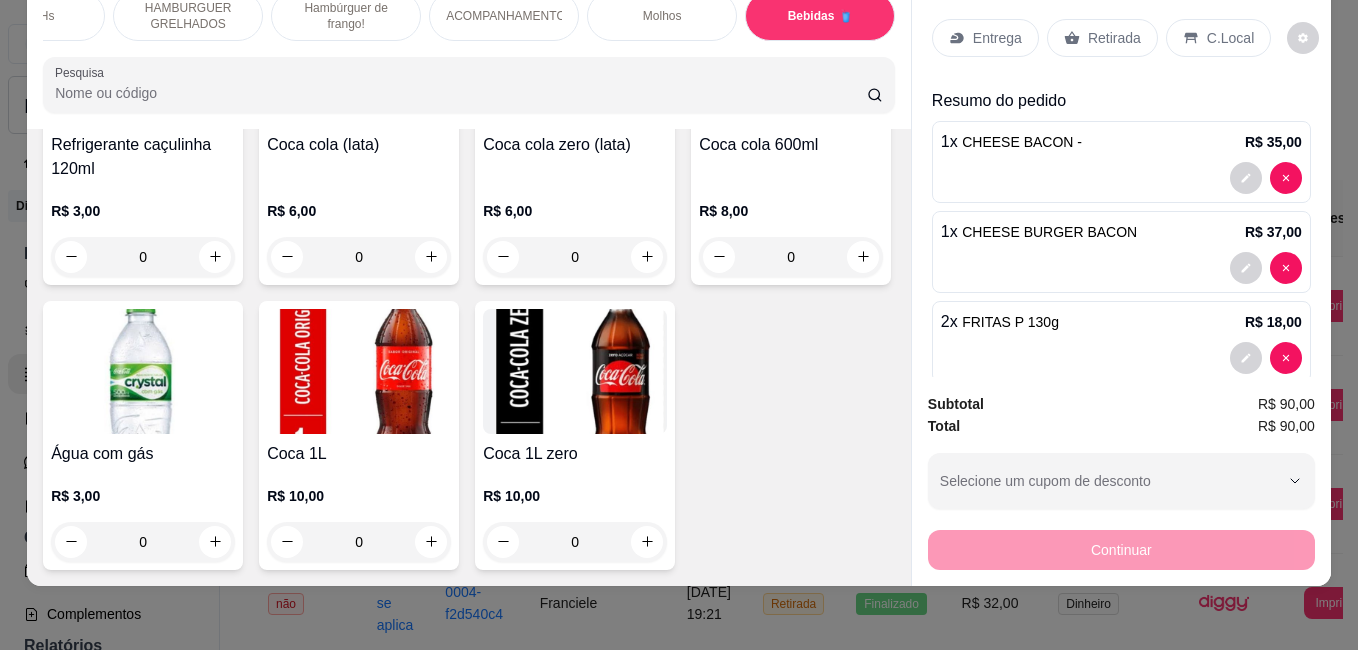 click on "Molhos" at bounding box center (662, 16) 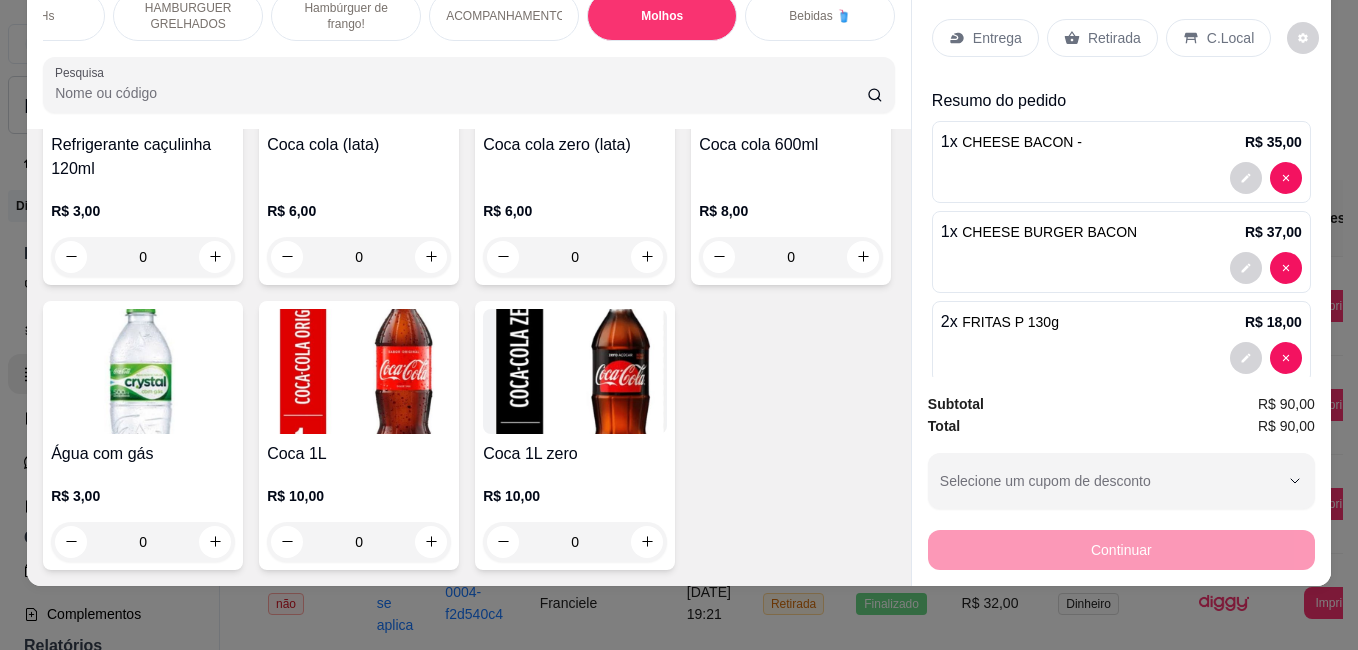 scroll, scrollTop: 4151, scrollLeft: 0, axis: vertical 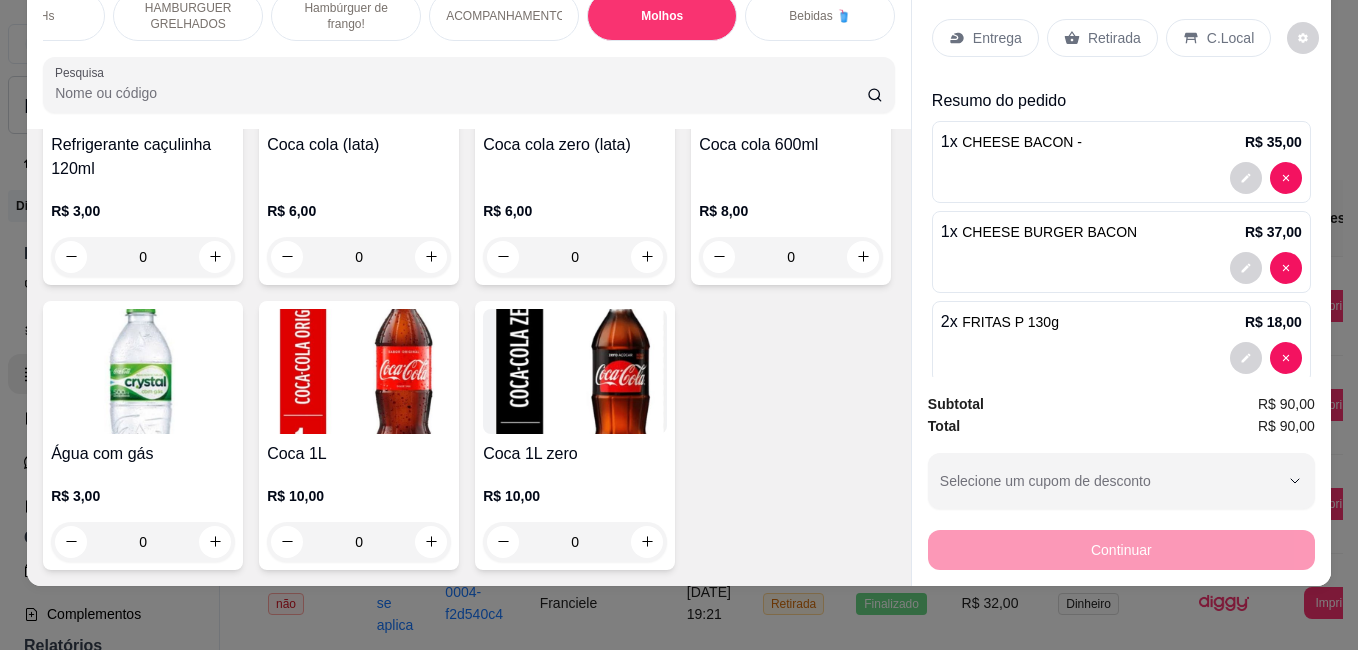 click at bounding box center (143, -263) 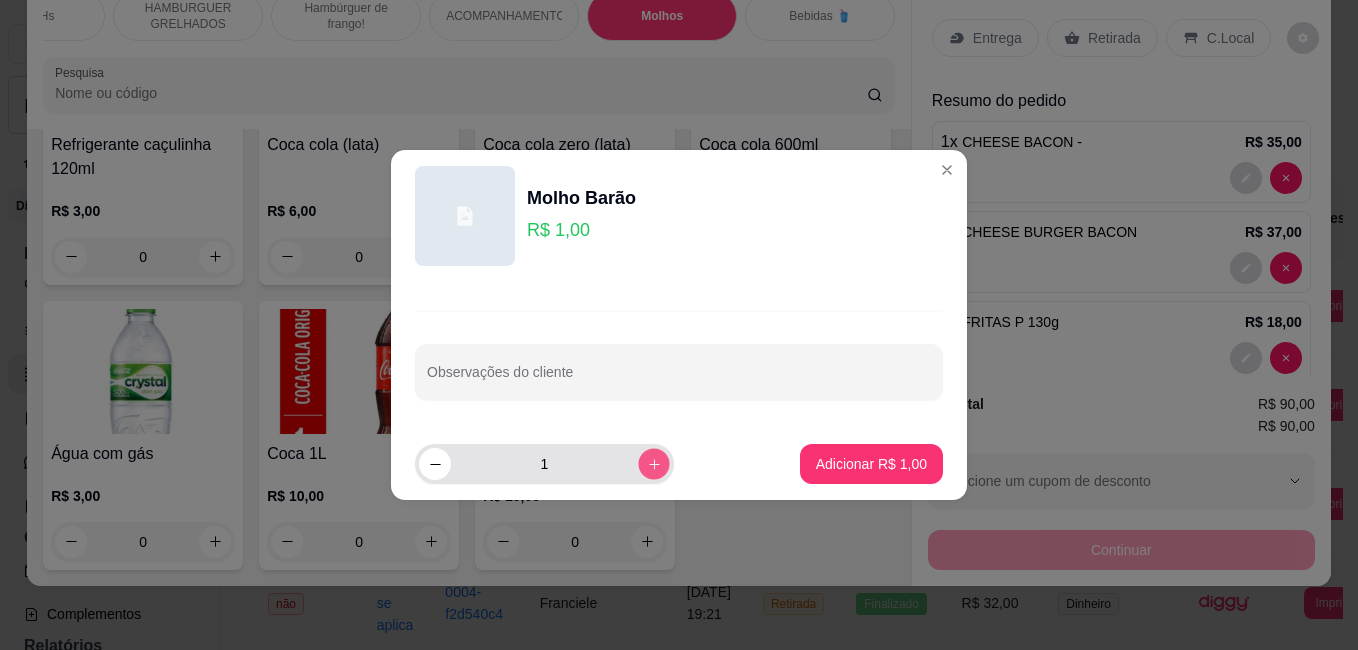 click 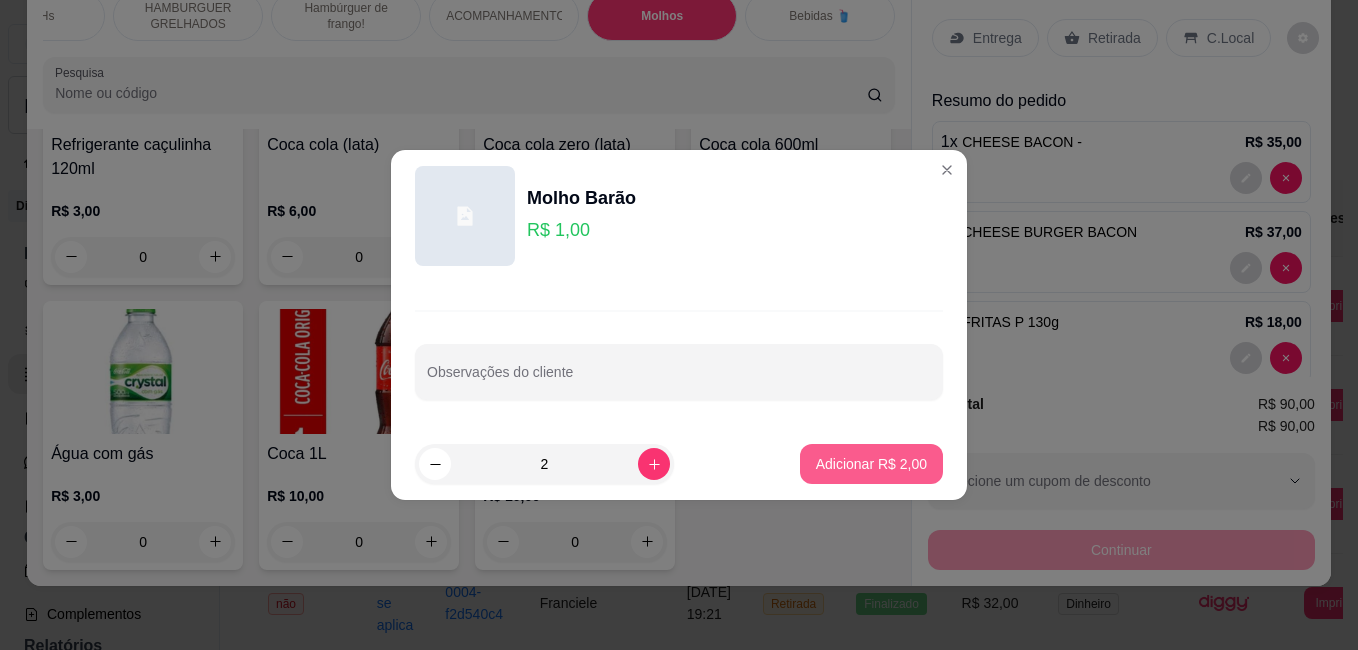 click on "Adicionar   R$ 2,00" at bounding box center (871, 464) 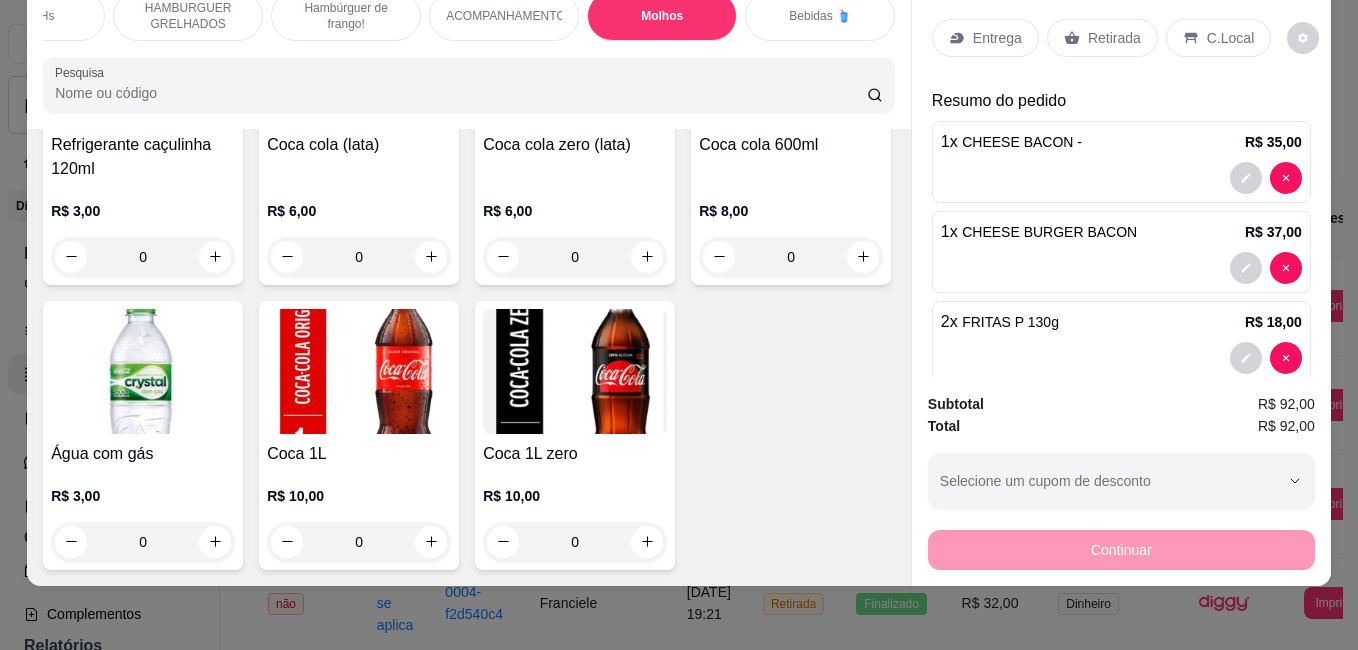 click on "Entrega" at bounding box center [985, 38] 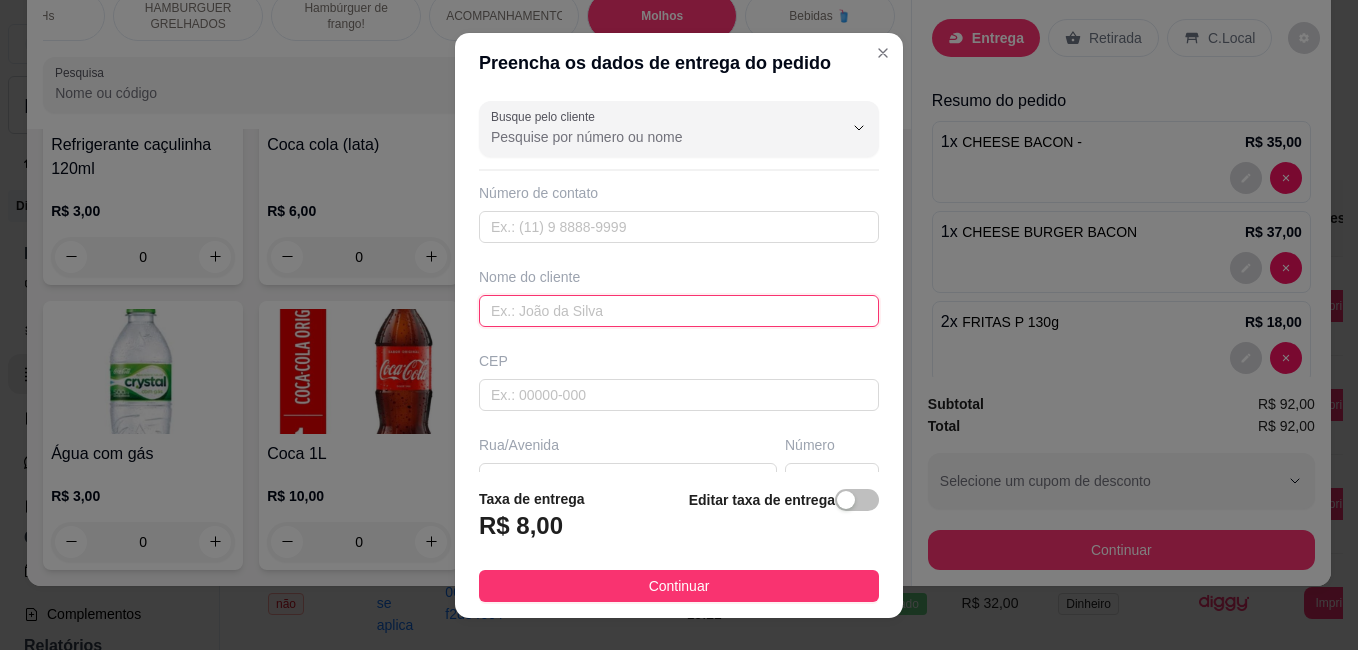 click at bounding box center [679, 311] 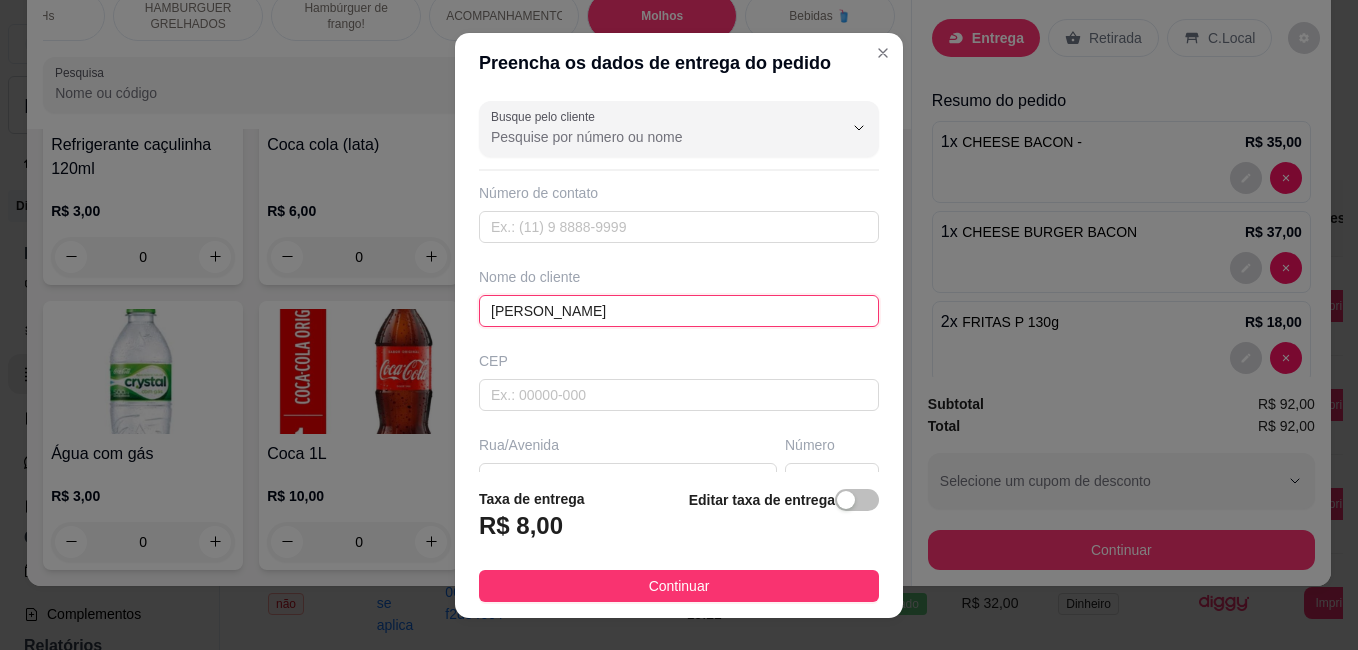 type on "[PERSON_NAME]" 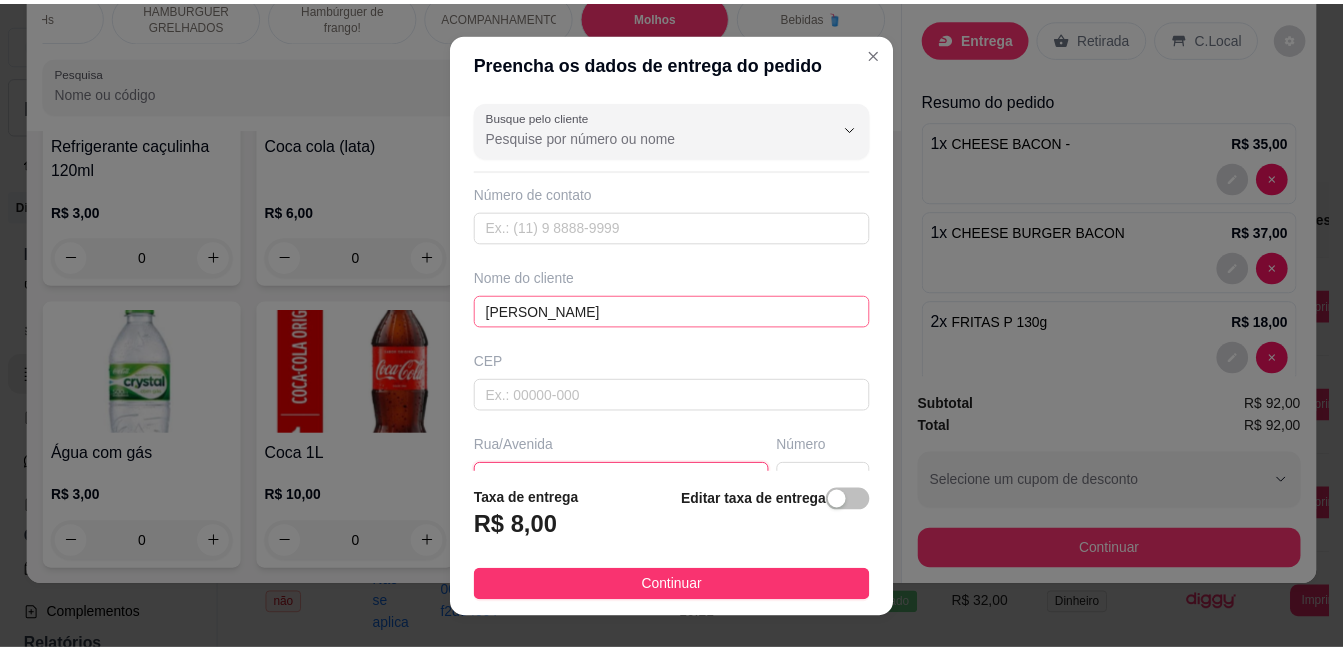 scroll, scrollTop: 23, scrollLeft: 0, axis: vertical 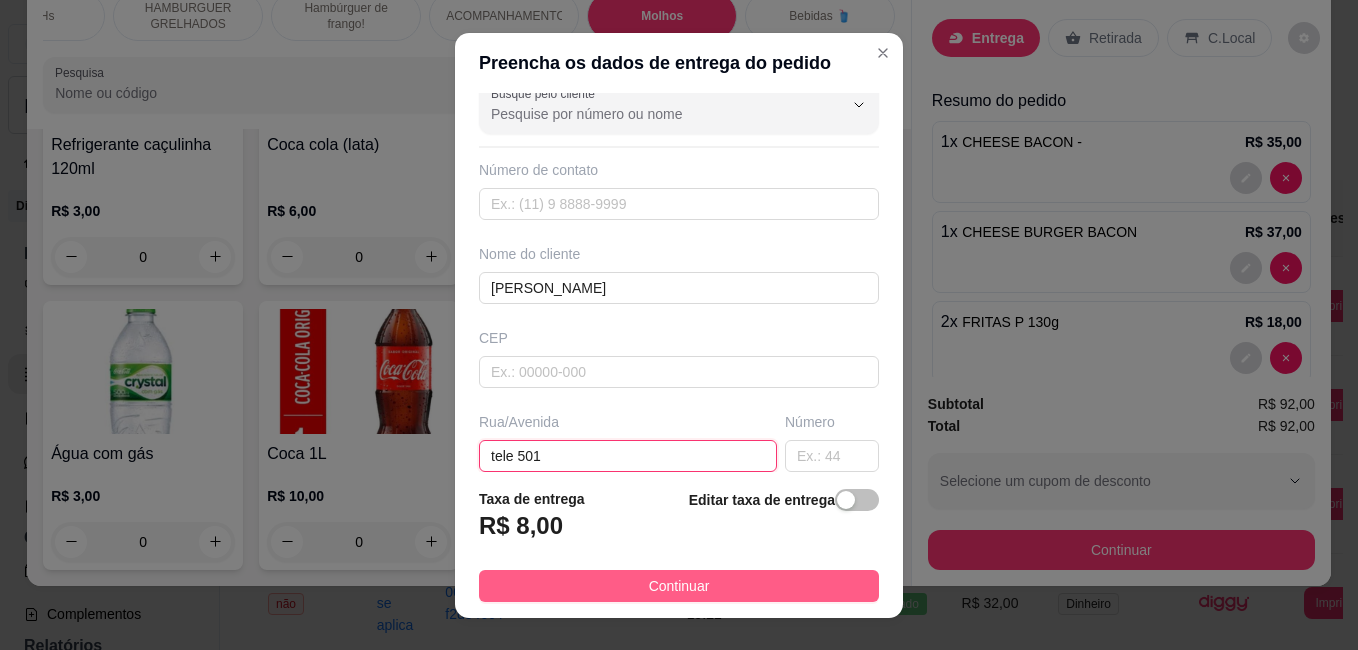 type on "tele 501" 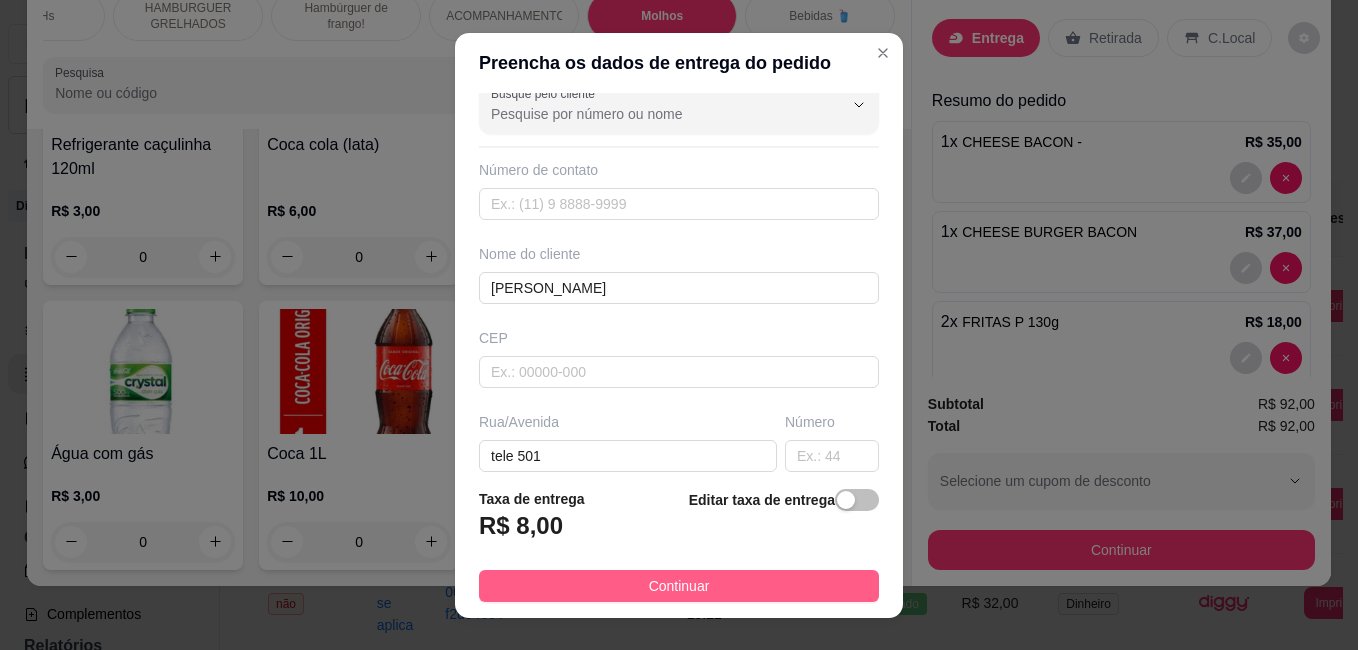 click on "Continuar" at bounding box center [679, 586] 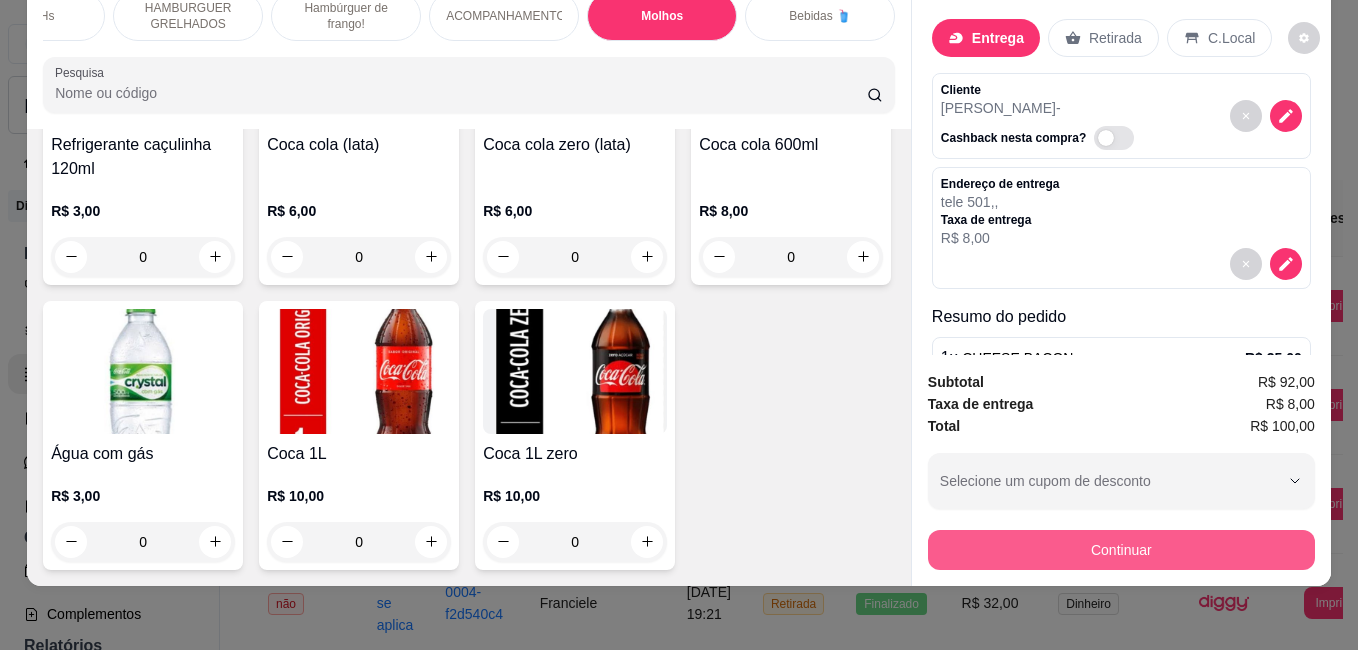 click on "Continuar" at bounding box center [1121, 550] 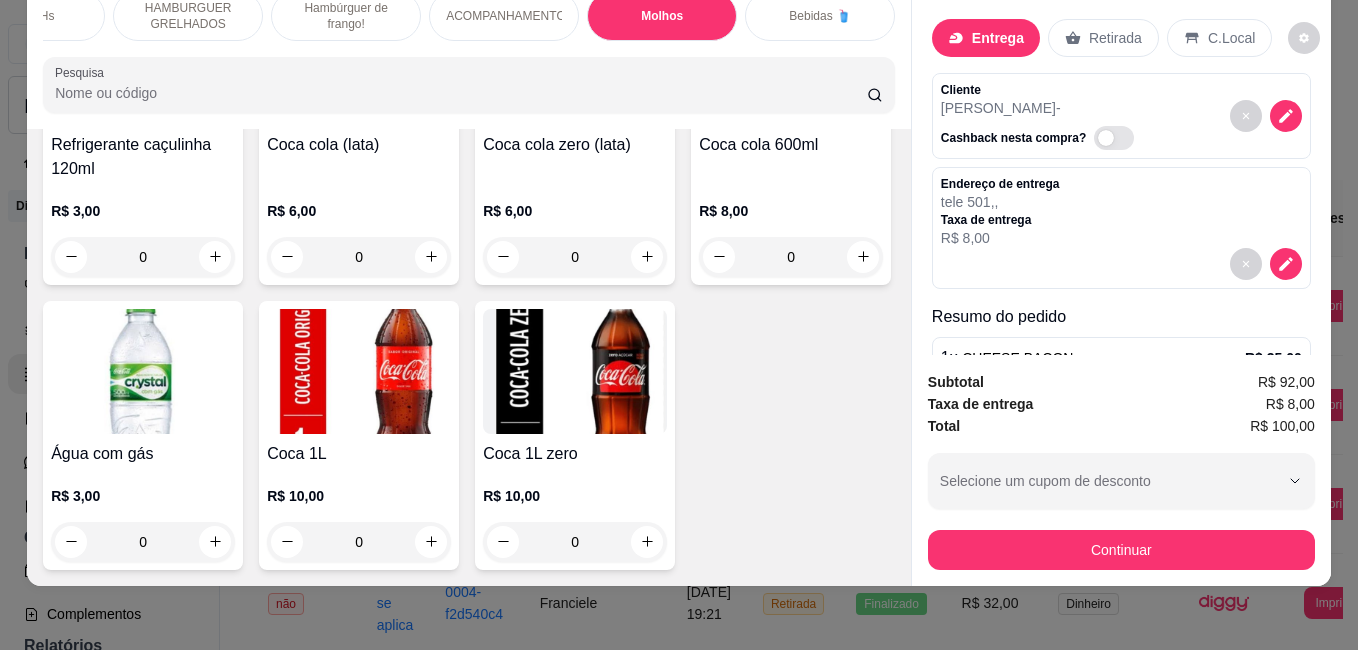 click at bounding box center (543, 244) 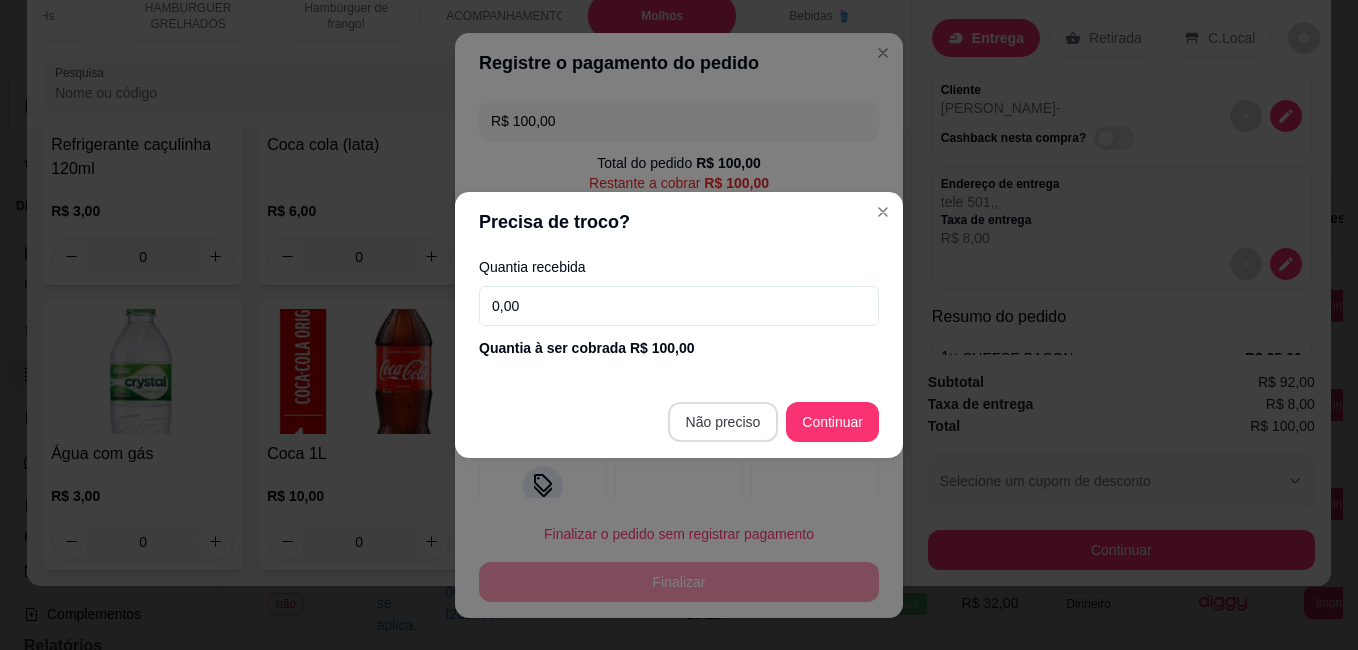 type on "R$ 0,00" 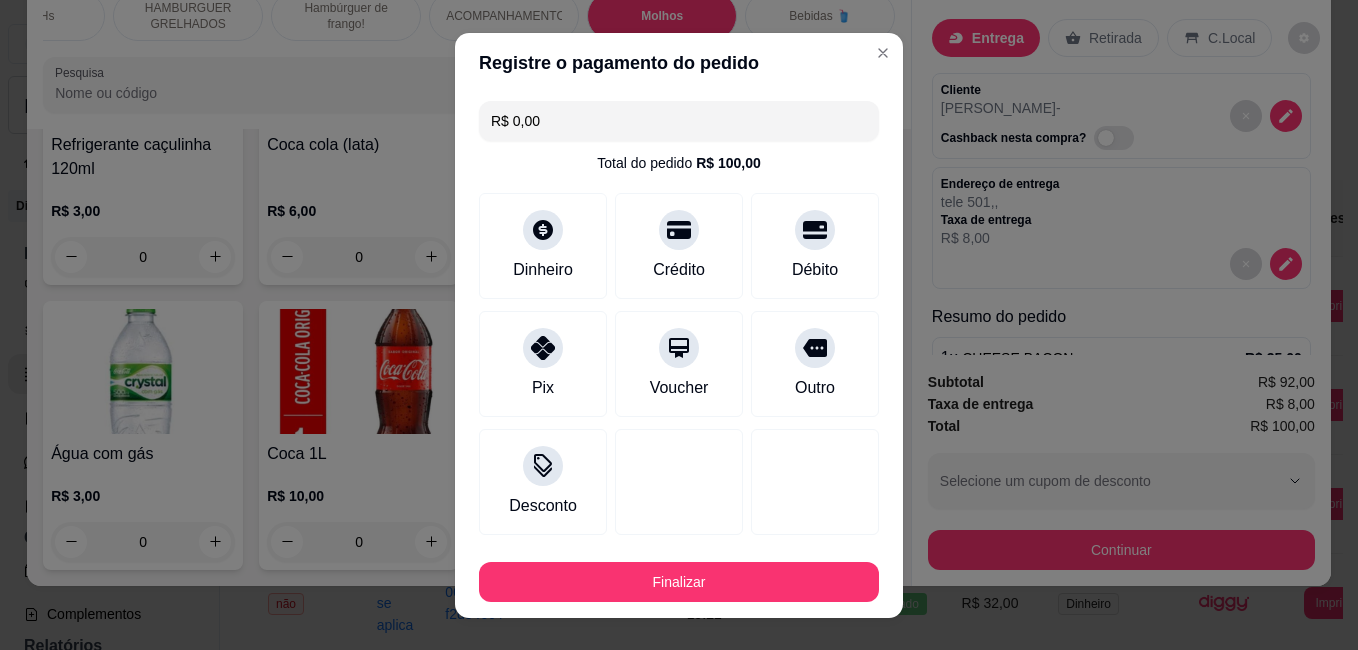 click on "Finalizar" at bounding box center (679, 582) 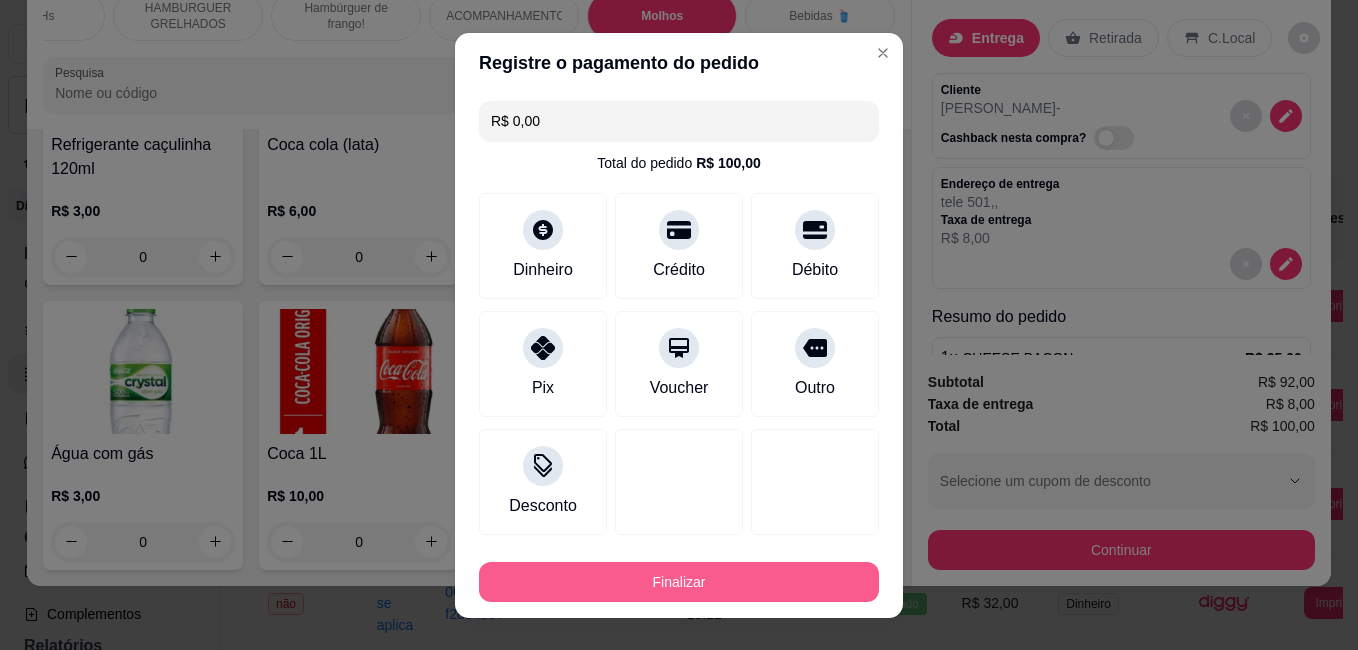 click on "Finalizar" at bounding box center (679, 582) 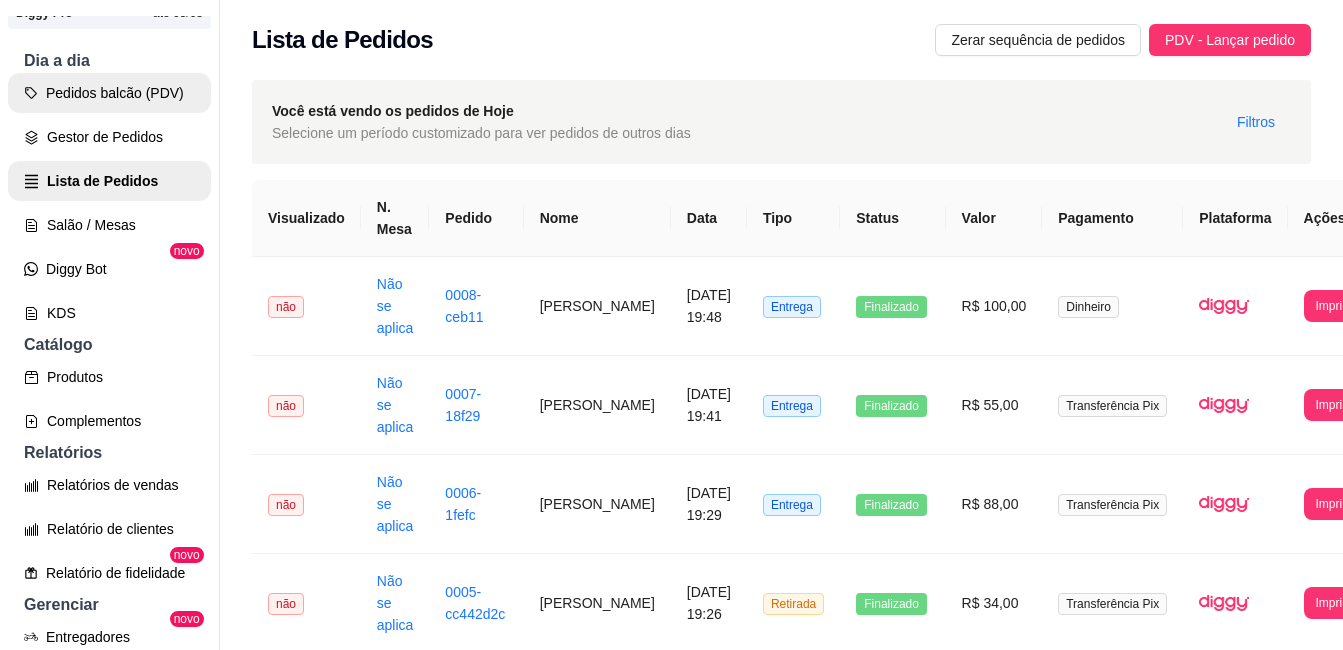 scroll, scrollTop: 200, scrollLeft: 0, axis: vertical 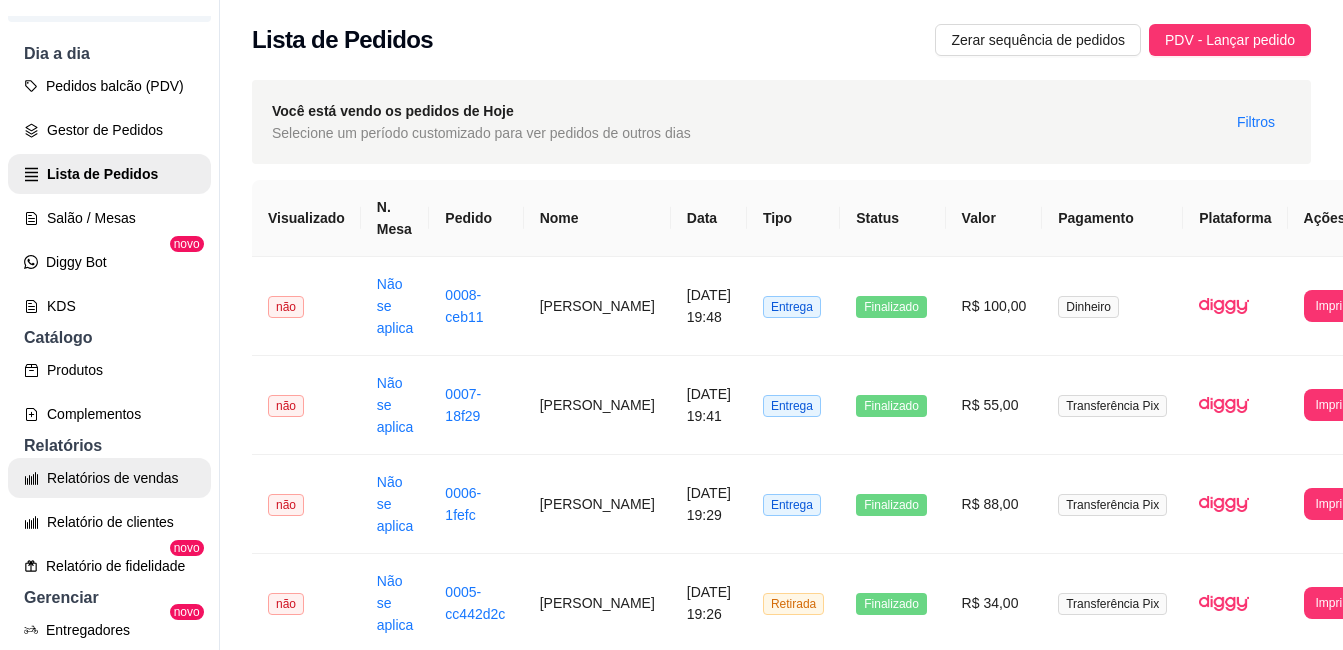 click on "Relatórios de vendas" at bounding box center [109, 478] 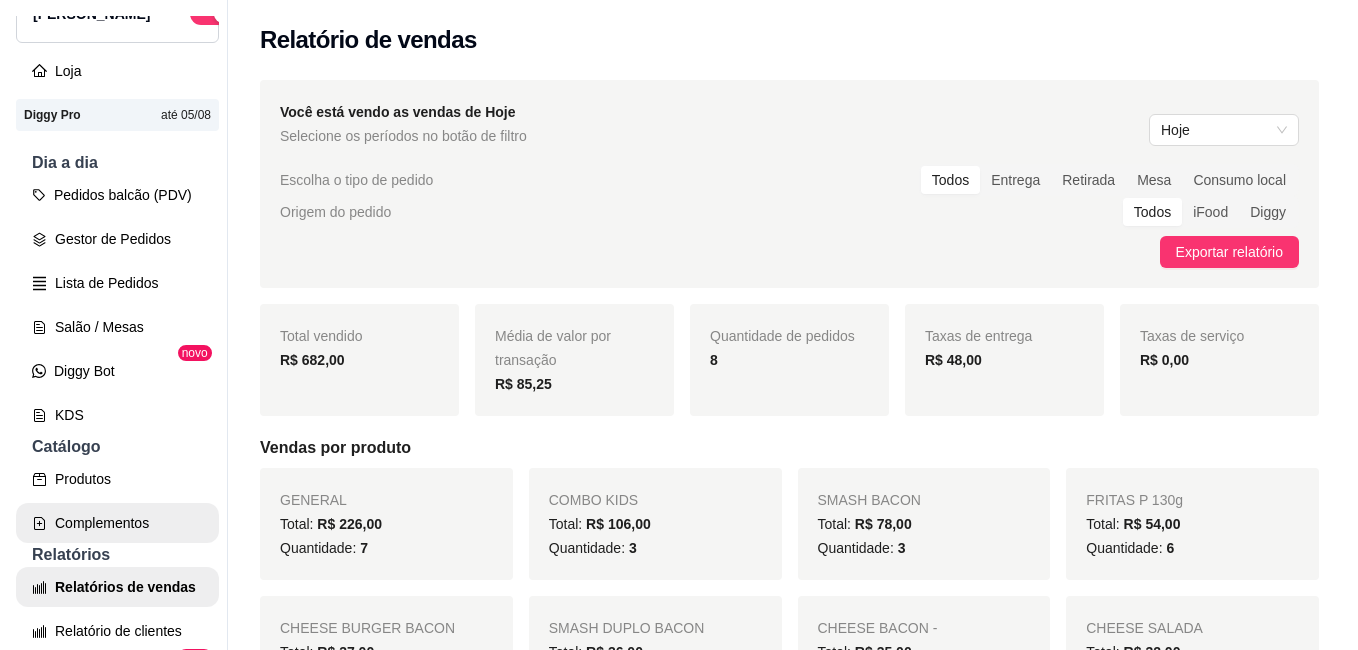 scroll, scrollTop: 0, scrollLeft: 0, axis: both 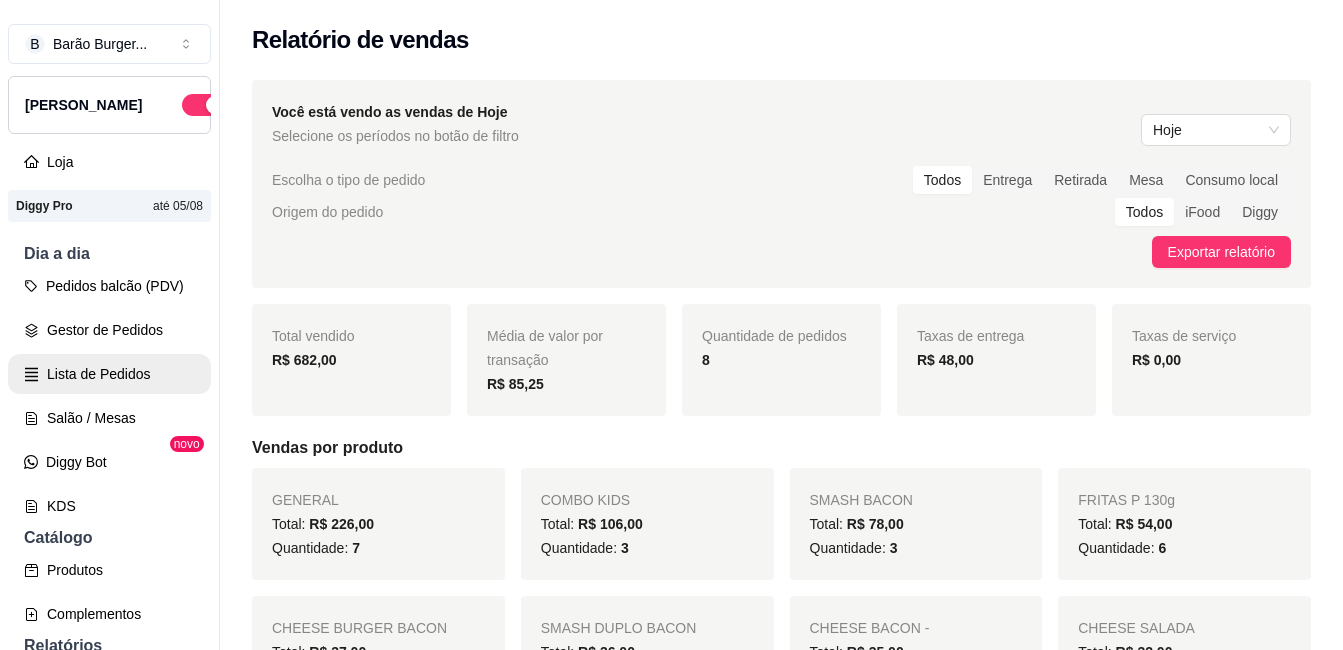 click on "Lista de Pedidos" at bounding box center (109, 374) 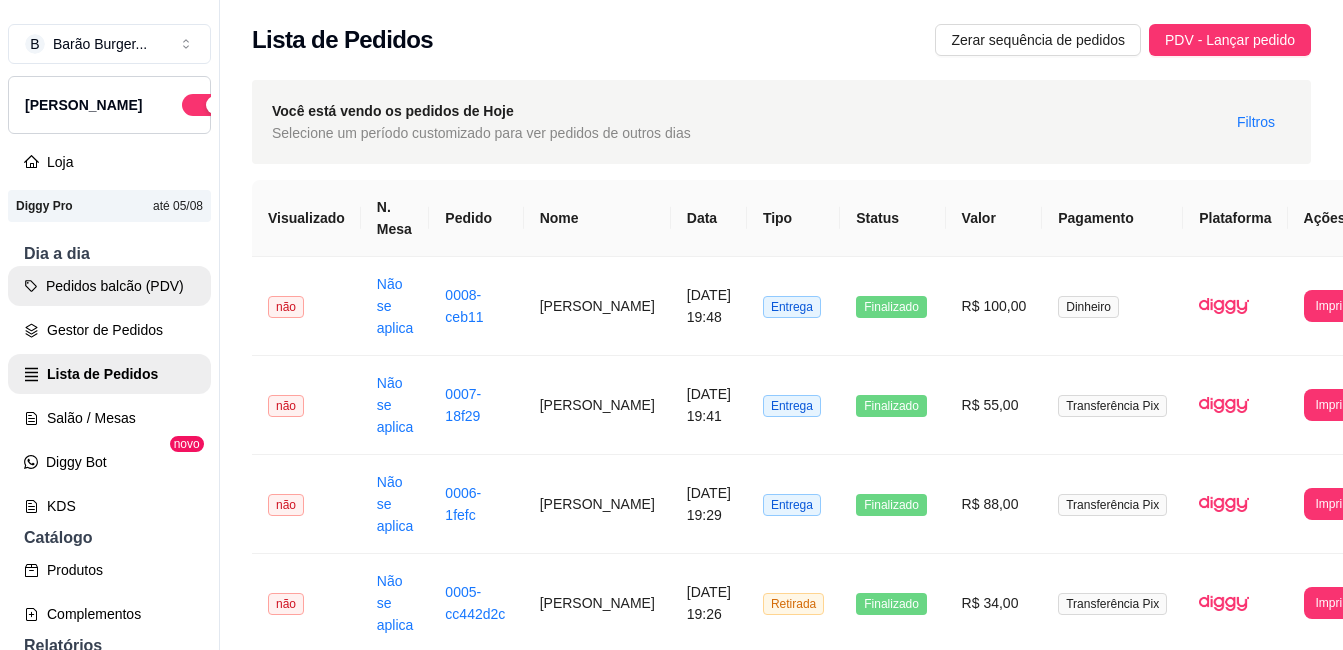 click on "Pedidos balcão (PDV)" at bounding box center [109, 286] 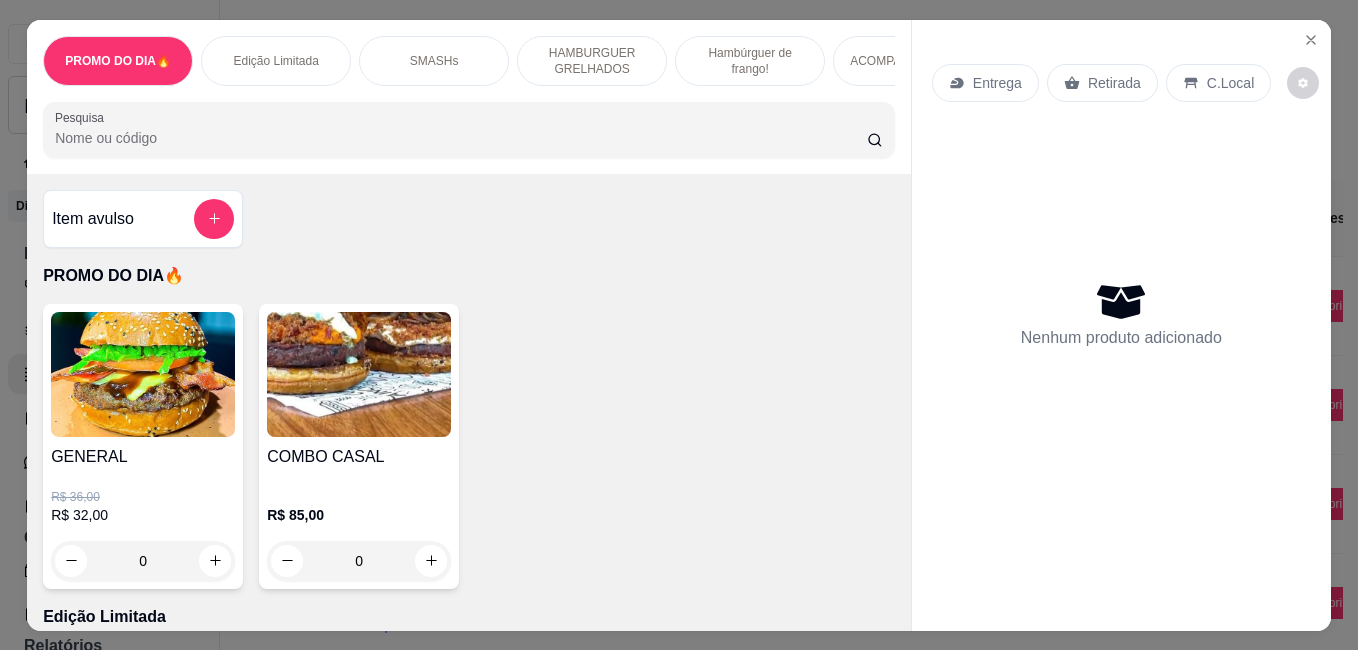click on "Hambúrguer de frango!" at bounding box center [750, 61] 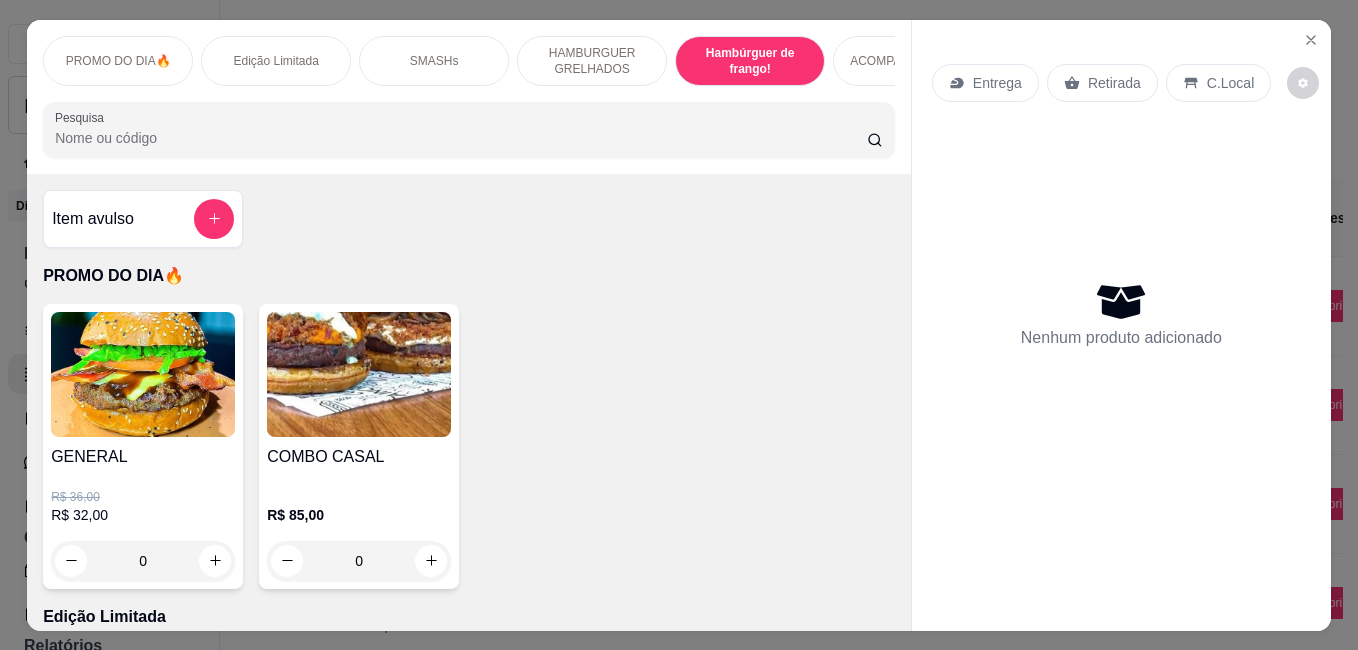 scroll, scrollTop: 3188, scrollLeft: 0, axis: vertical 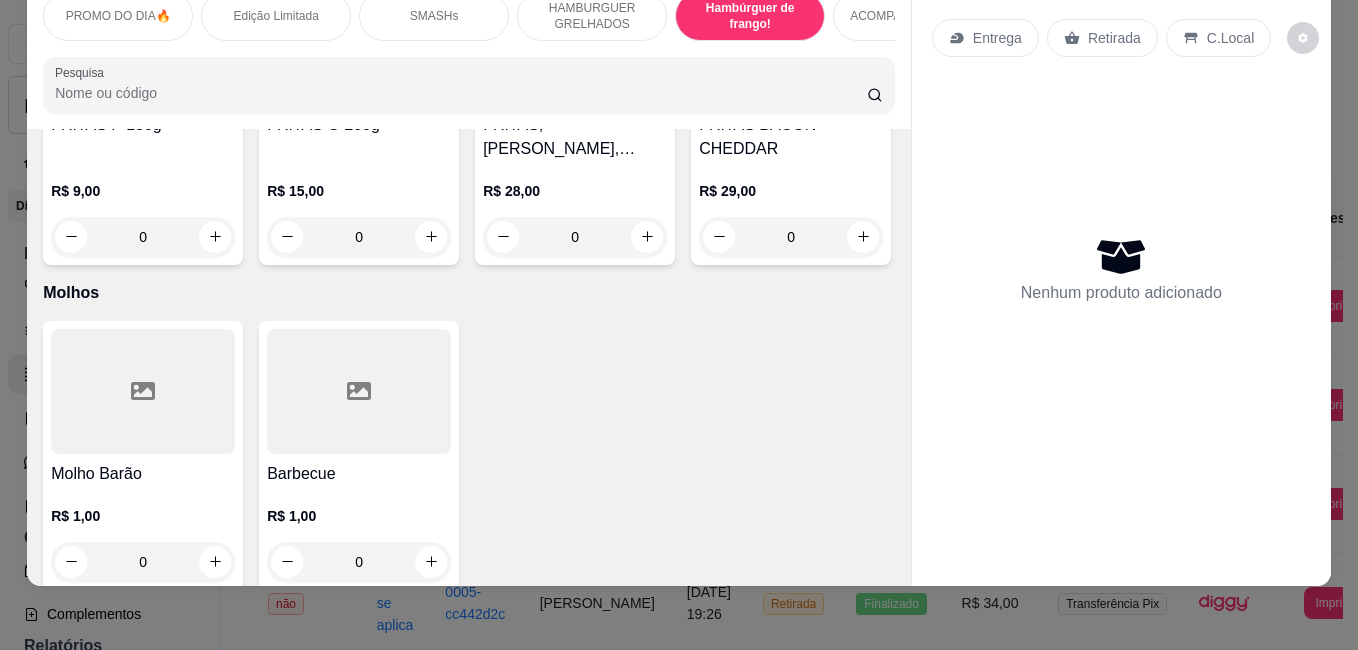 click on "CHICKEN  CRISPY" at bounding box center [359, -200] 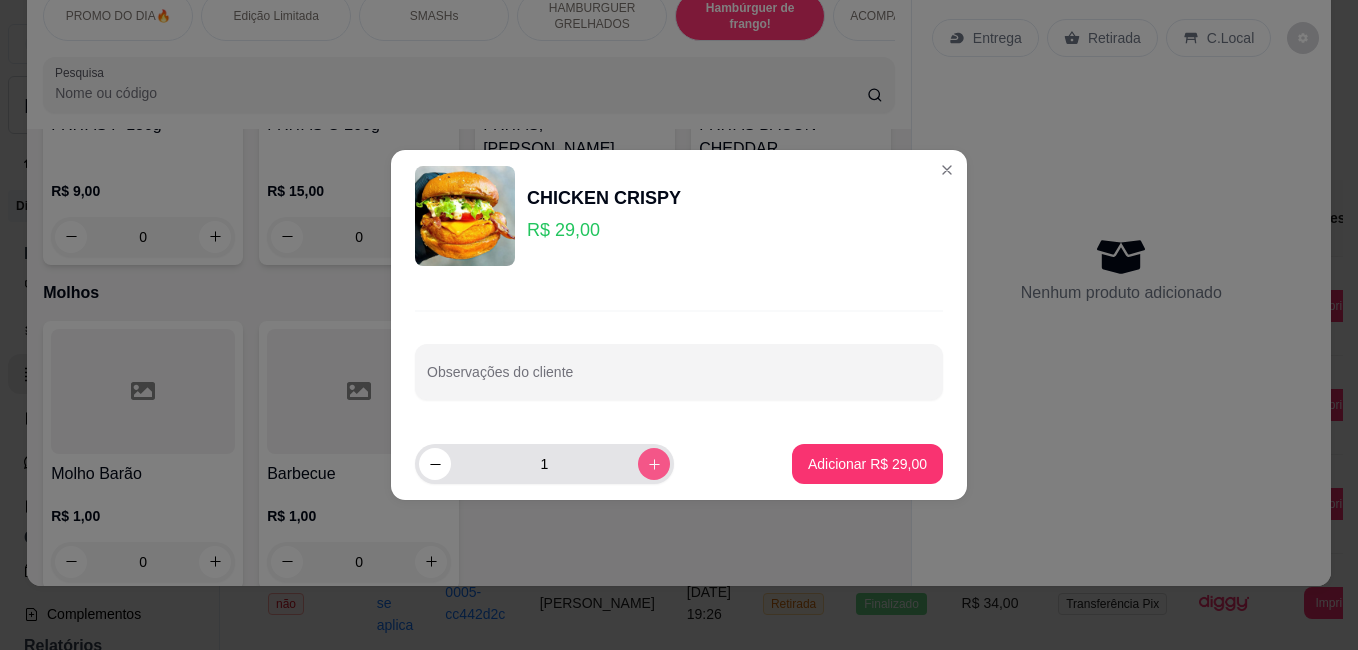 click 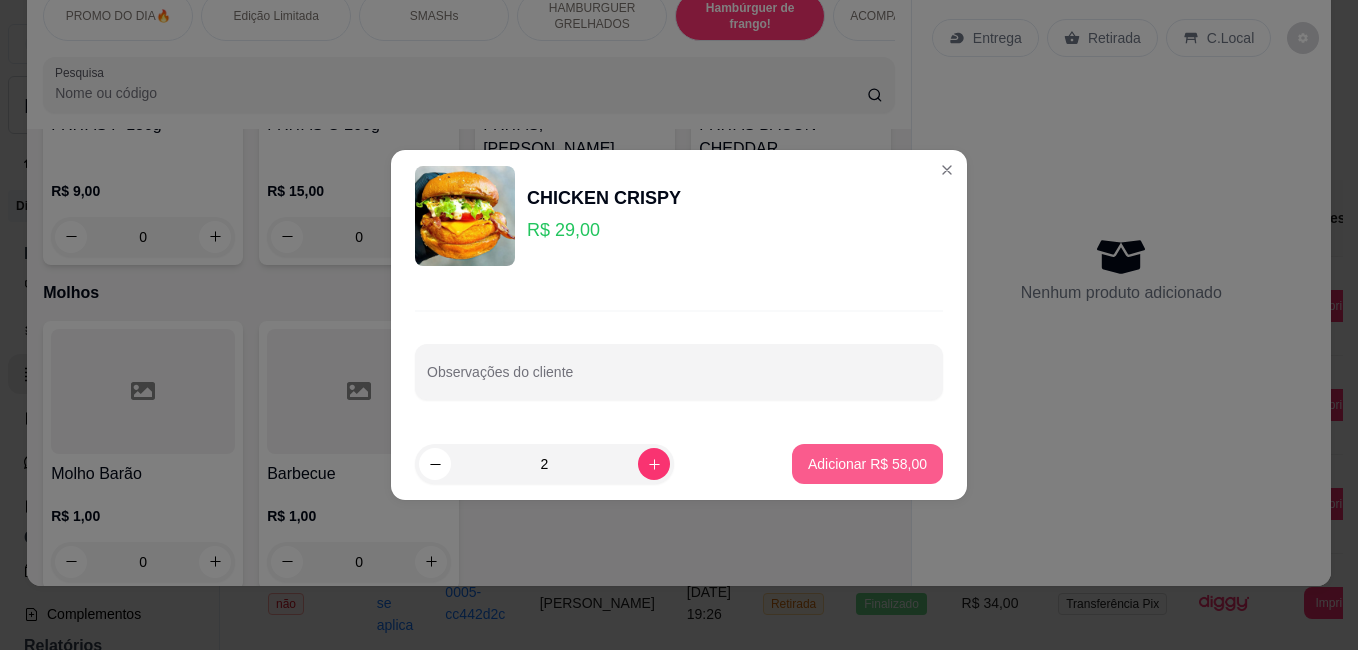 click on "Adicionar   R$ 58,00" at bounding box center (867, 464) 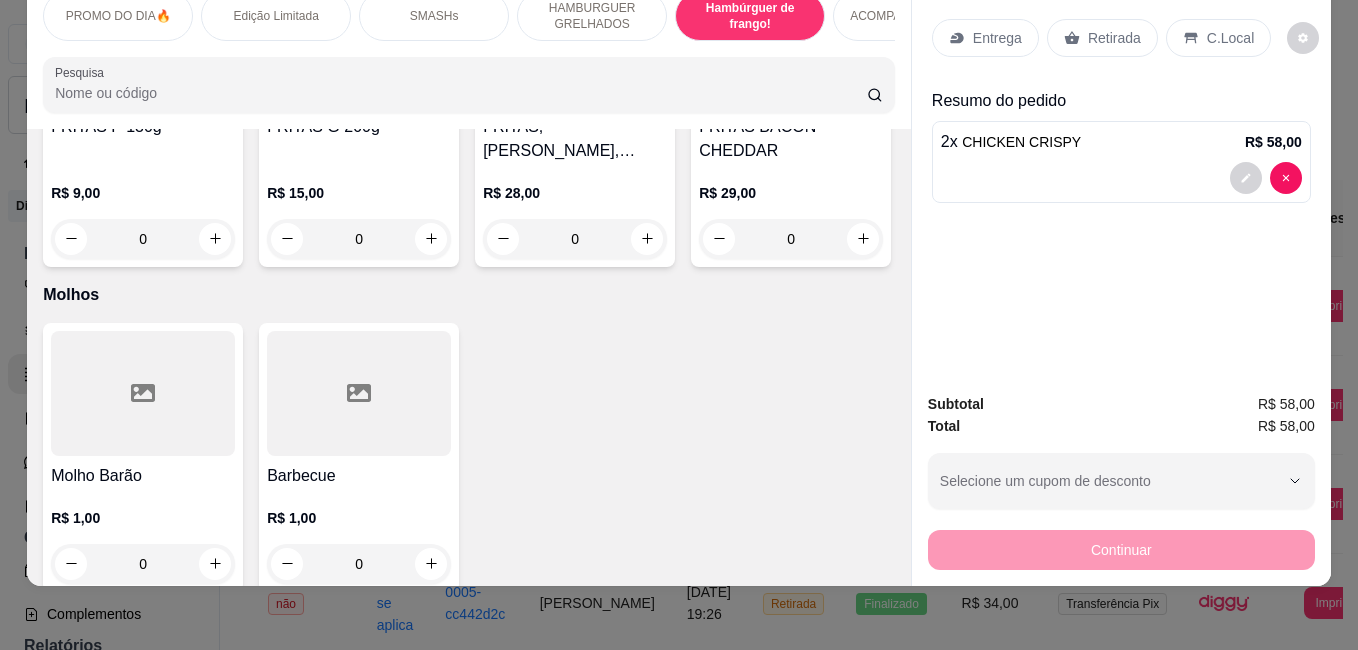 click on "SMASHs" at bounding box center [434, 16] 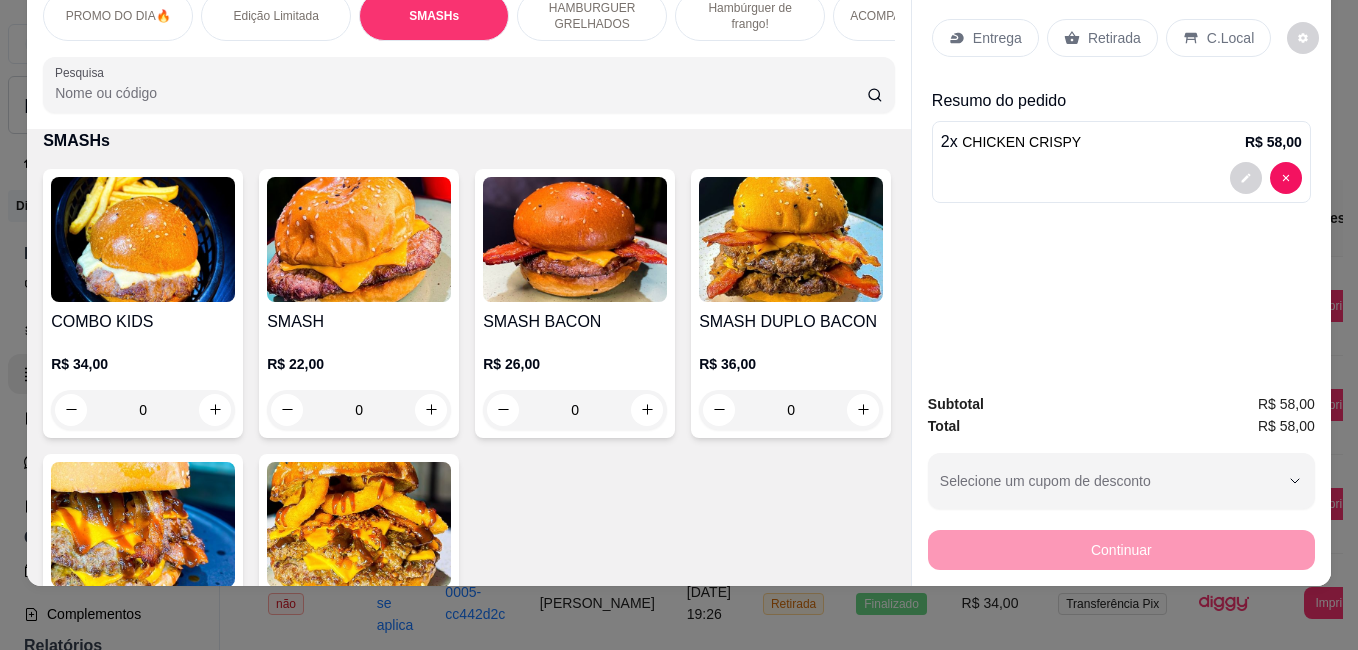 click at bounding box center (143, 239) 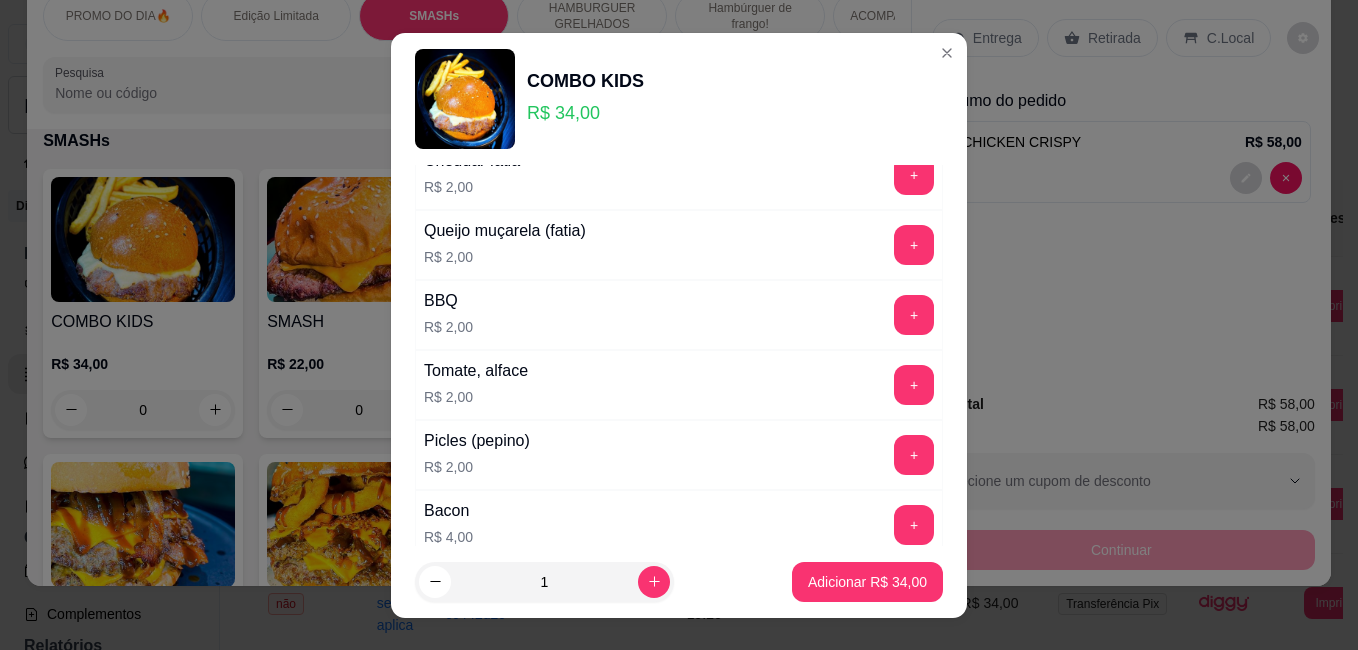 scroll, scrollTop: 200, scrollLeft: 0, axis: vertical 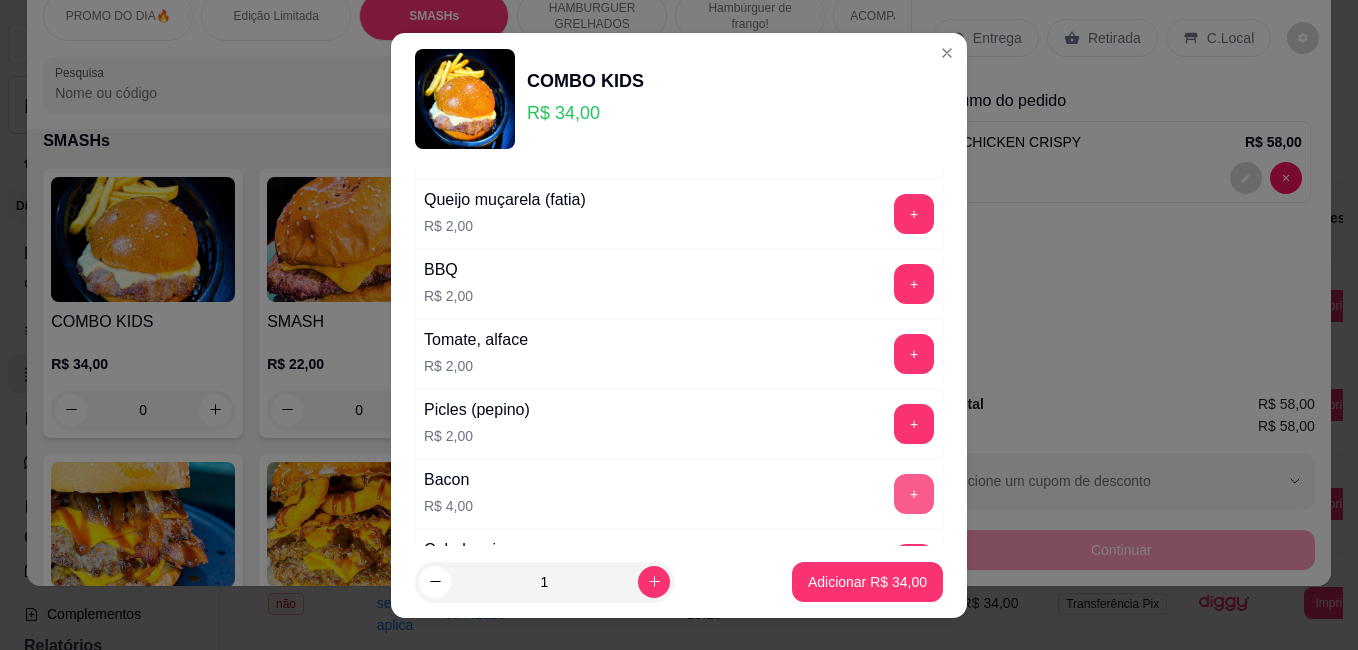 click on "+" at bounding box center (914, 494) 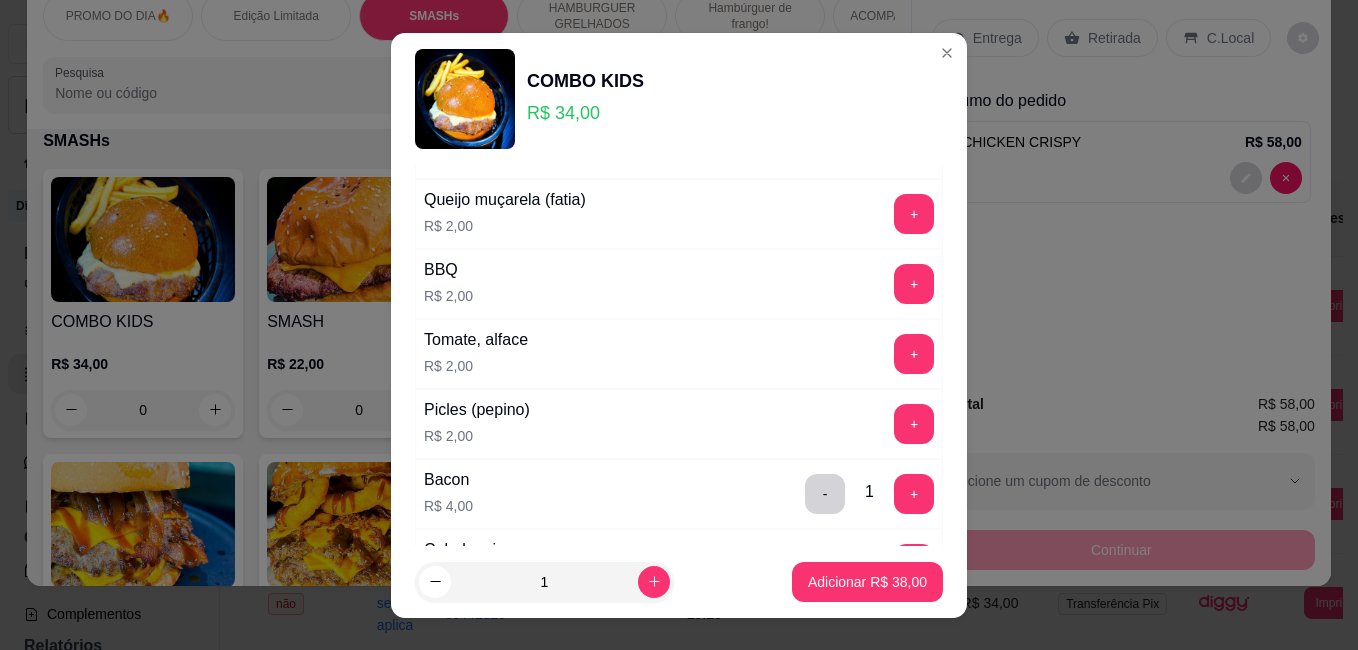 scroll, scrollTop: 823, scrollLeft: 0, axis: vertical 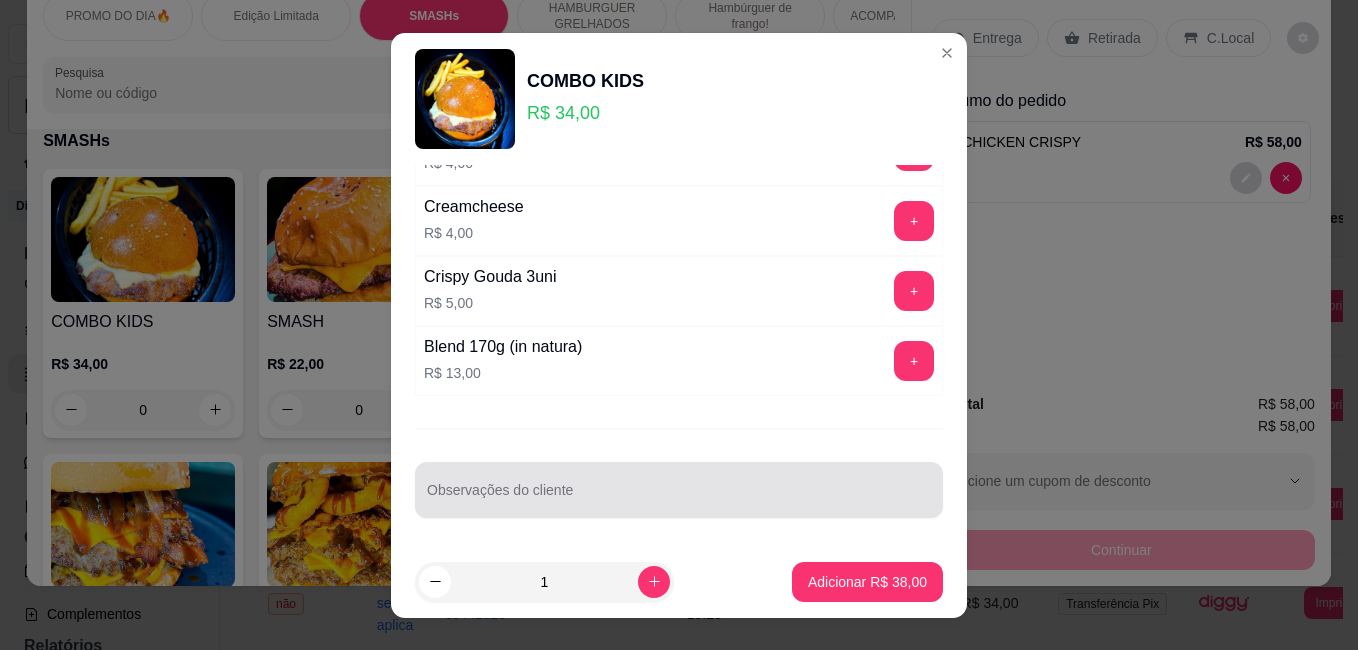 click on "Observações do cliente" at bounding box center [679, 490] 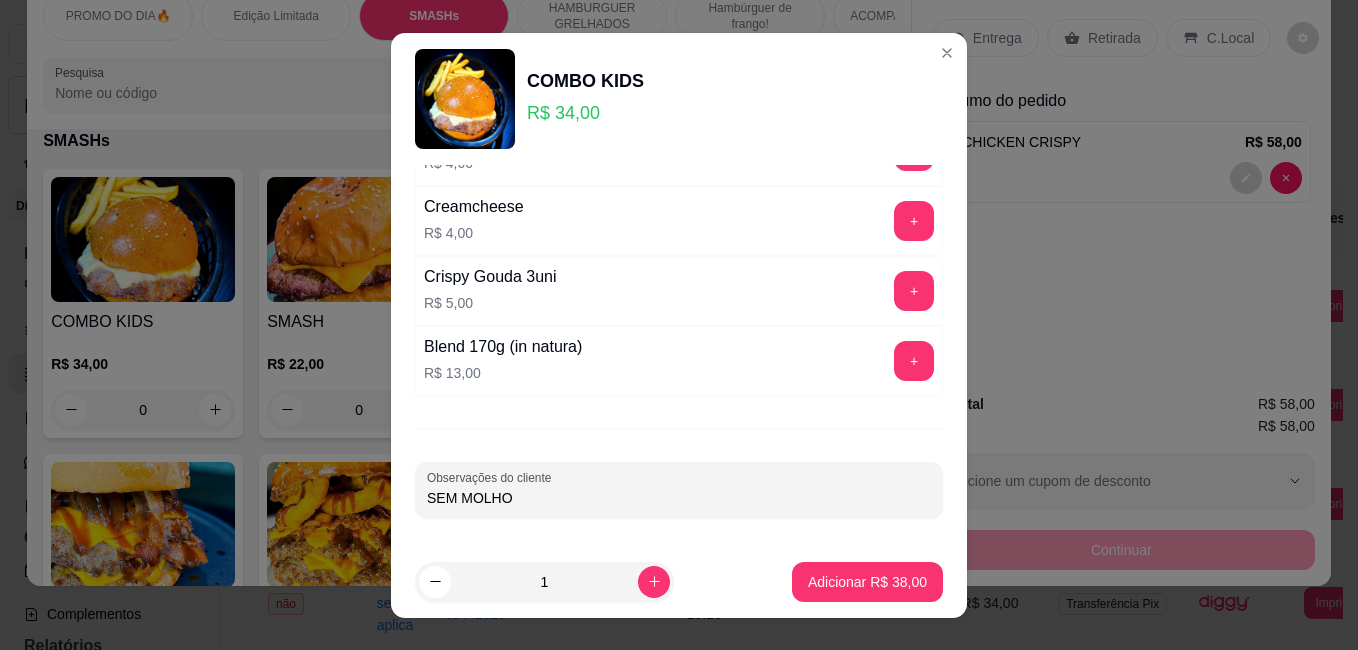 type on "SEM MOLHO" 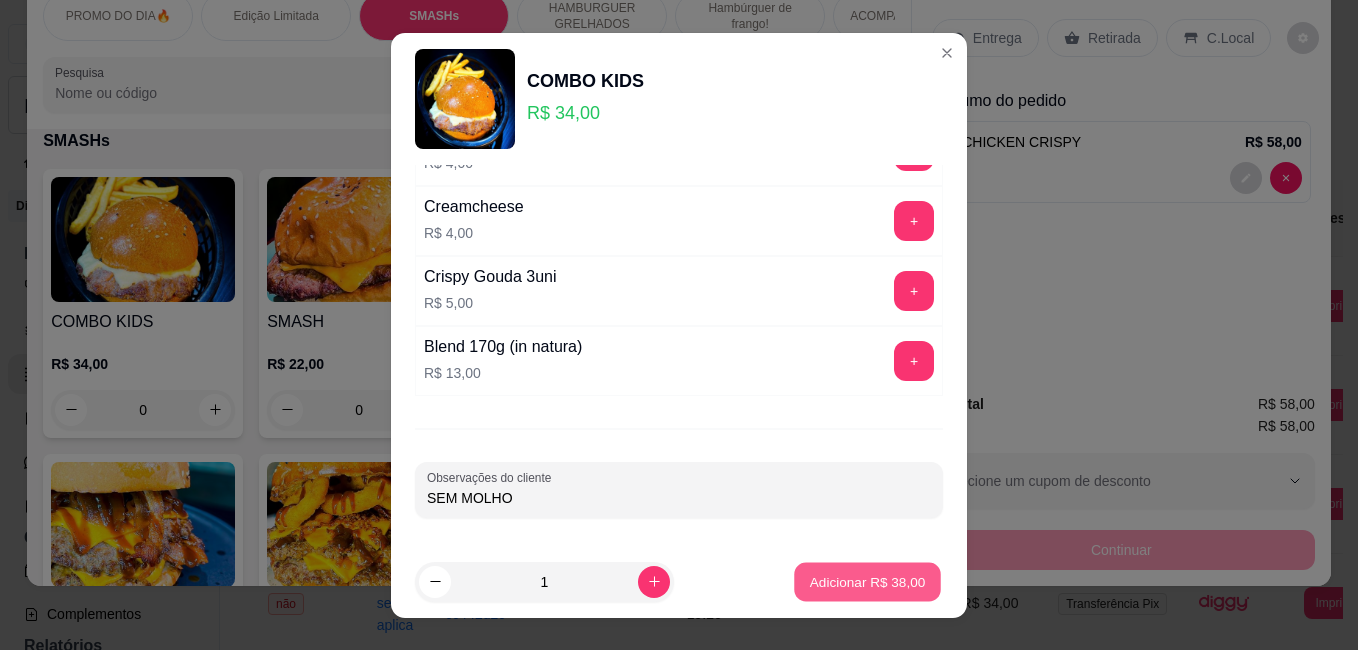 click on "Adicionar   R$ 38,00" at bounding box center [868, 581] 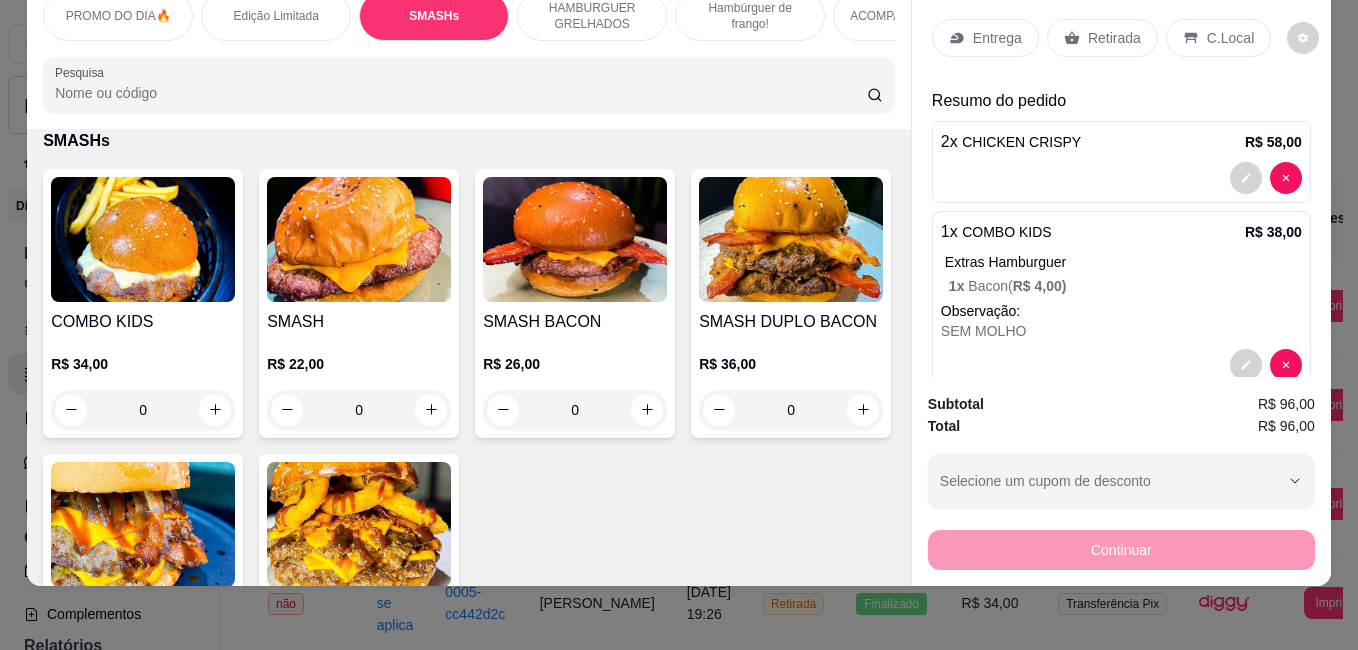 click on "Retirada" at bounding box center [1102, 38] 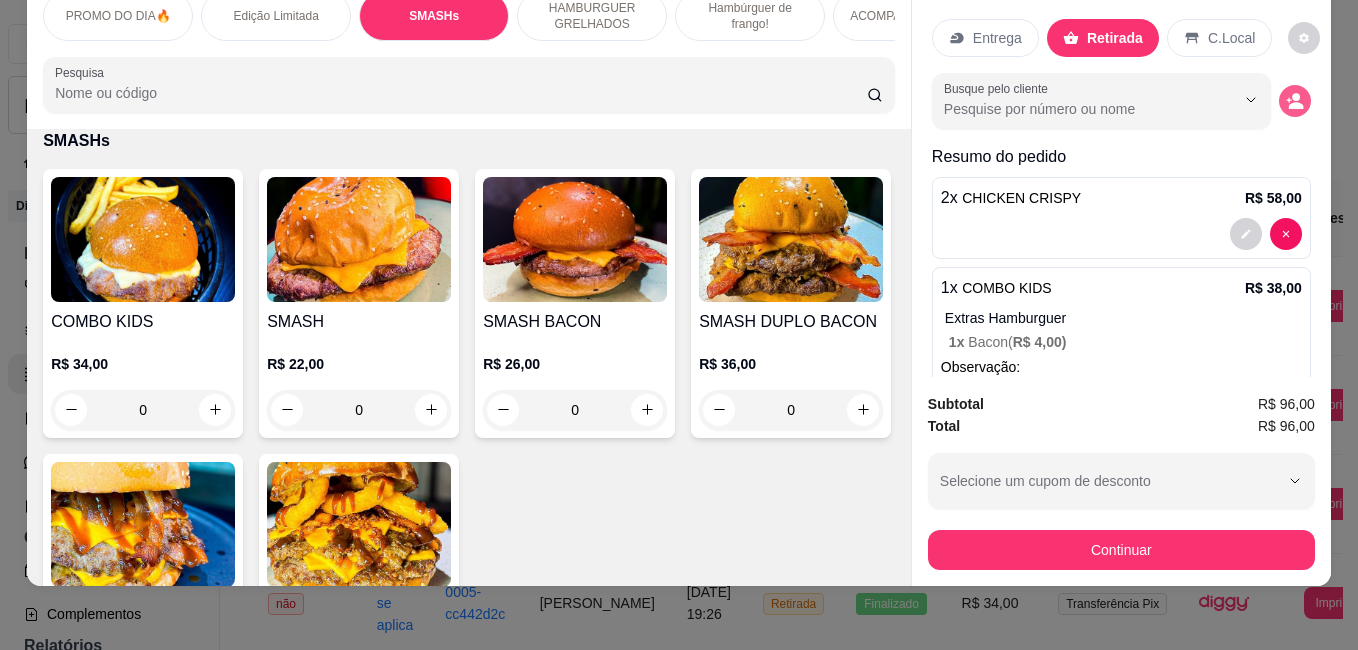 click at bounding box center (1295, 101) 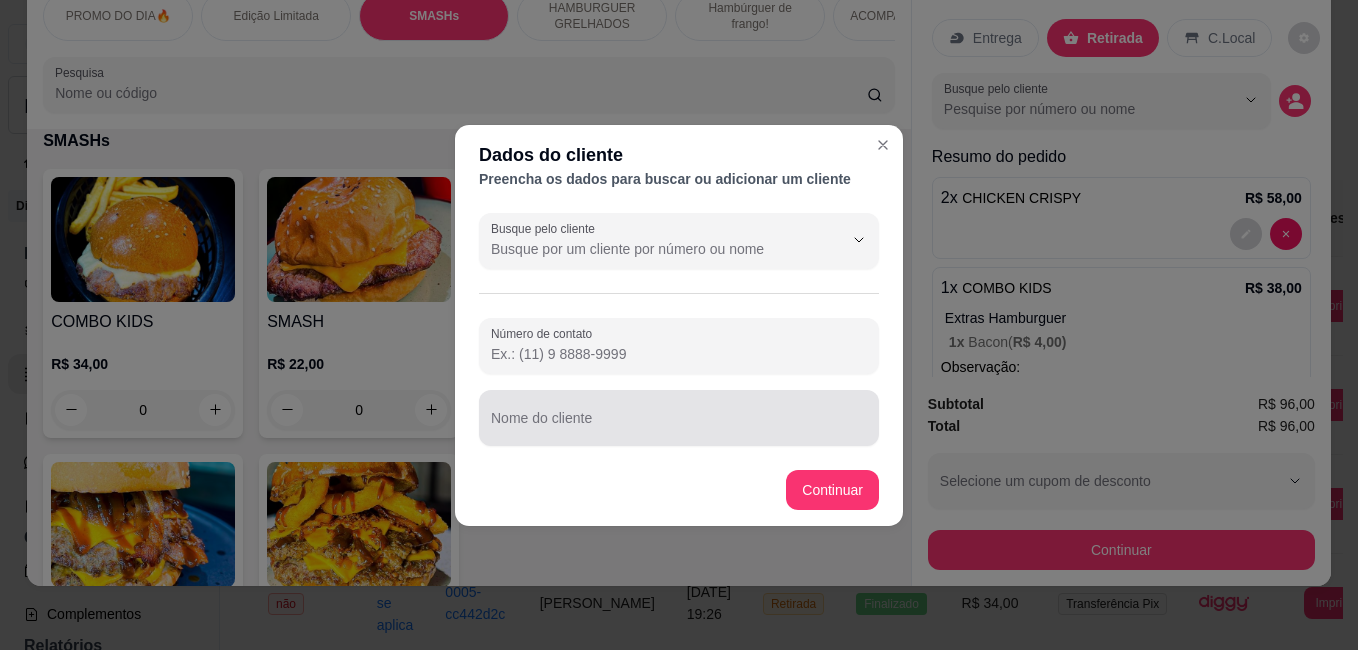 click on "Nome do cliente" at bounding box center (679, 426) 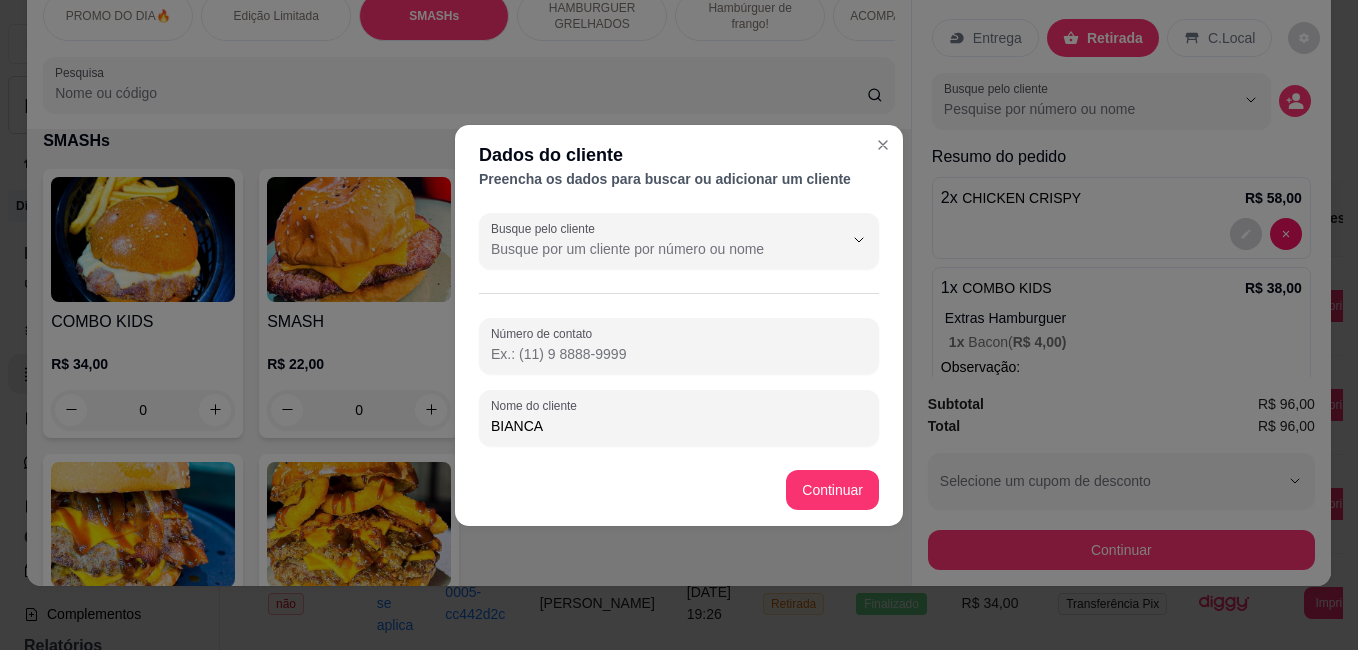 type on "BIANCA" 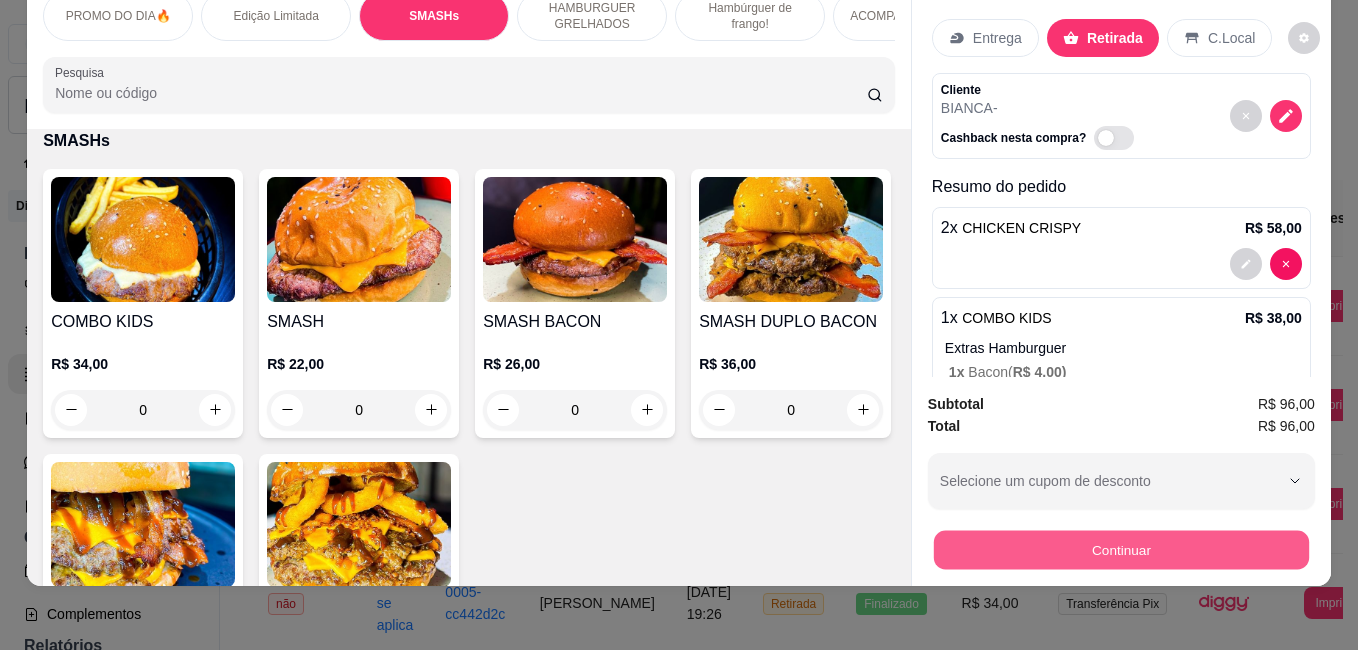 click on "Continuar" at bounding box center [1121, 549] 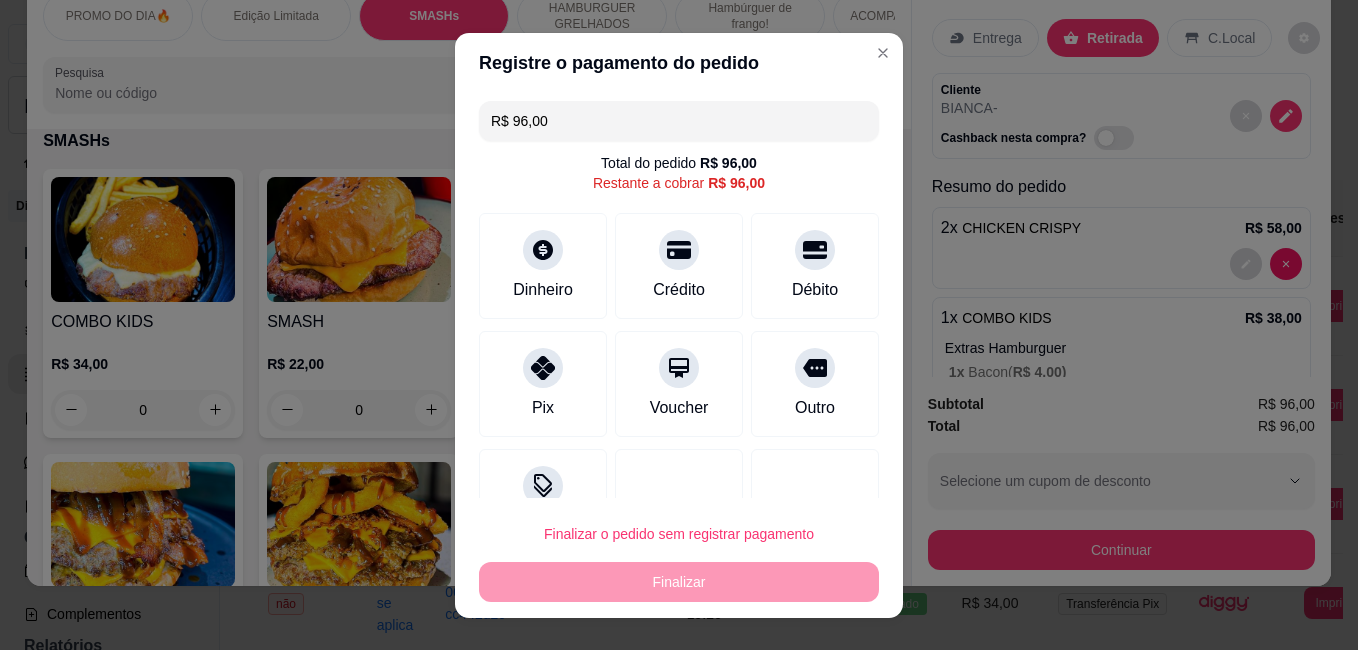 click on "Total do pedido   R$ 96,00 Restante a cobrar   R$ 96,00" at bounding box center (679, 173) 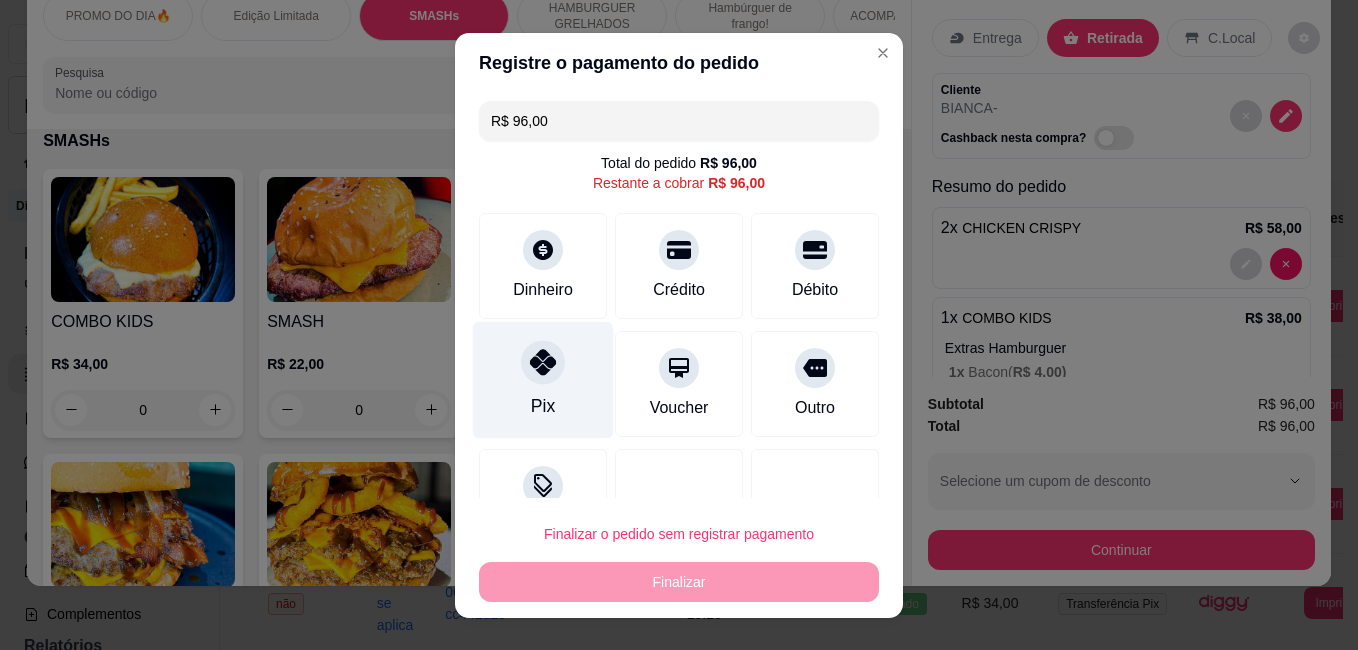click on "Pix" at bounding box center [543, 379] 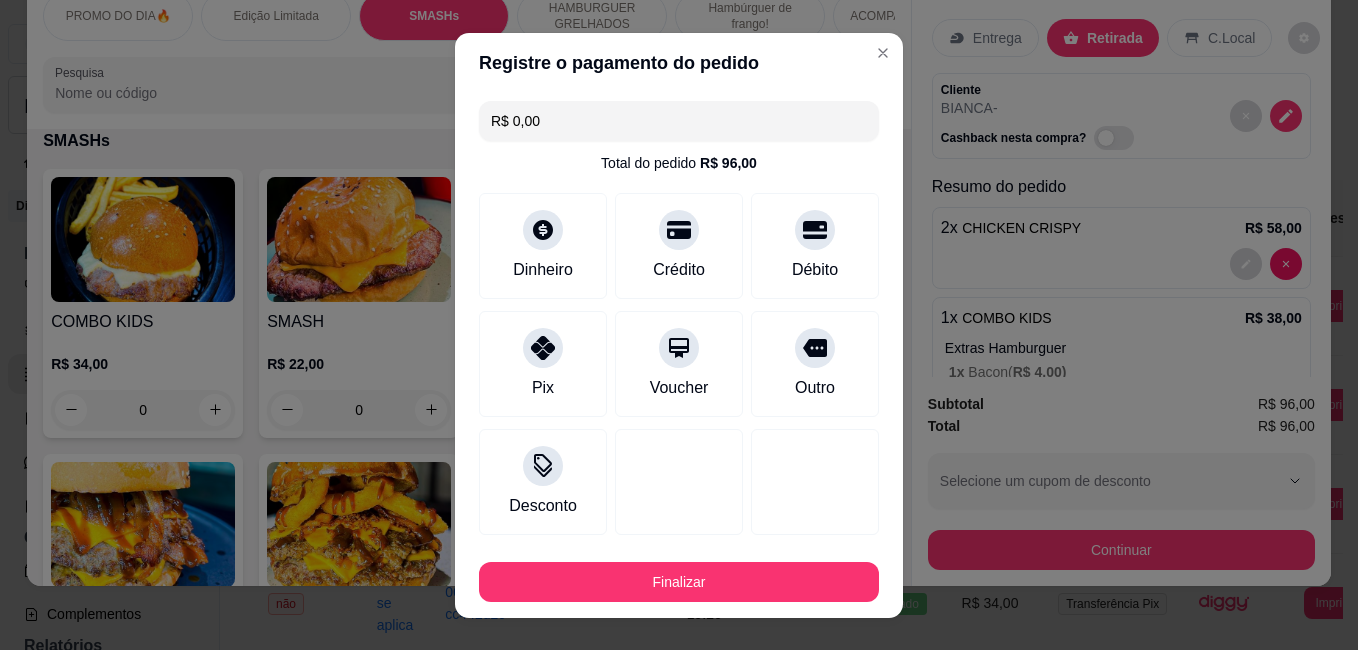 click on "Finalizar" at bounding box center (679, 582) 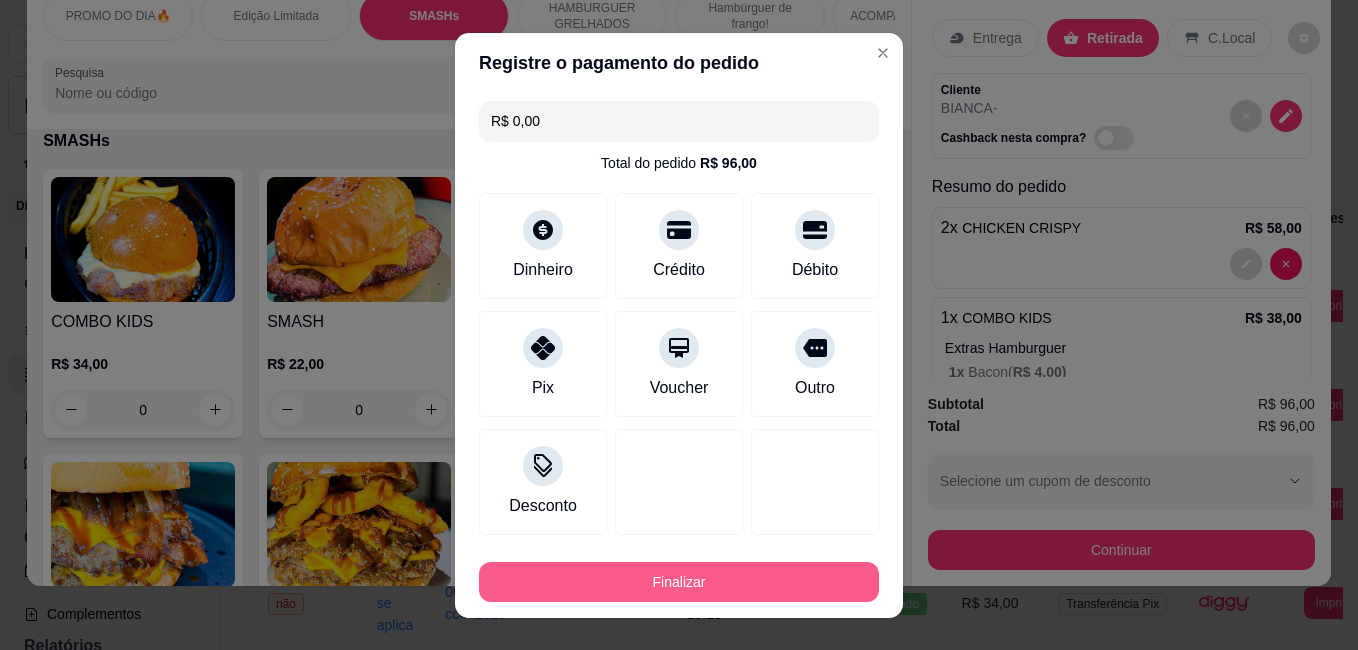 click on "Finalizar" at bounding box center (679, 582) 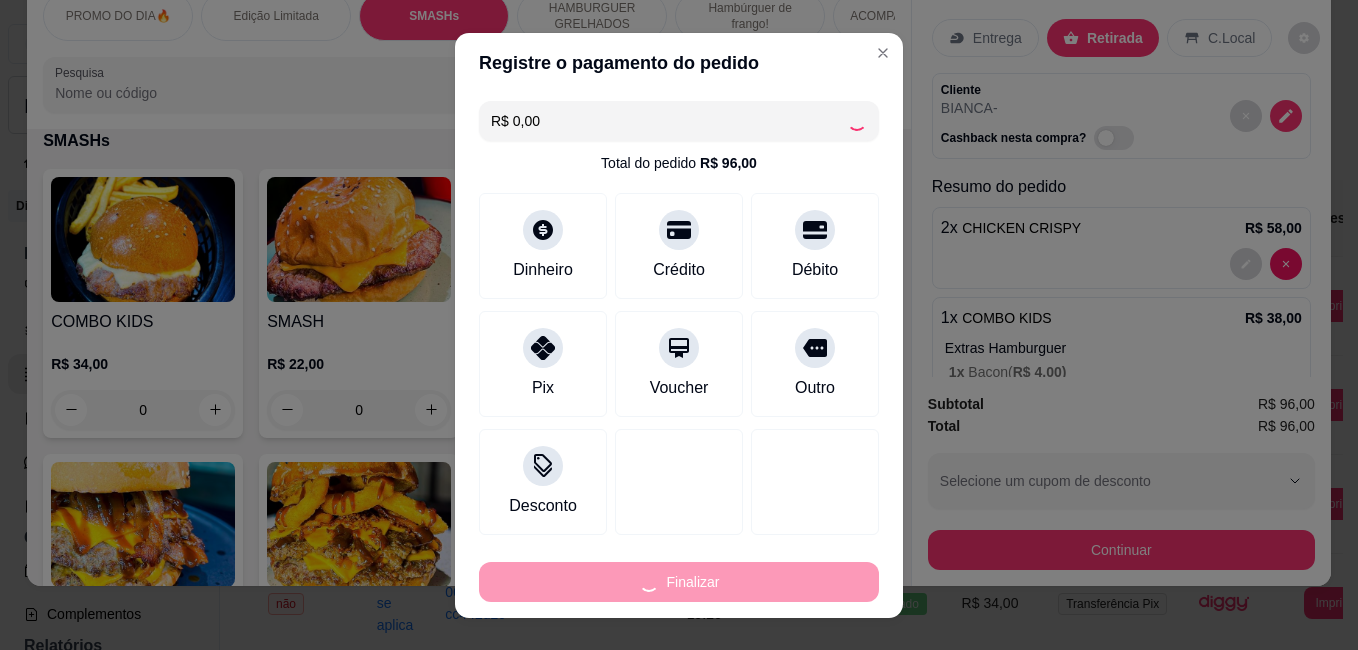 type on "0" 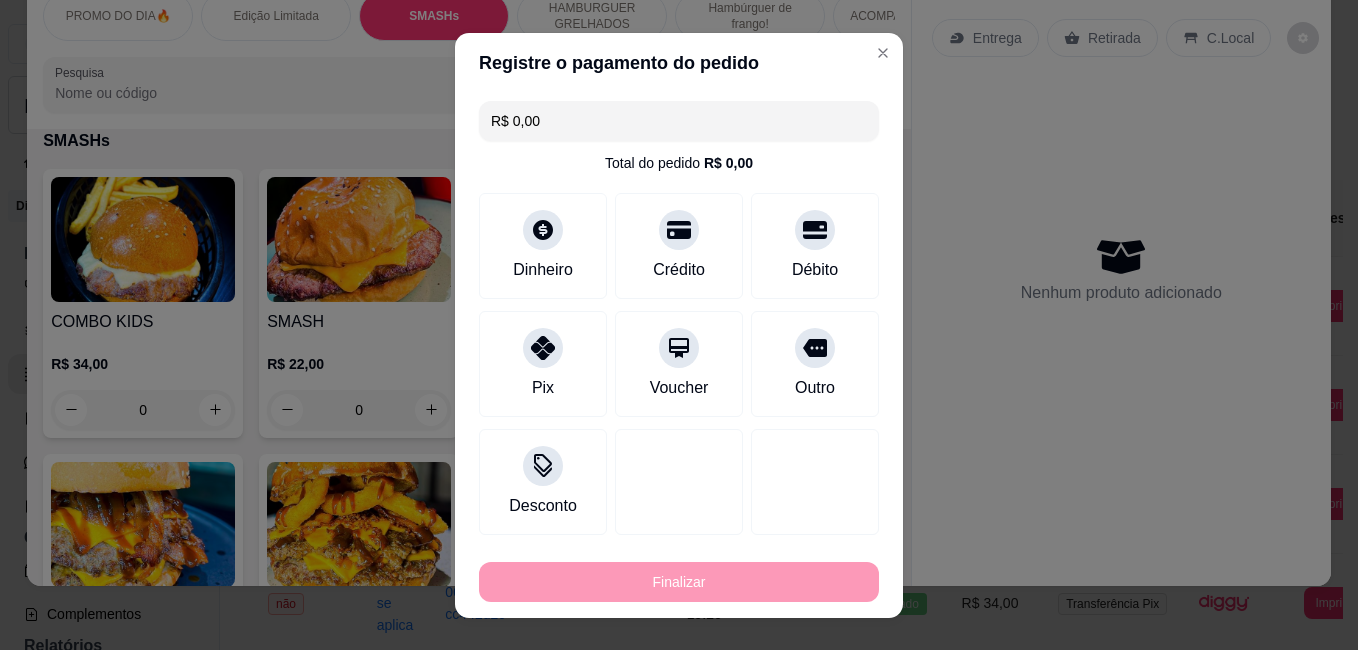 type on "-R$ 96,00" 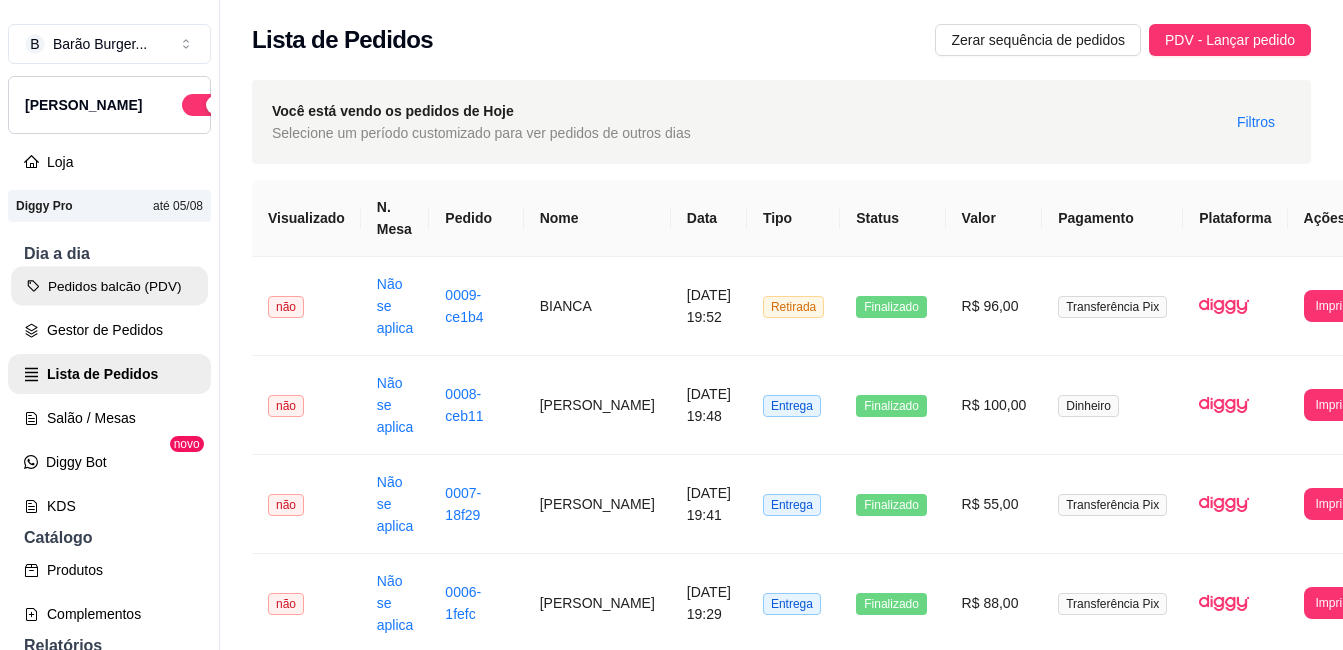 click on "Pedidos balcão (PDV)" at bounding box center (109, 286) 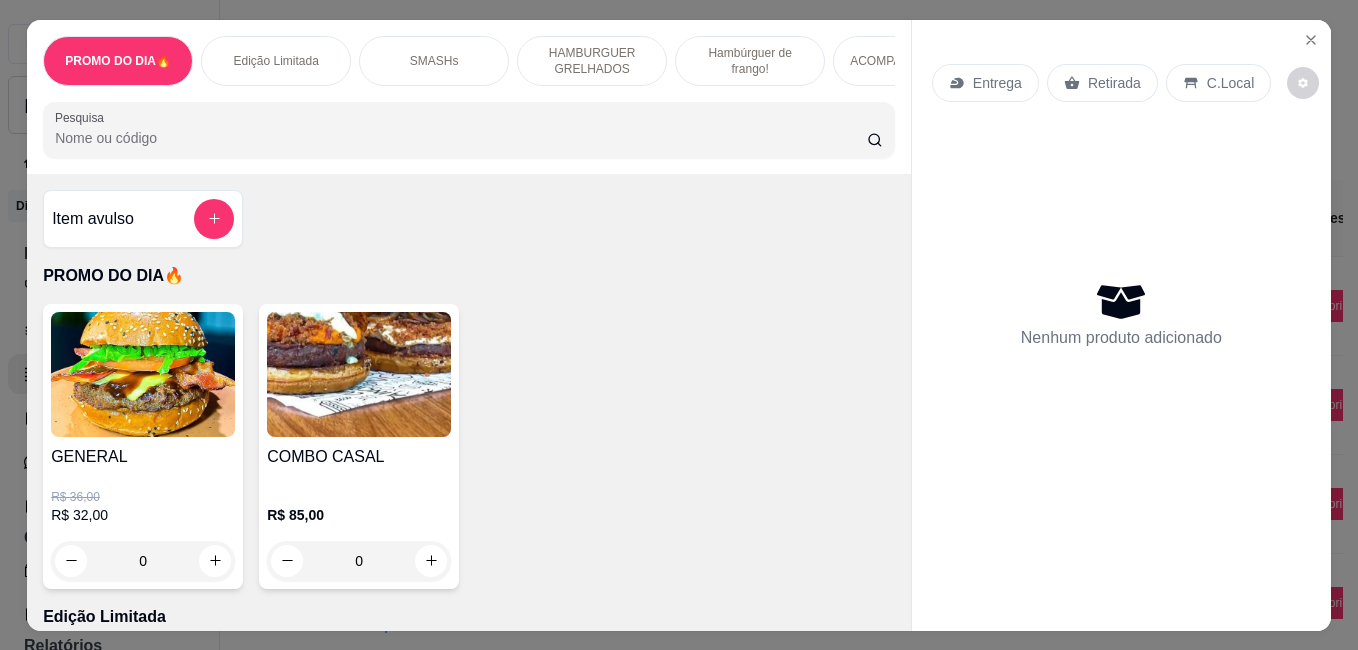 click on "SMASHs" at bounding box center [434, 61] 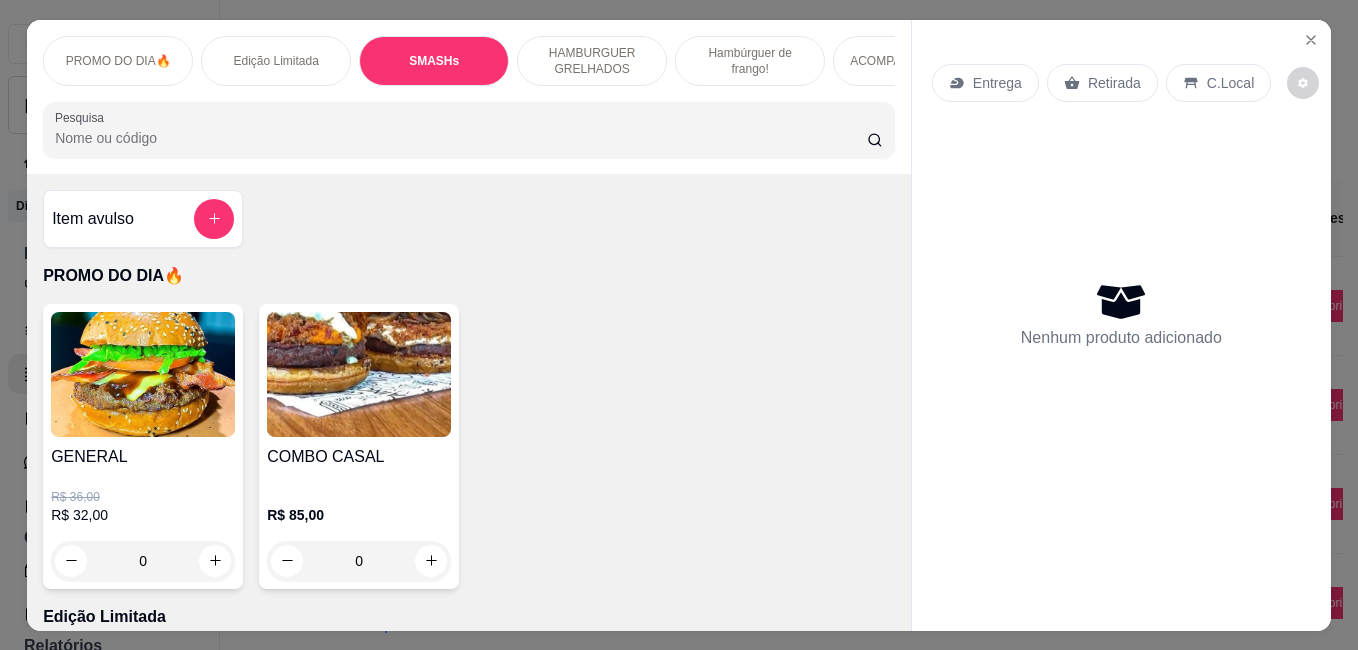 scroll, scrollTop: 756, scrollLeft: 0, axis: vertical 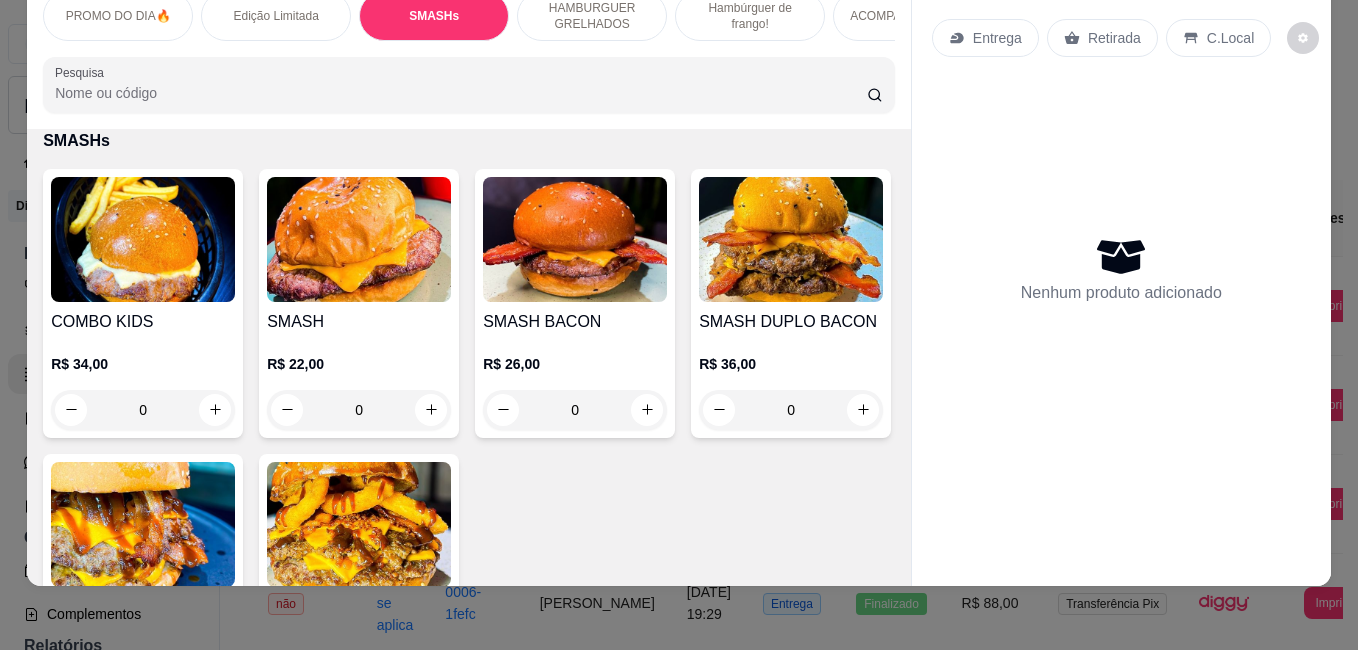 click on "COMBO KIDS" at bounding box center [143, 322] 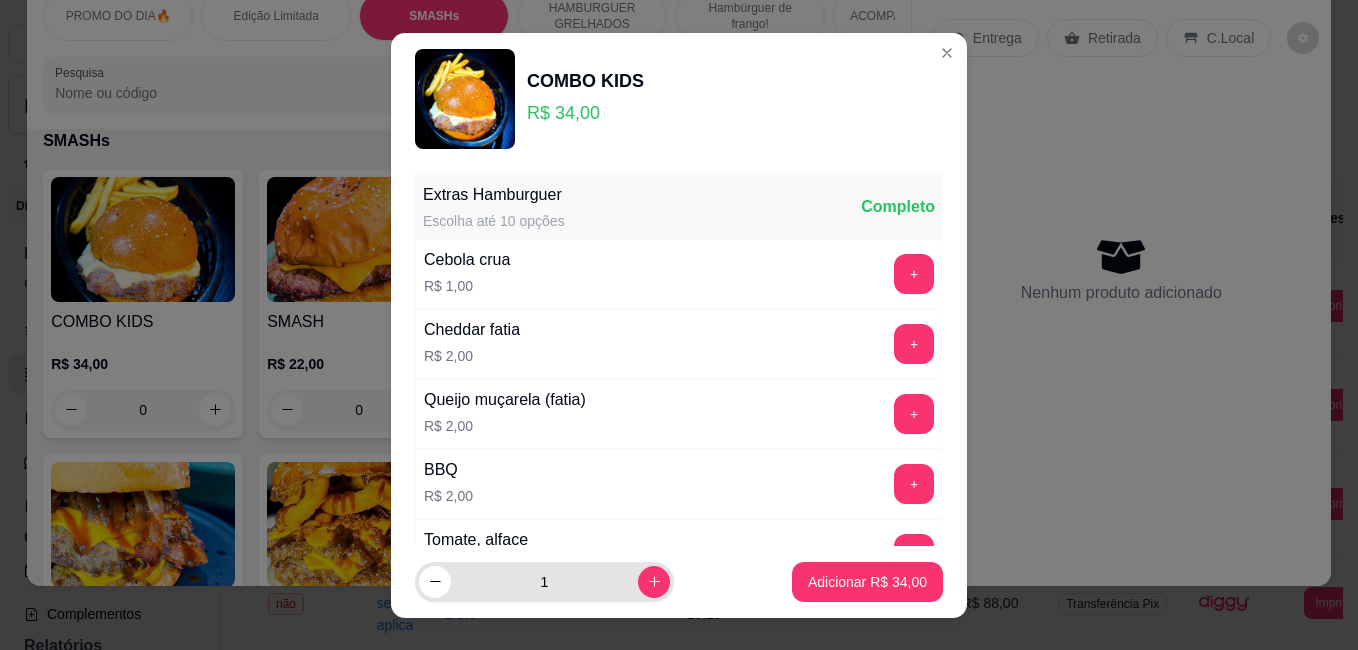 click 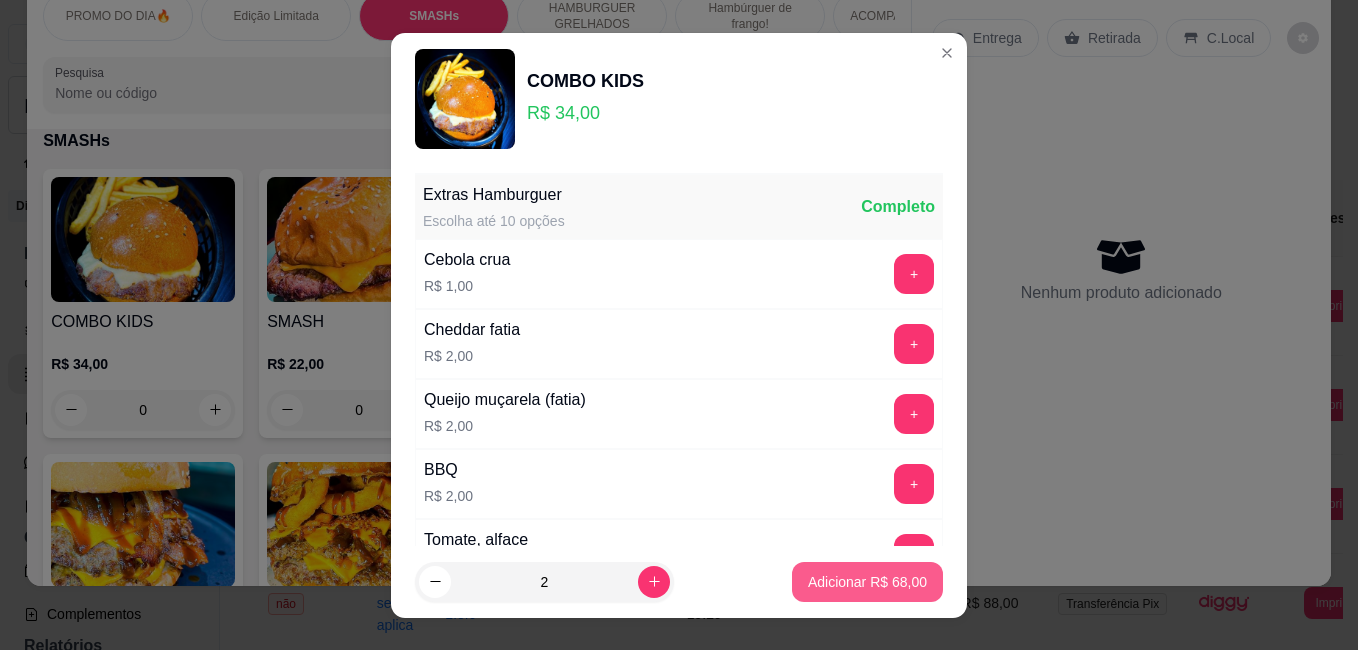 click on "Adicionar   R$ 68,00" at bounding box center [867, 582] 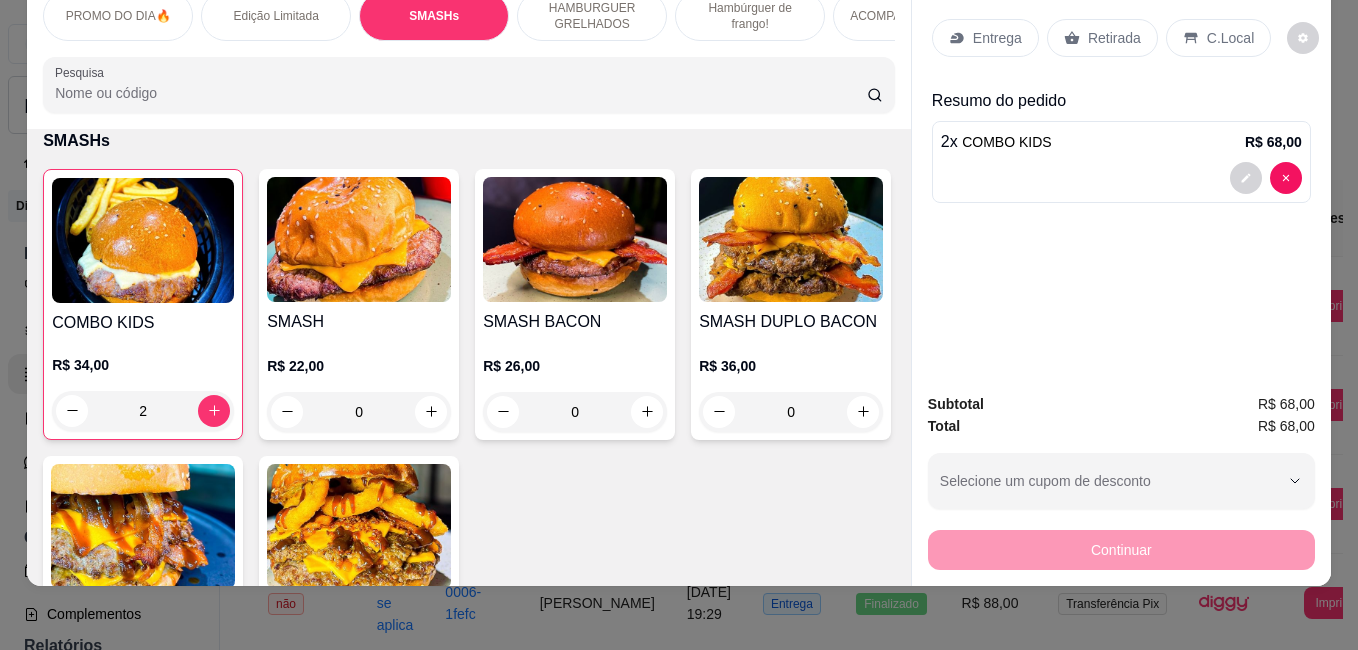 click on "PROMO DO DIA🔥" at bounding box center [118, 16] 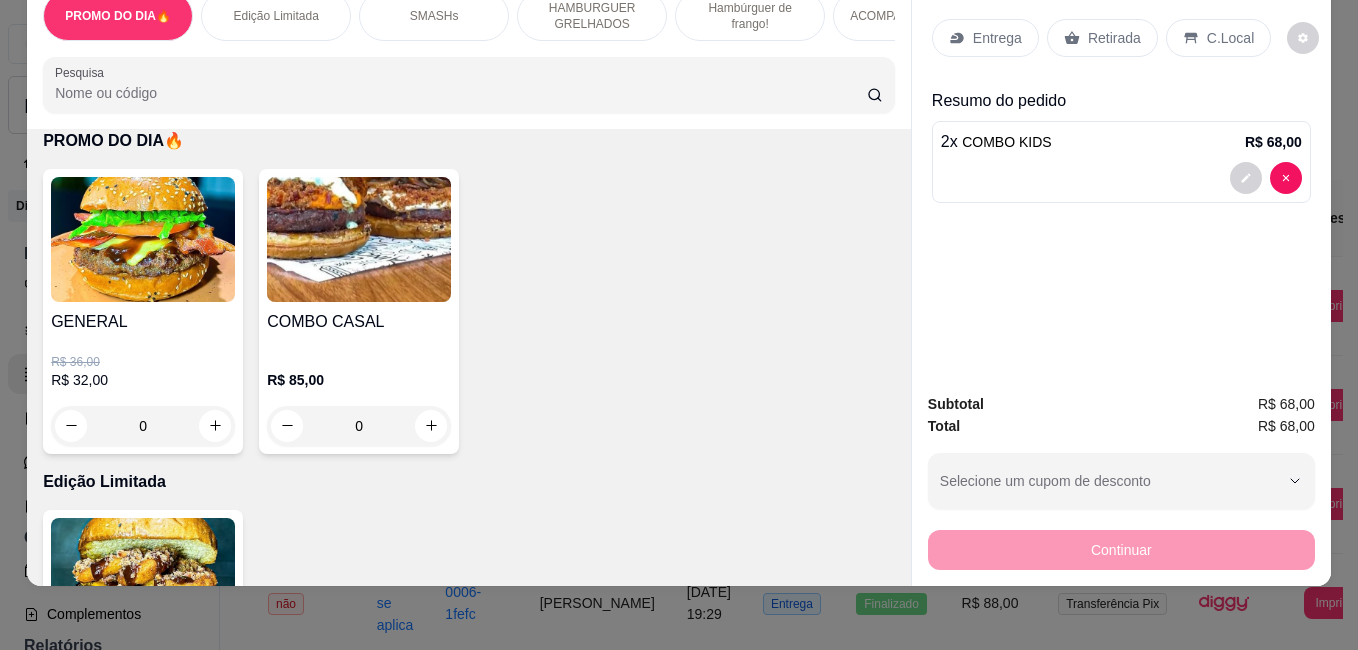 click at bounding box center (143, 239) 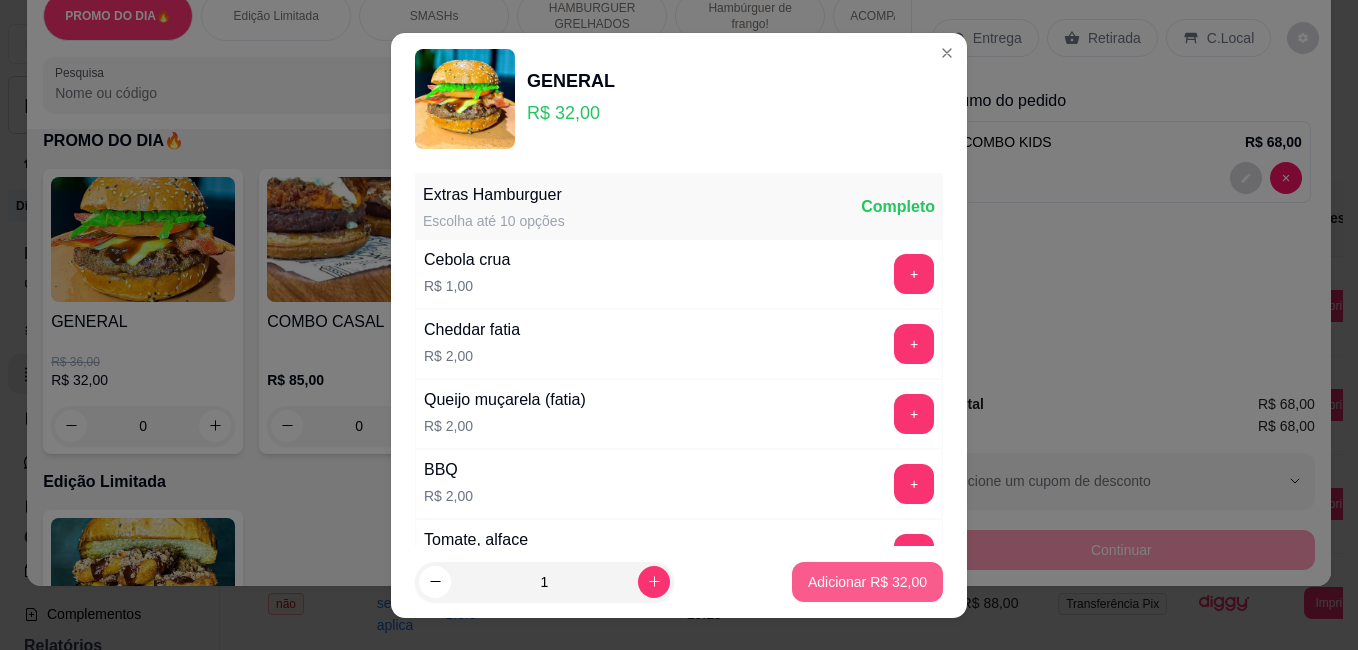 click on "Adicionar   R$ 32,00" at bounding box center (867, 582) 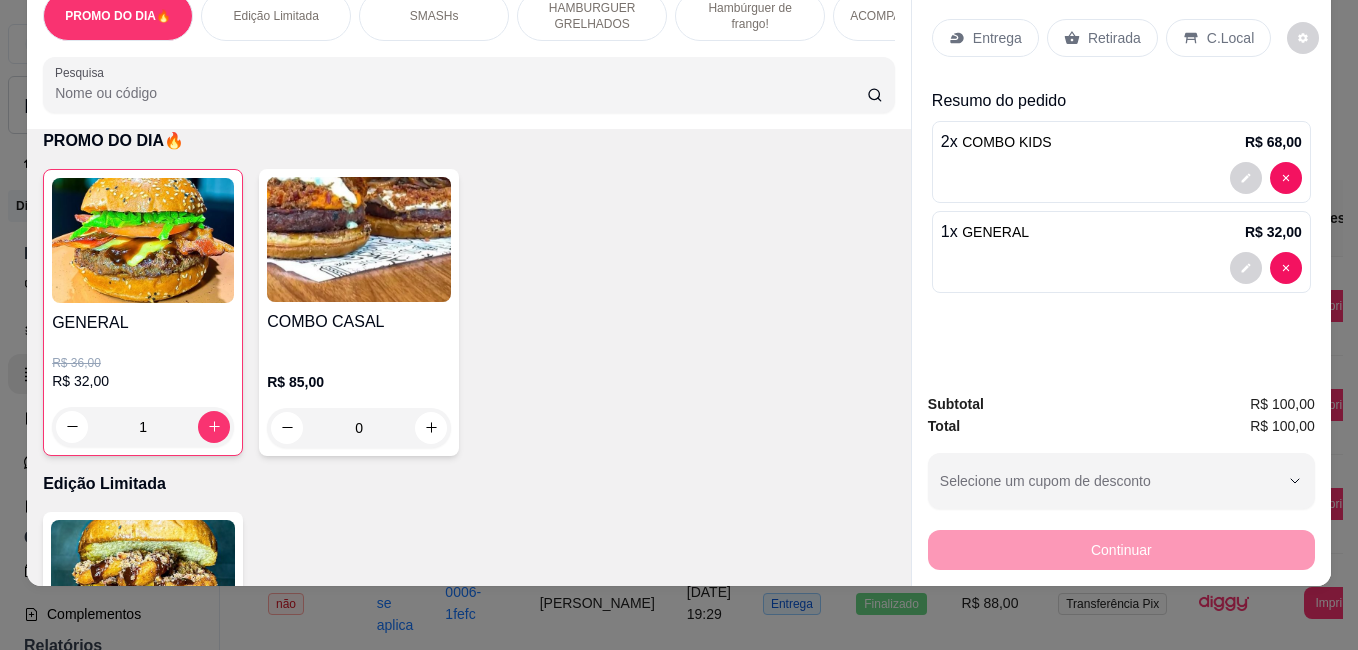 click on "Entrega" at bounding box center [997, 38] 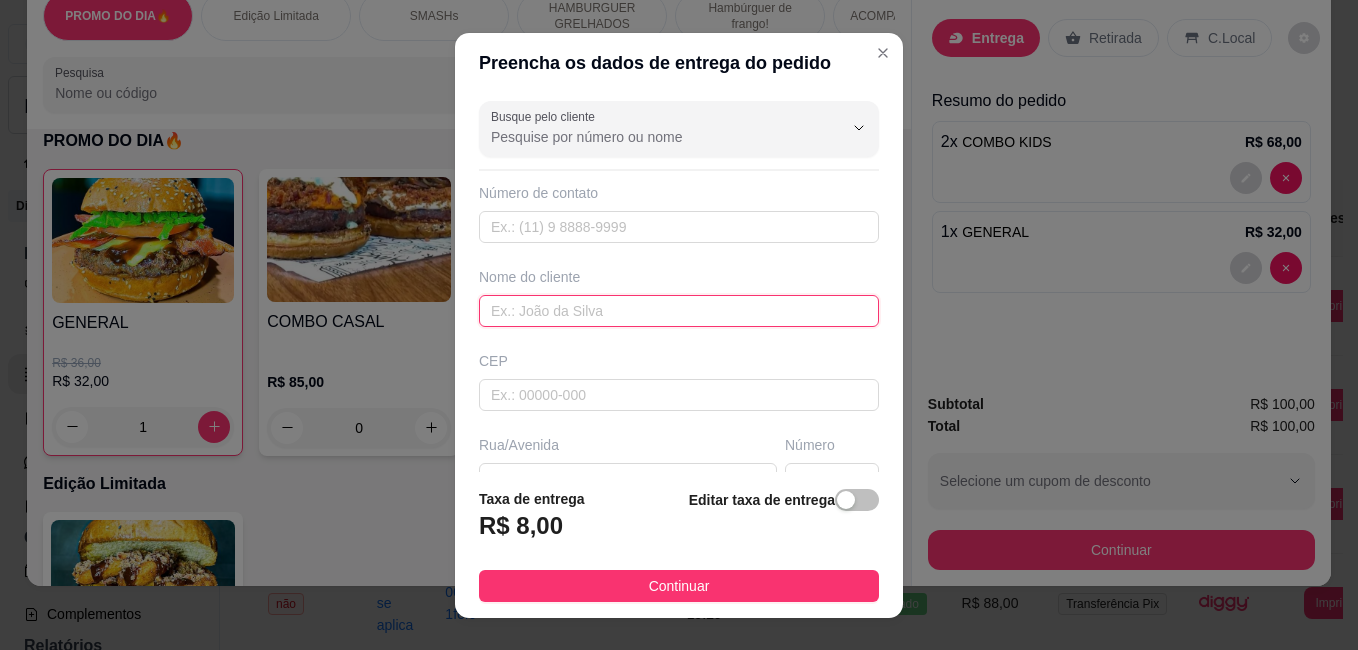 click at bounding box center [679, 311] 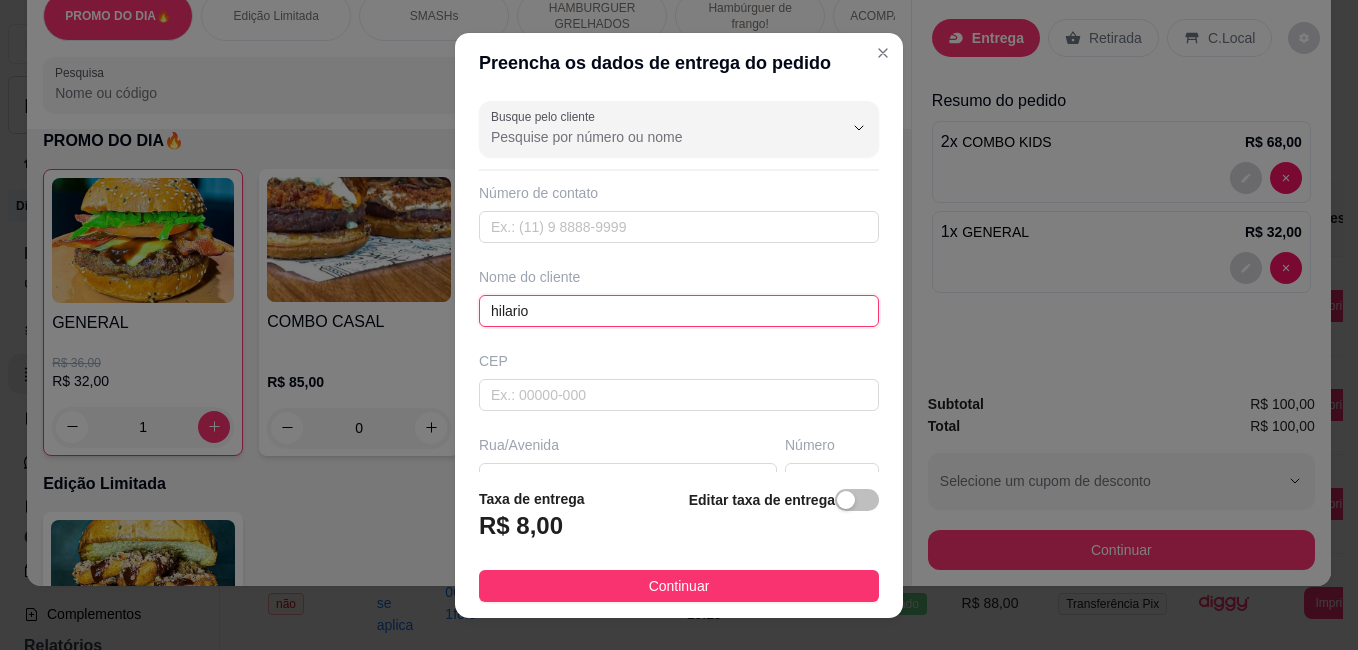 type on "hilario" 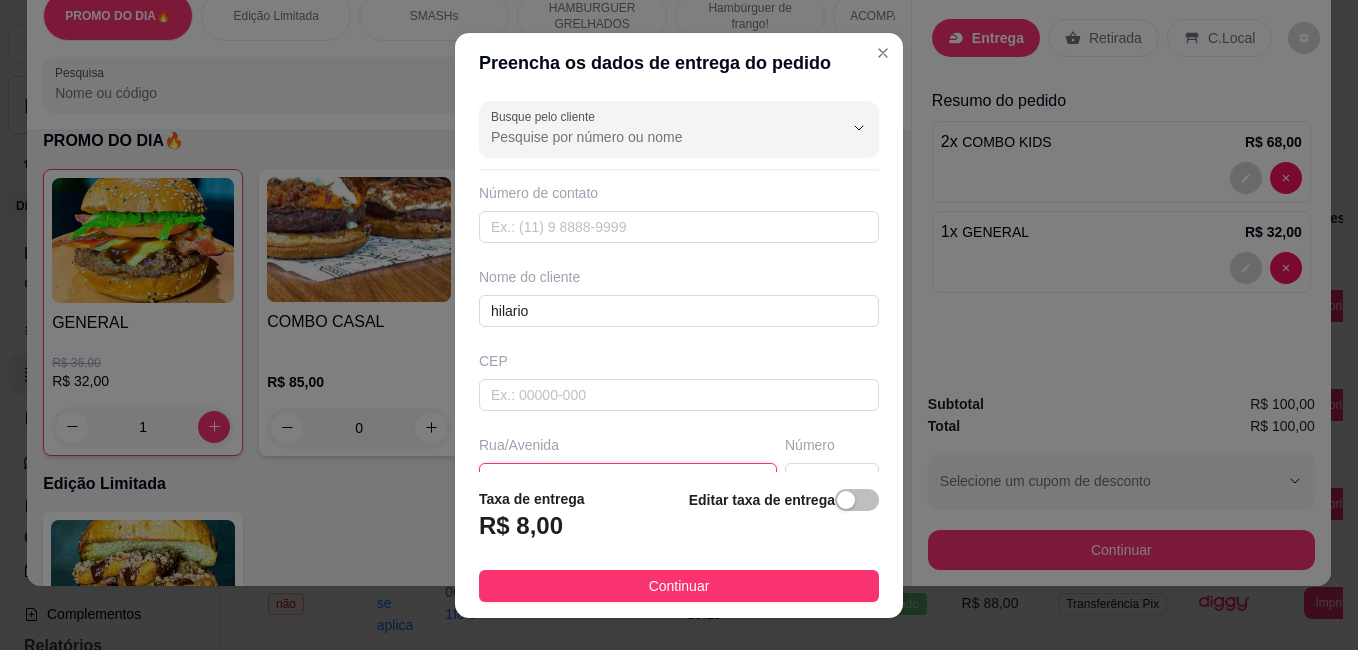 scroll, scrollTop: 23, scrollLeft: 0, axis: vertical 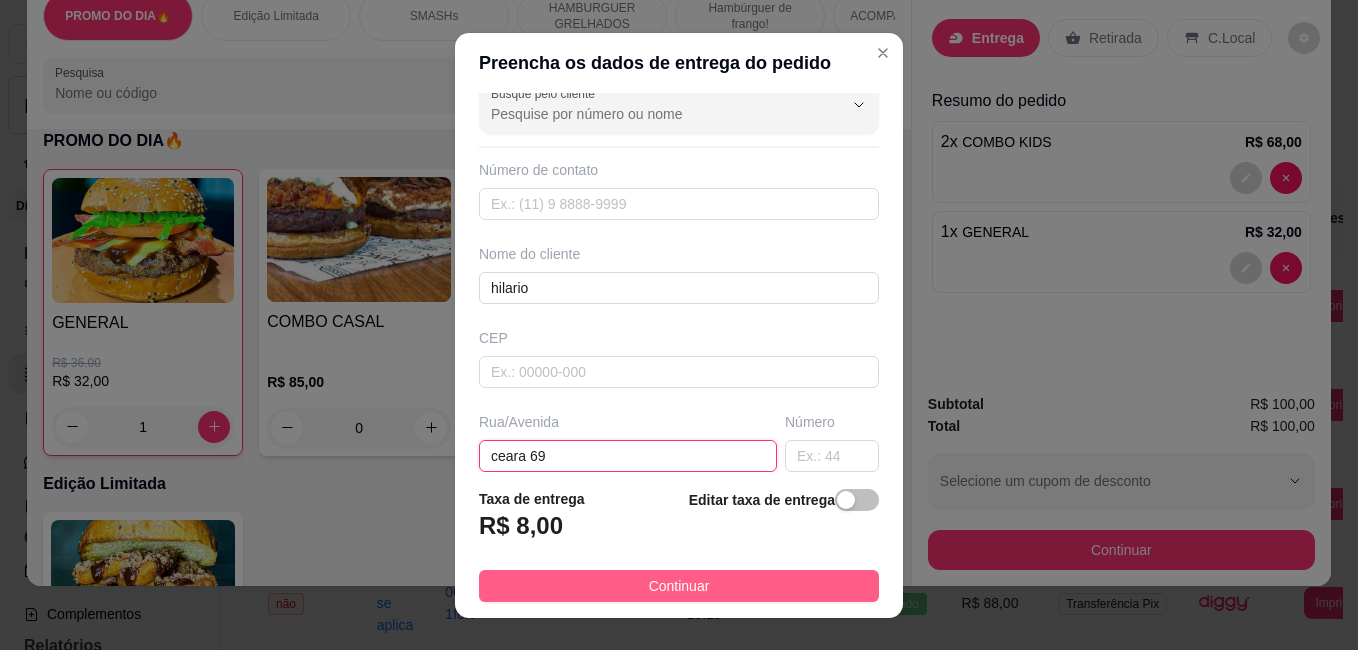type on "ceara 69" 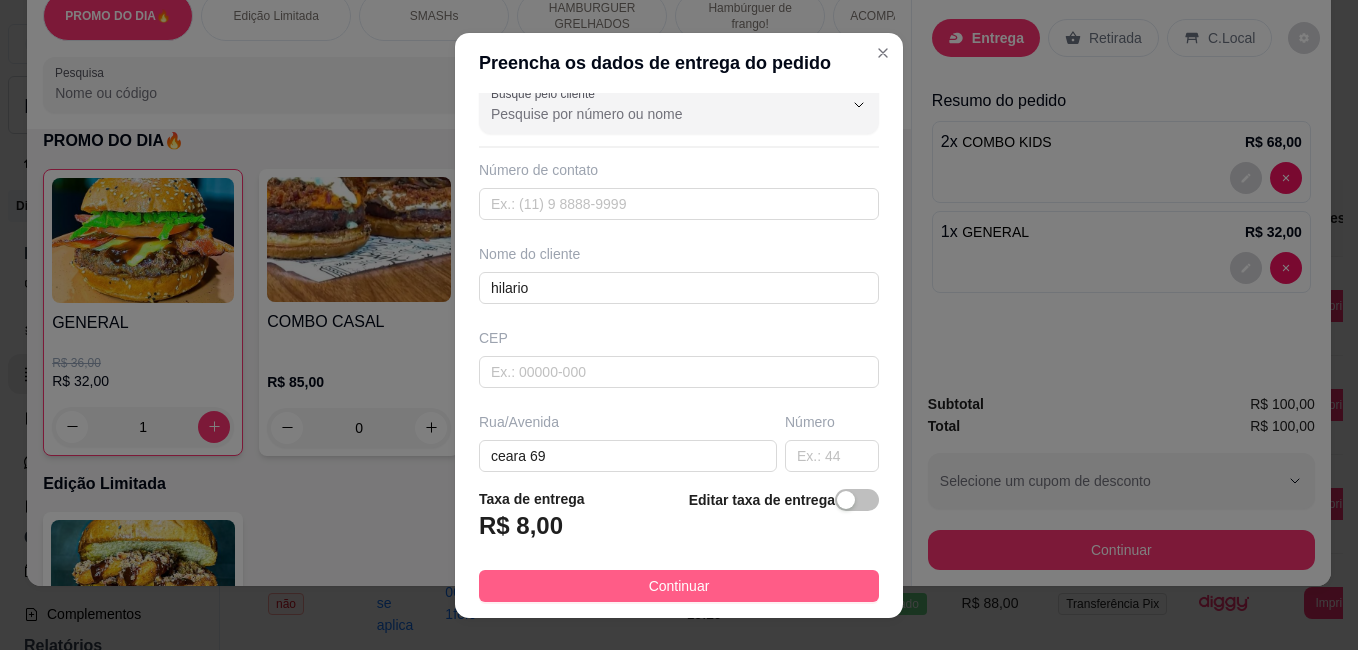 click on "Continuar" at bounding box center [679, 586] 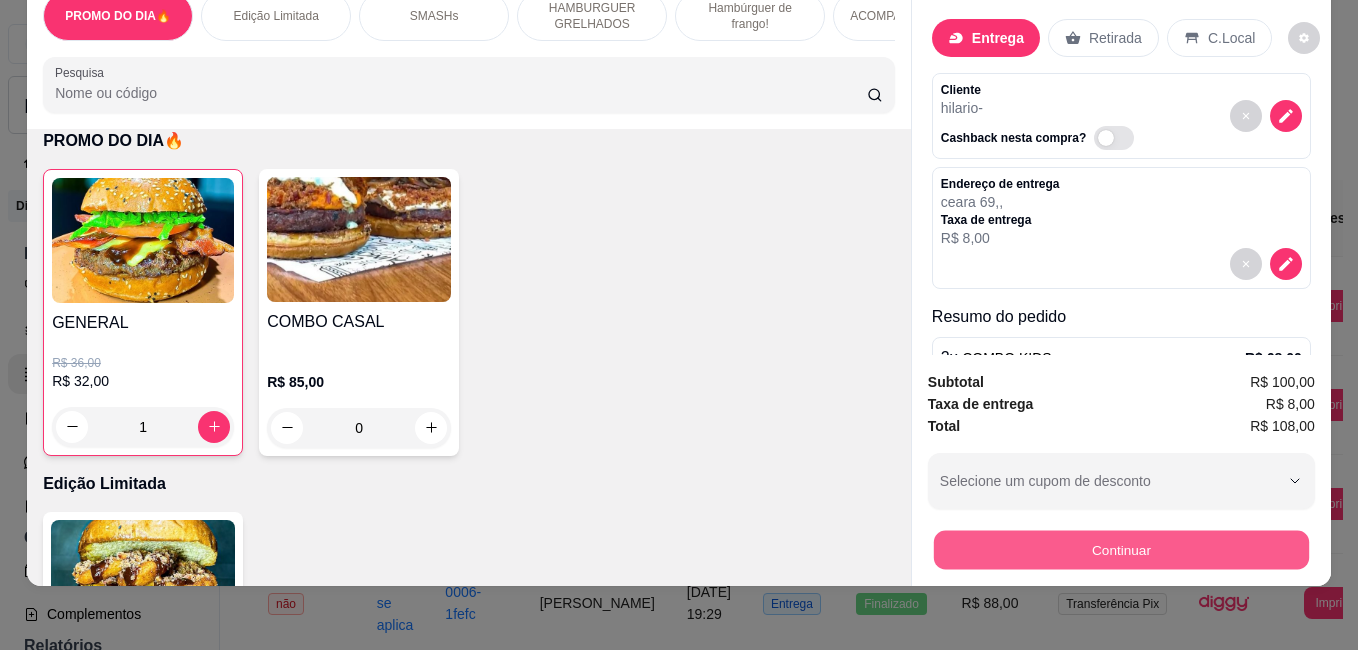 click on "Continuar" at bounding box center (1121, 549) 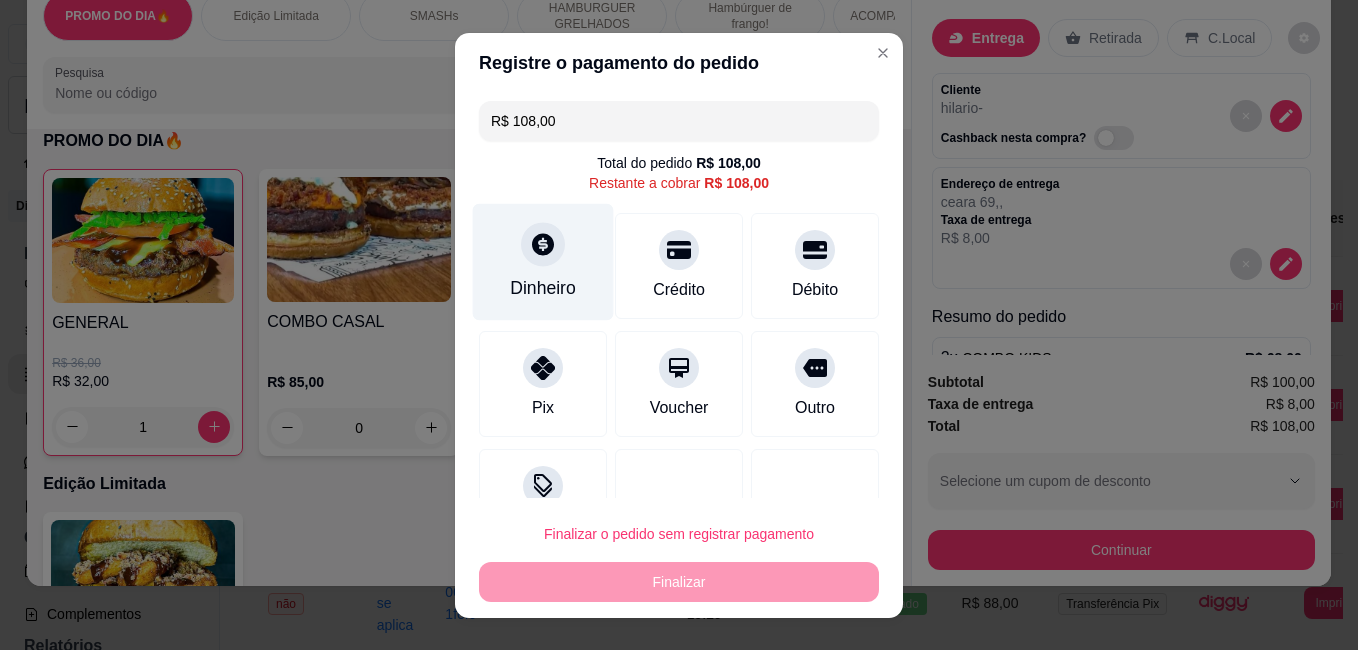click 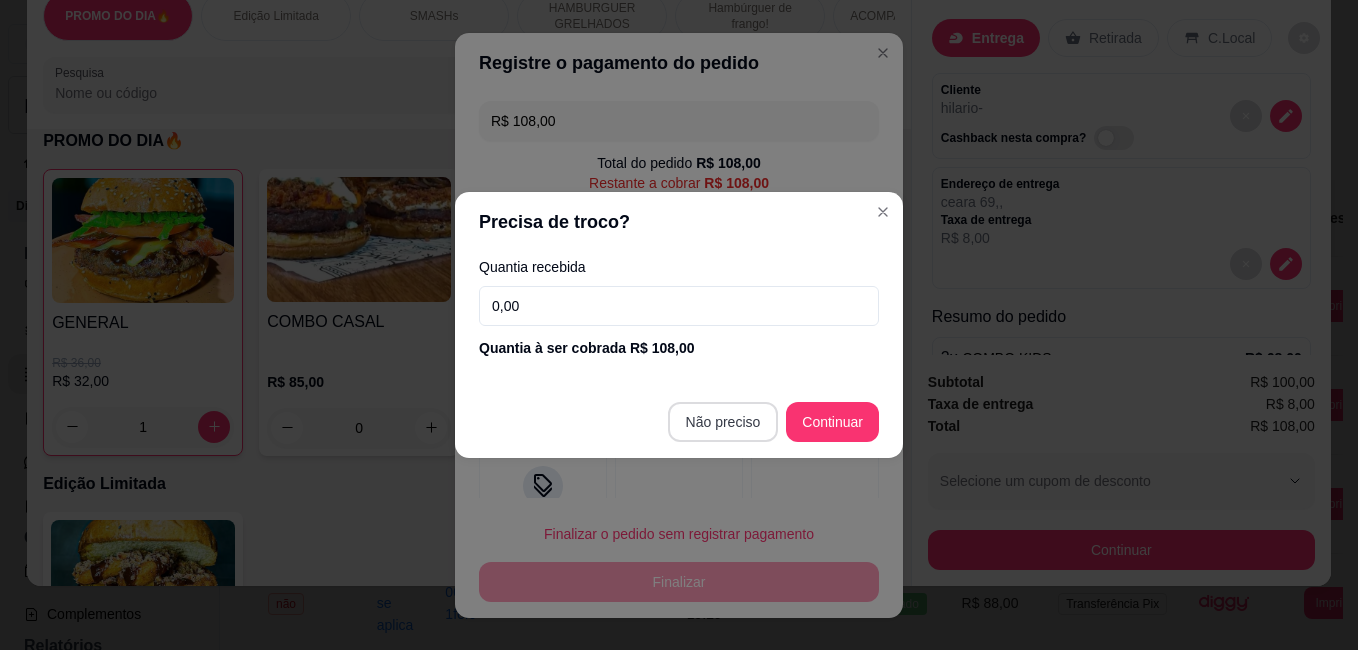 type on "R$ 0,00" 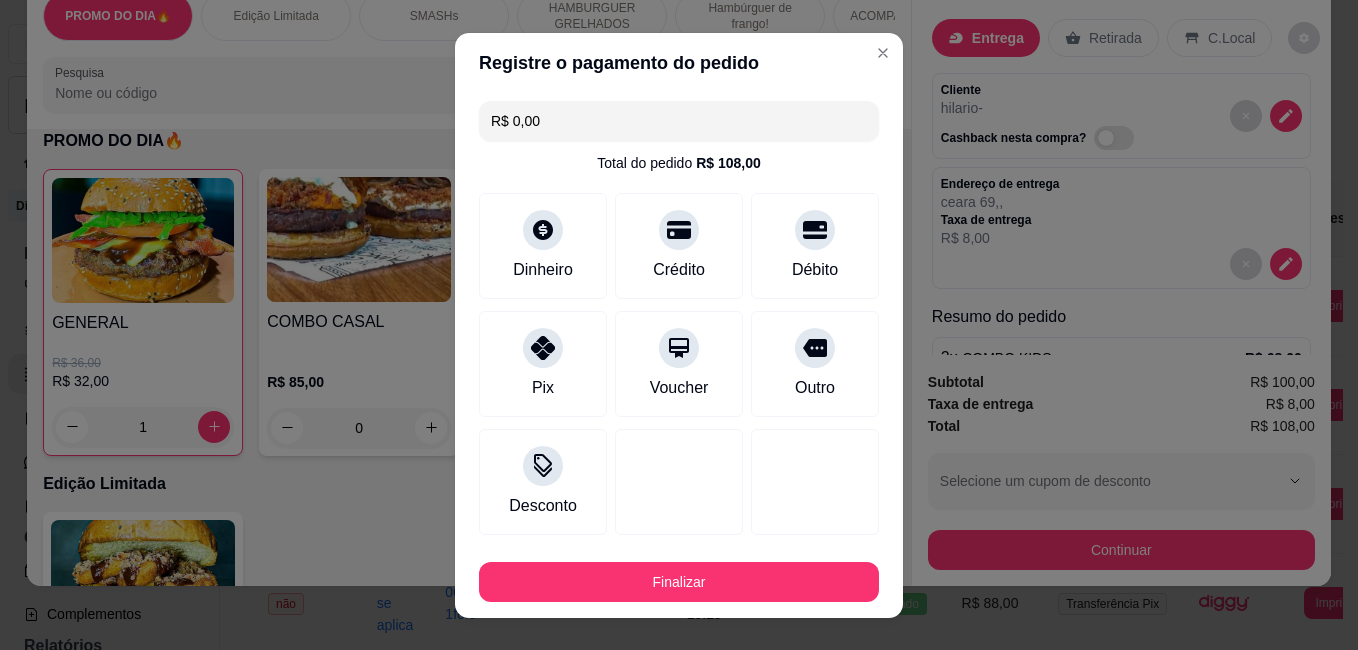 click on "Finalizar" at bounding box center [679, 582] 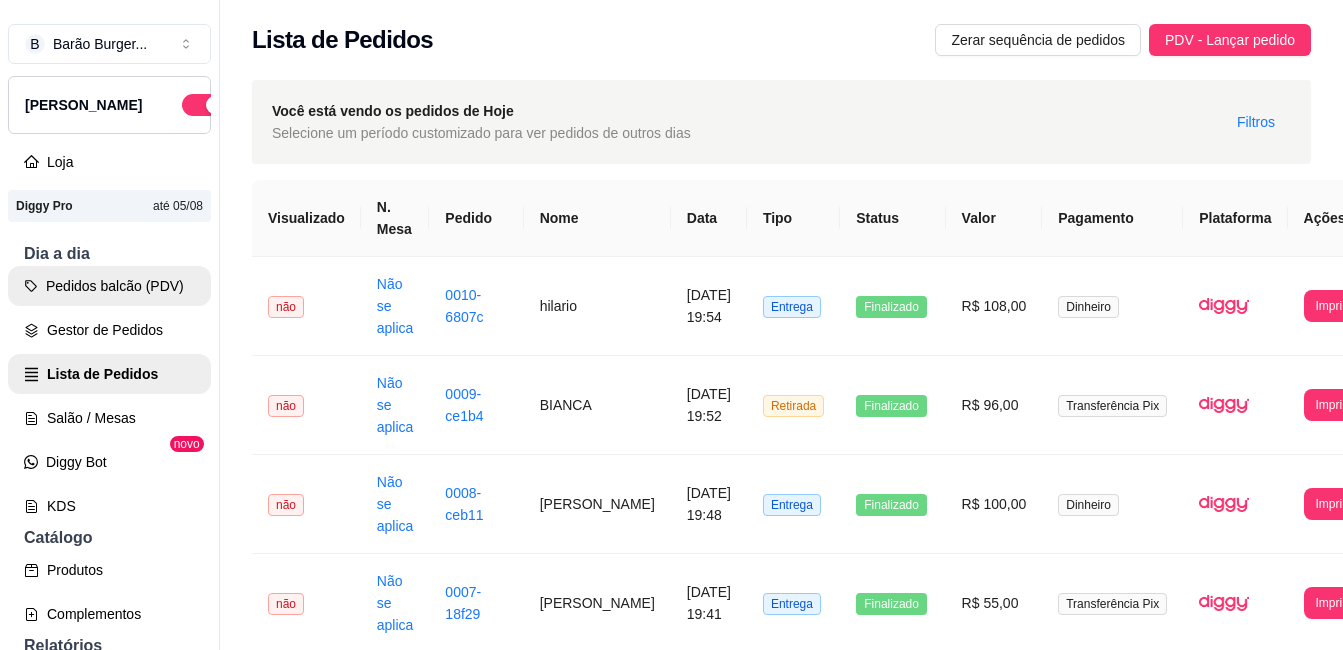 click on "Pedidos balcão (PDV)" at bounding box center [109, 286] 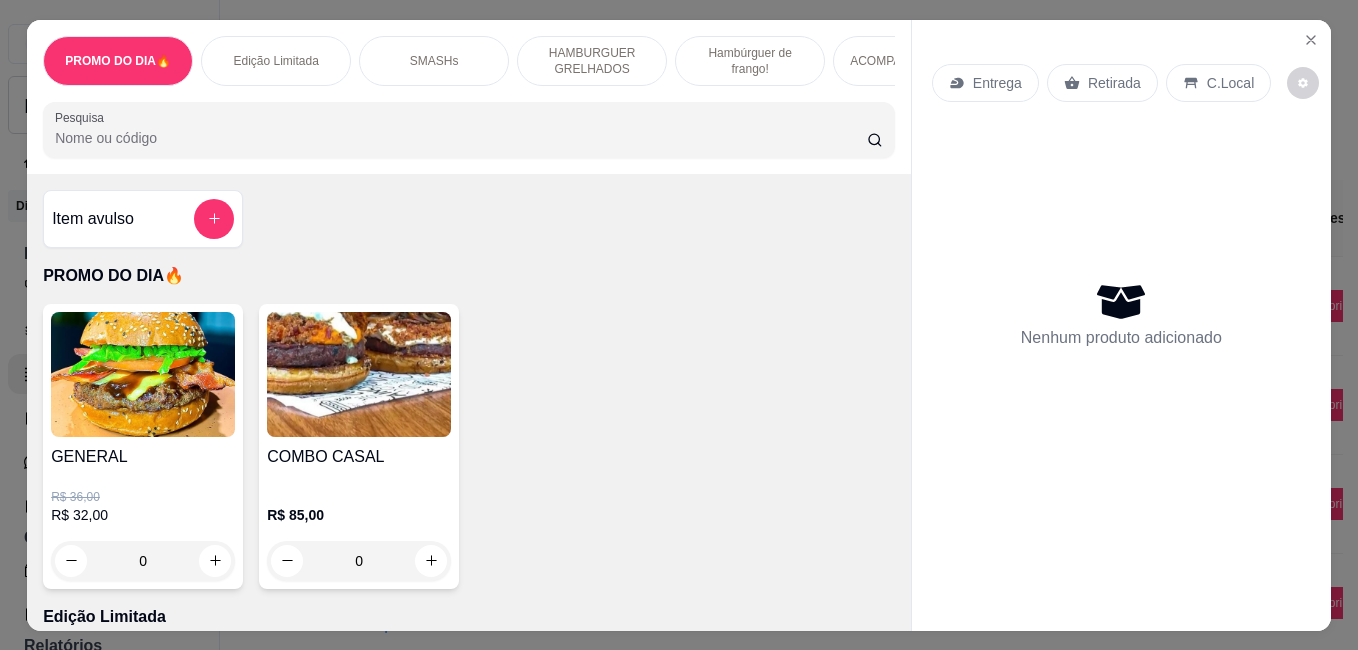 click on "SMASHs" at bounding box center [434, 61] 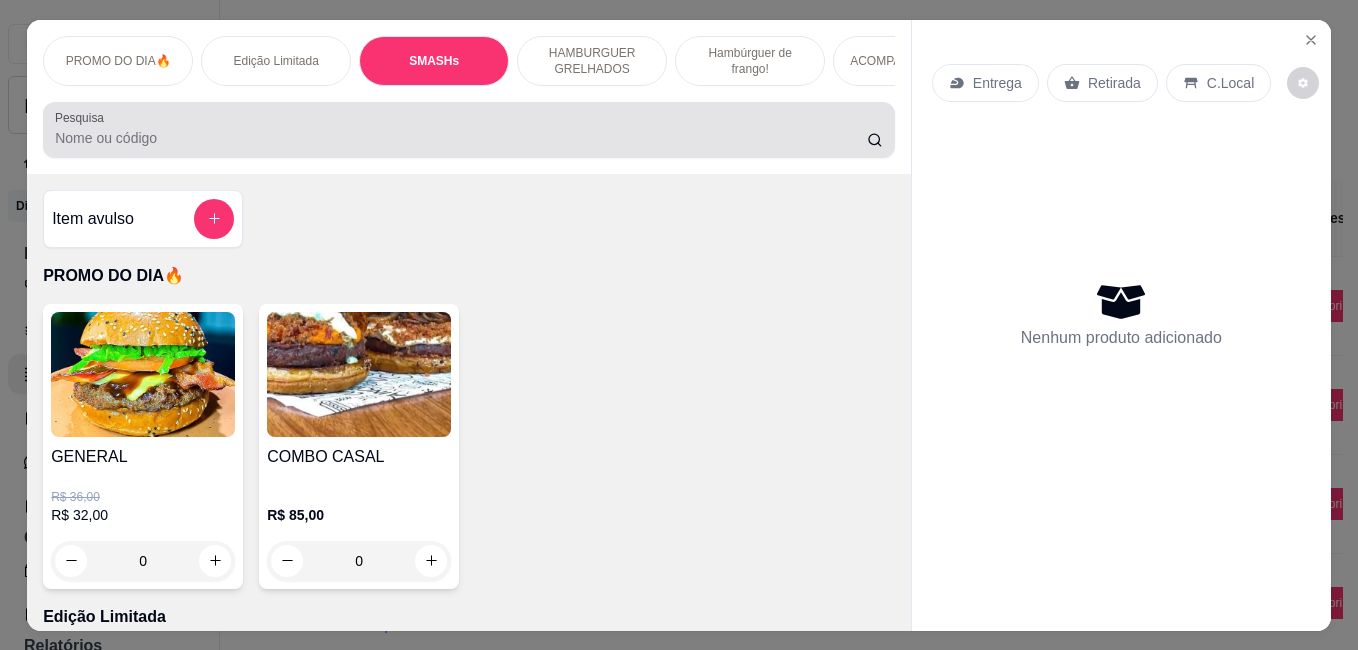 scroll, scrollTop: 756, scrollLeft: 0, axis: vertical 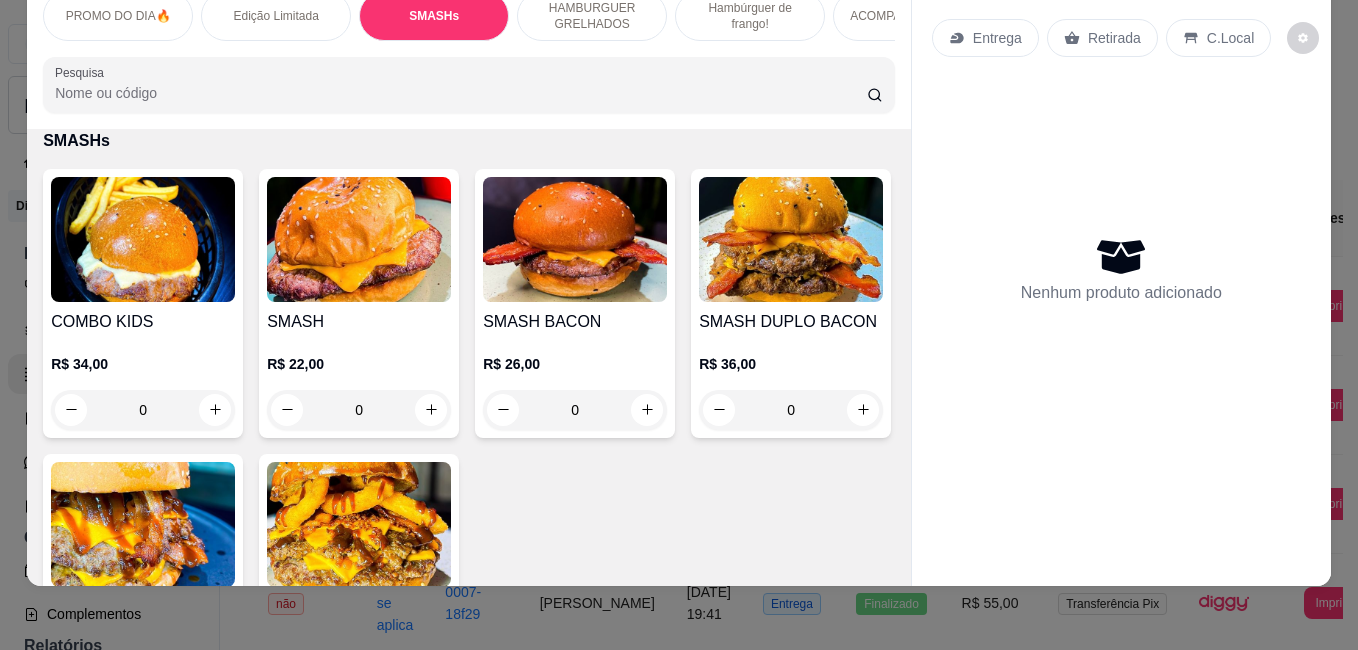 click at bounding box center (575, 239) 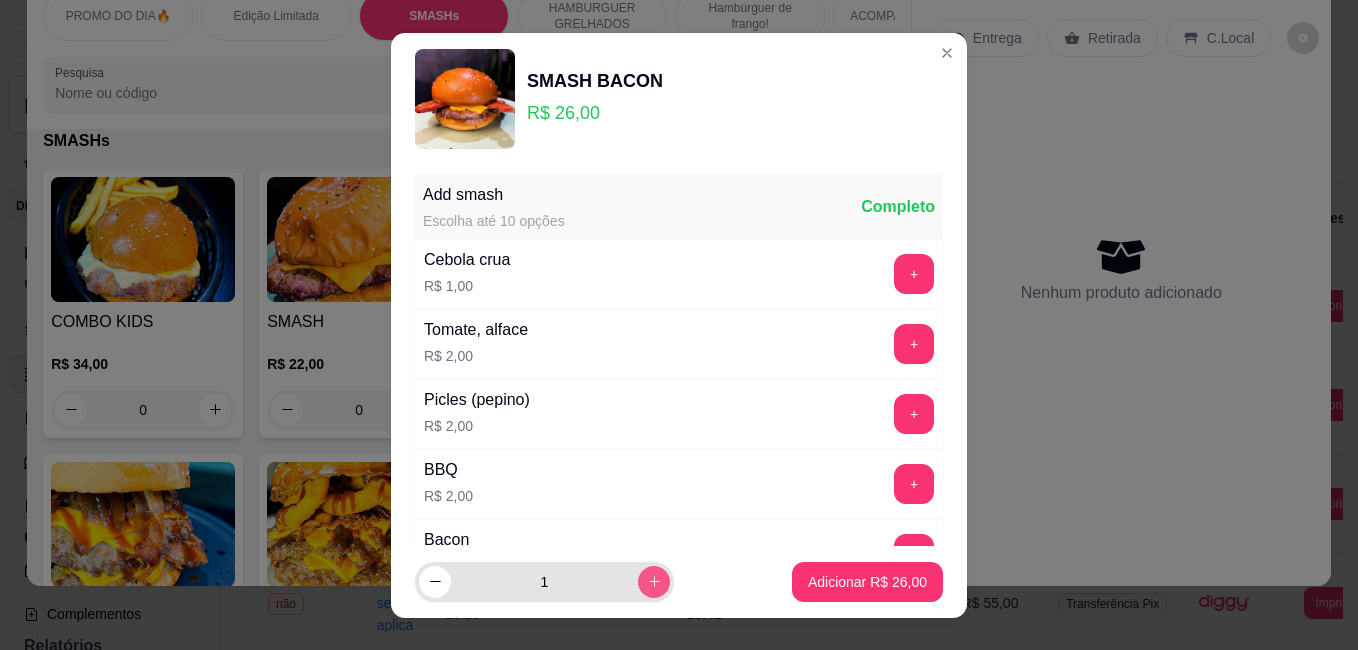 click at bounding box center (654, 582) 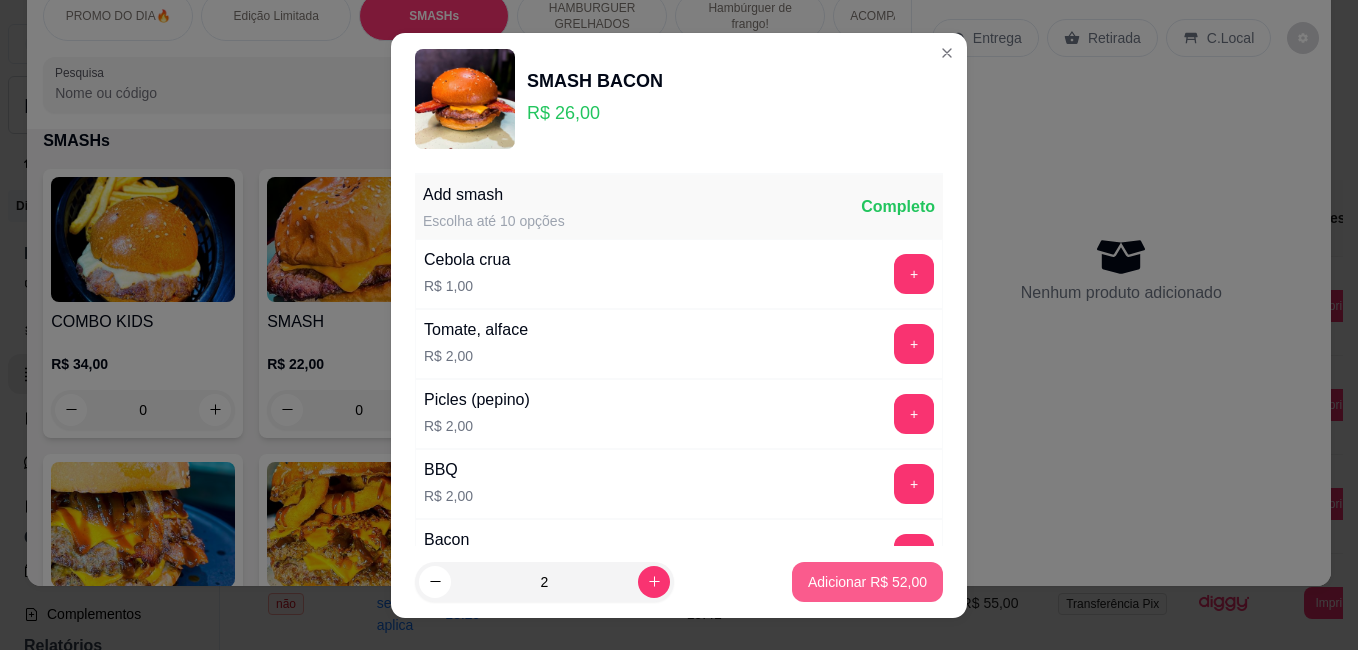 click on "Adicionar   R$ 52,00" at bounding box center (867, 582) 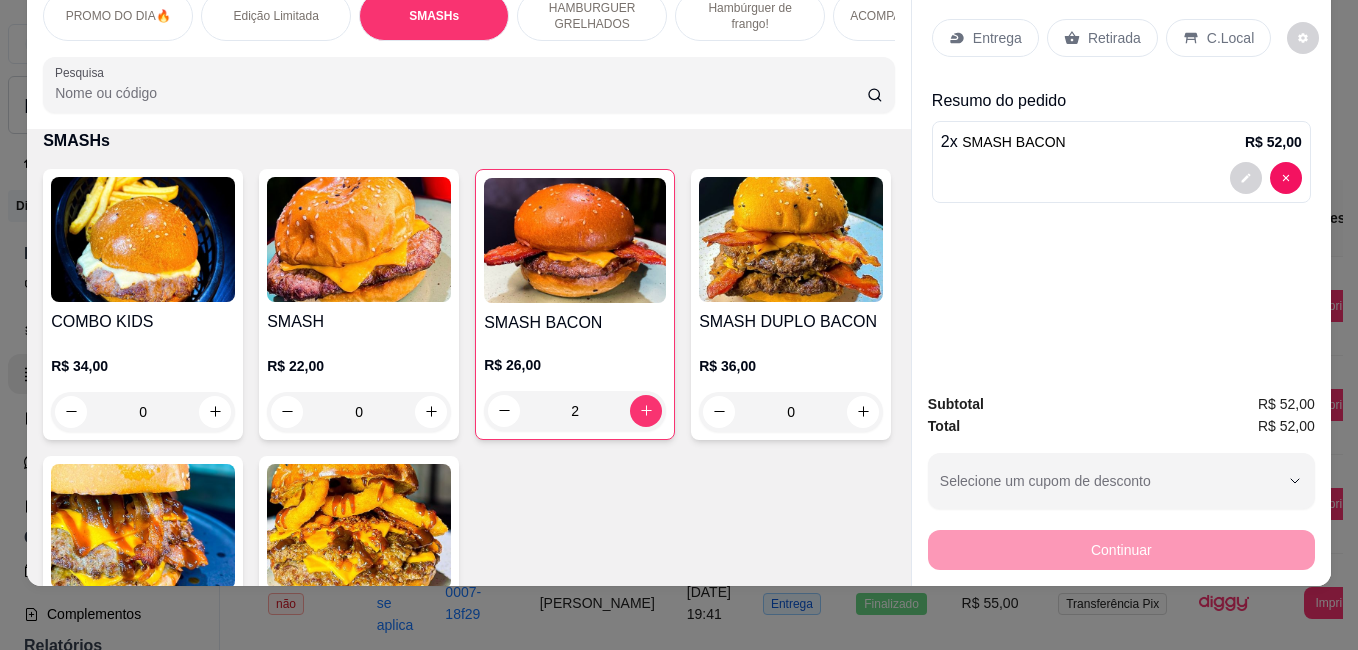 click at bounding box center (359, 239) 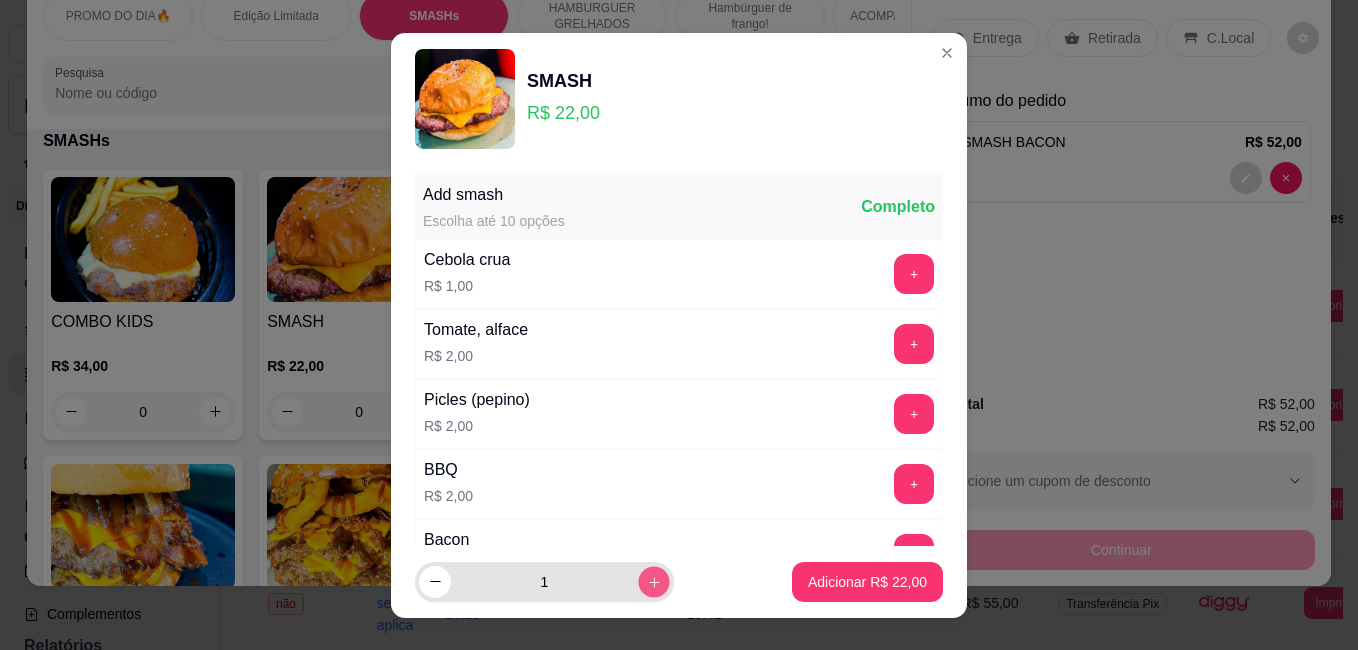 click at bounding box center (653, 581) 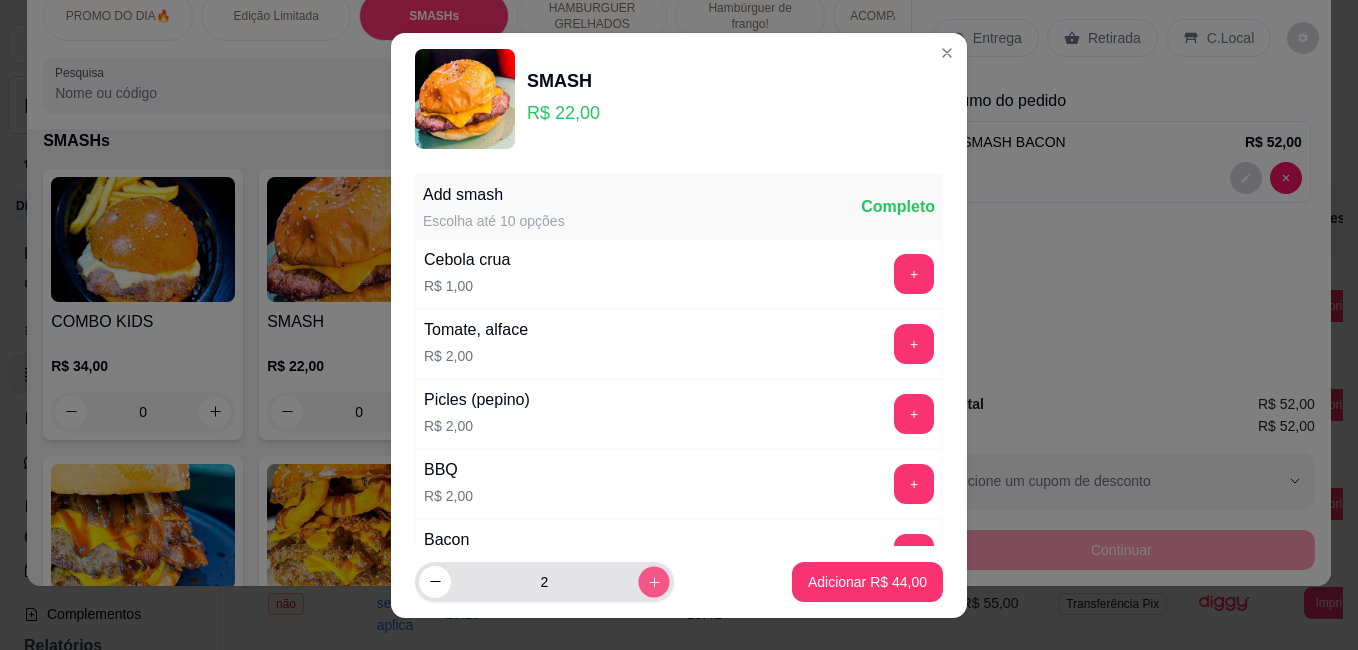 click at bounding box center [653, 581] 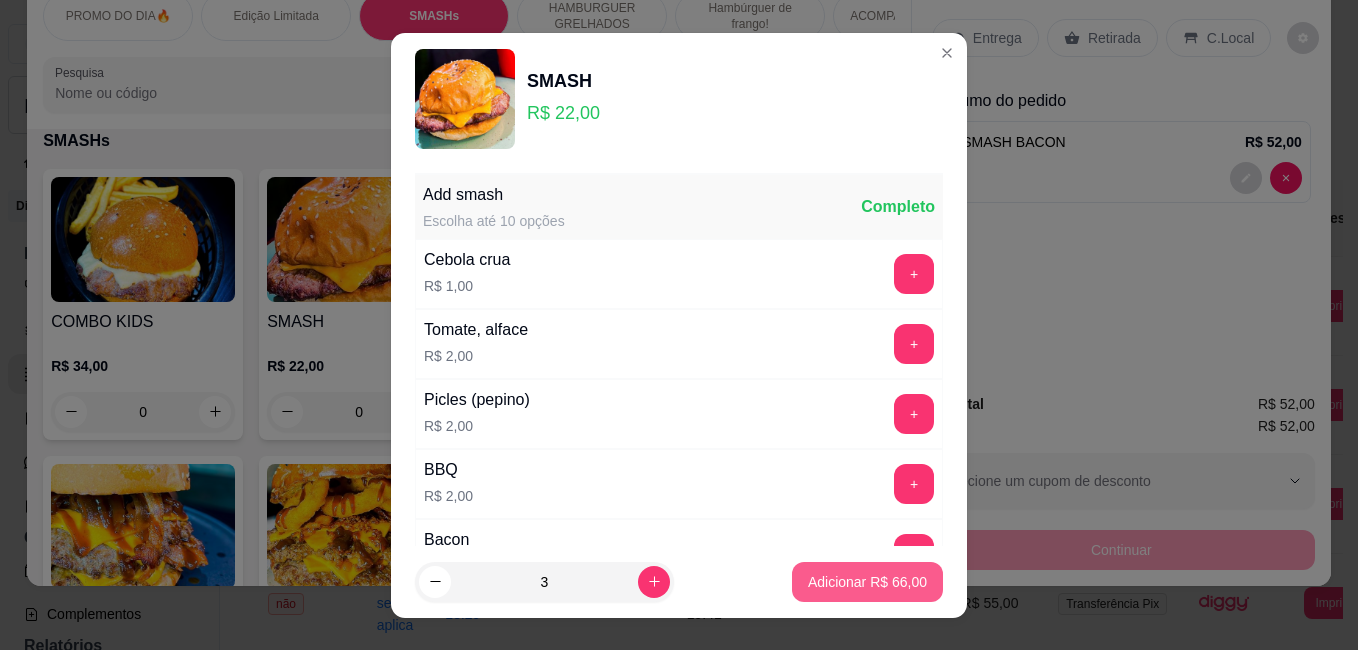 click on "Adicionar   R$ 66,00" at bounding box center [867, 582] 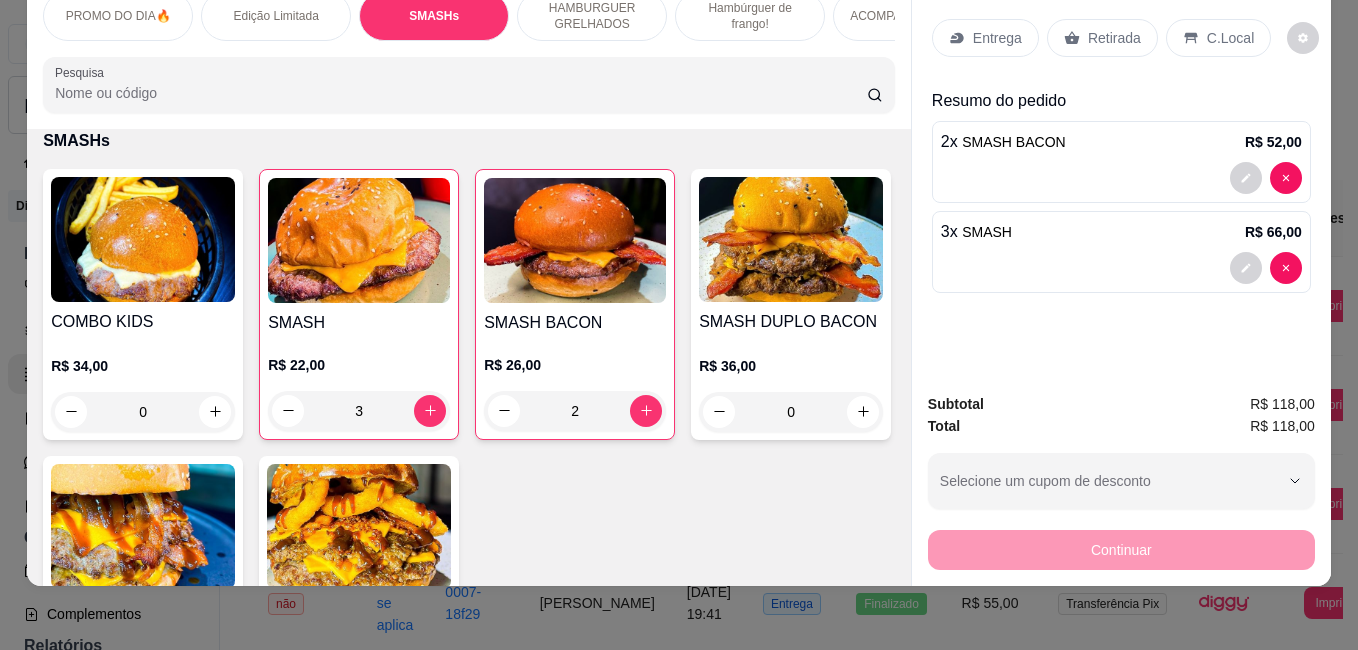 click on "Entrega" at bounding box center [997, 38] 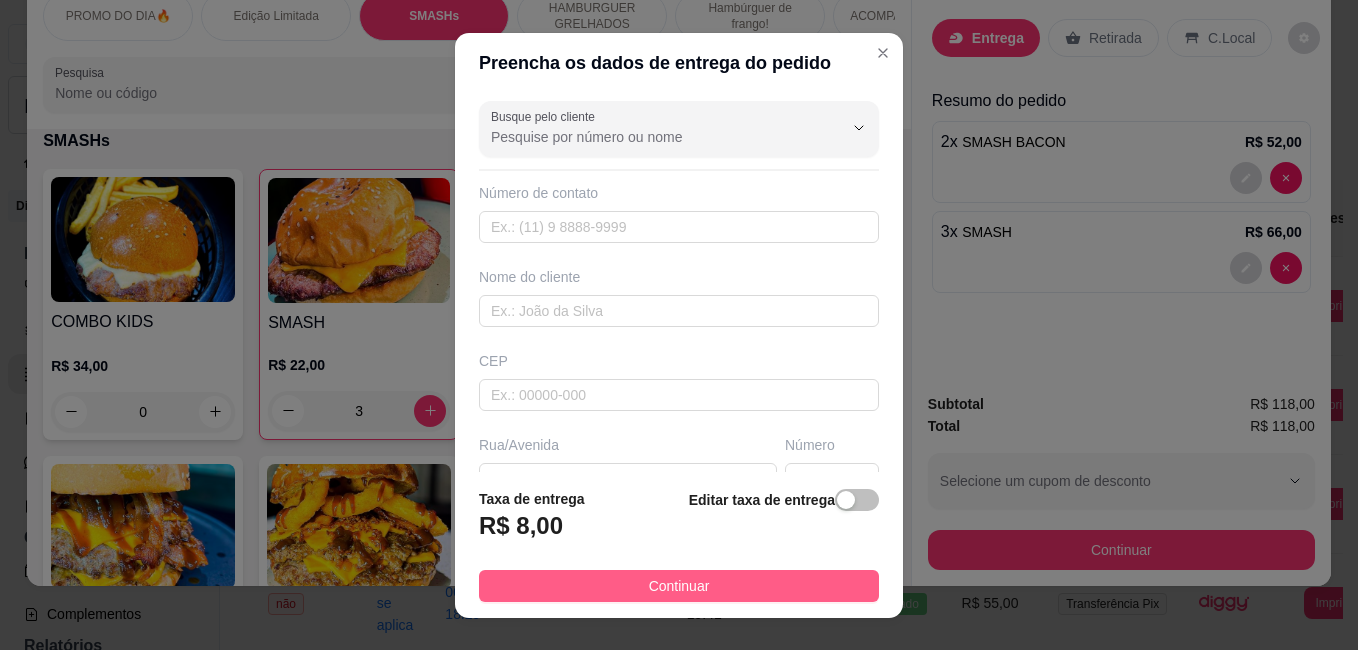 click on "Taxa de entrega R$ 8,00 Editar taxa de entrega  Continuar" at bounding box center [679, 545] 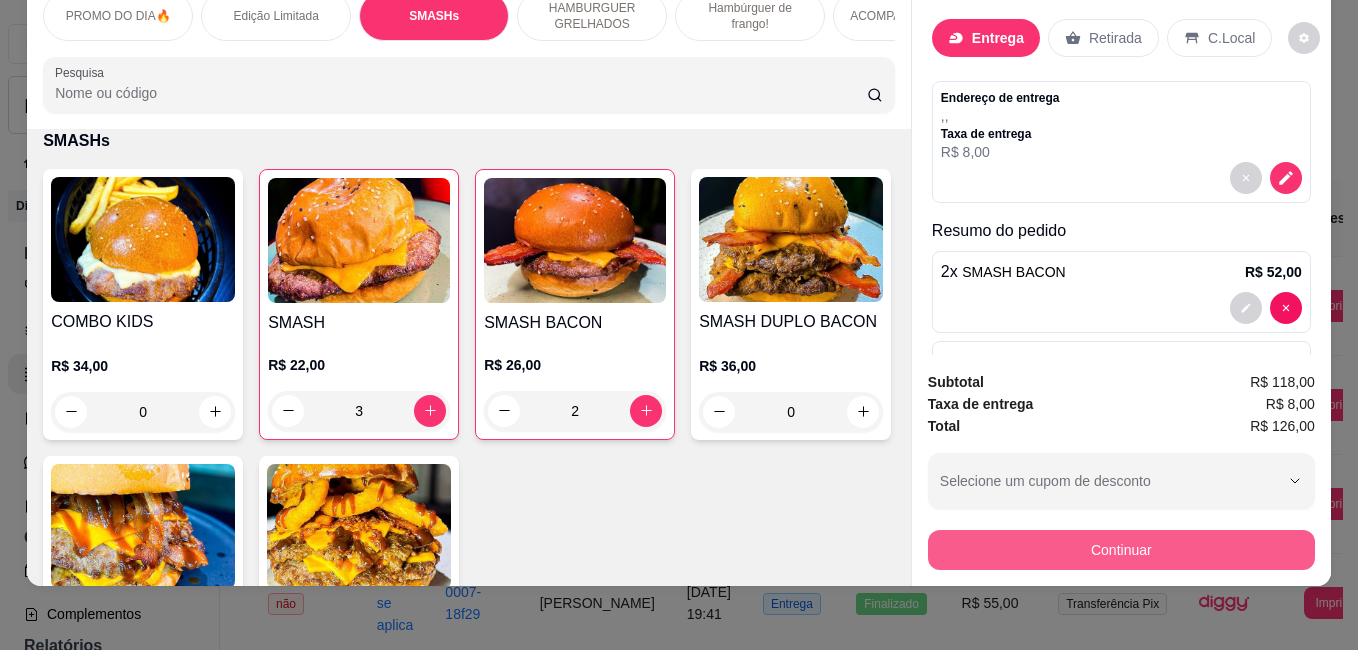 click on "Continuar" at bounding box center (1121, 550) 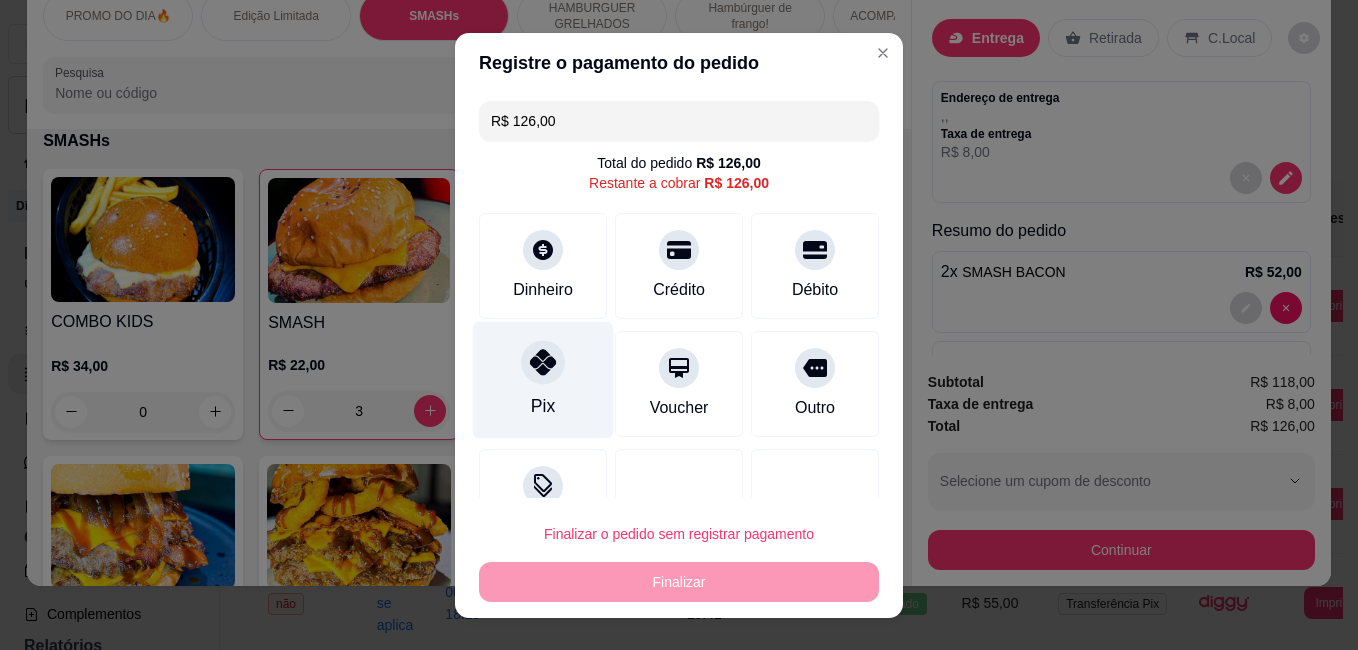 click on "Pix" at bounding box center (543, 379) 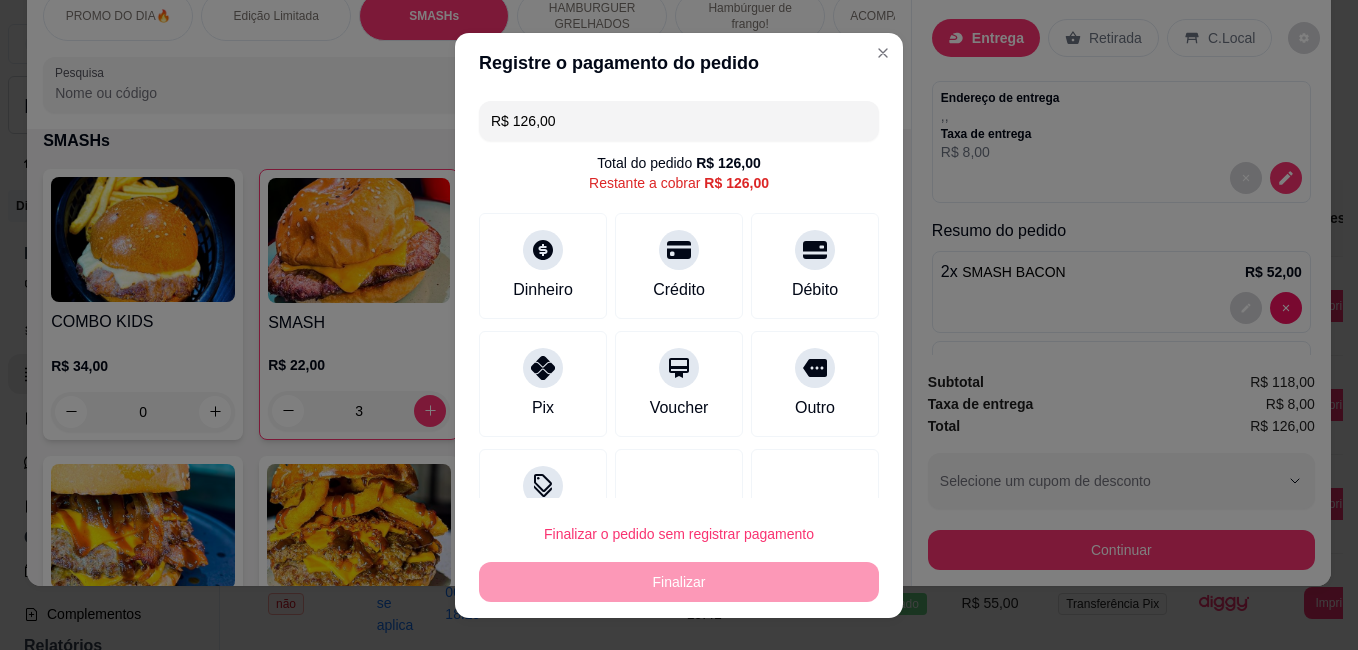 type on "R$ 0,00" 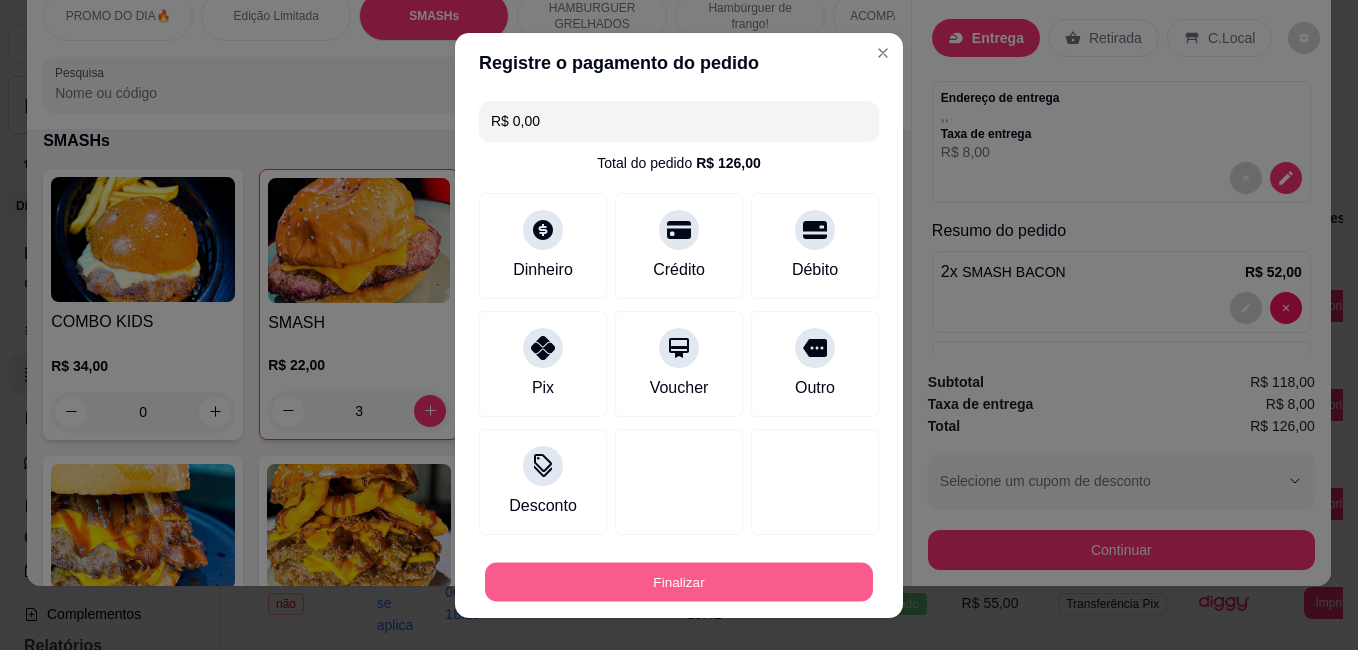 click on "Finalizar" at bounding box center [679, 581] 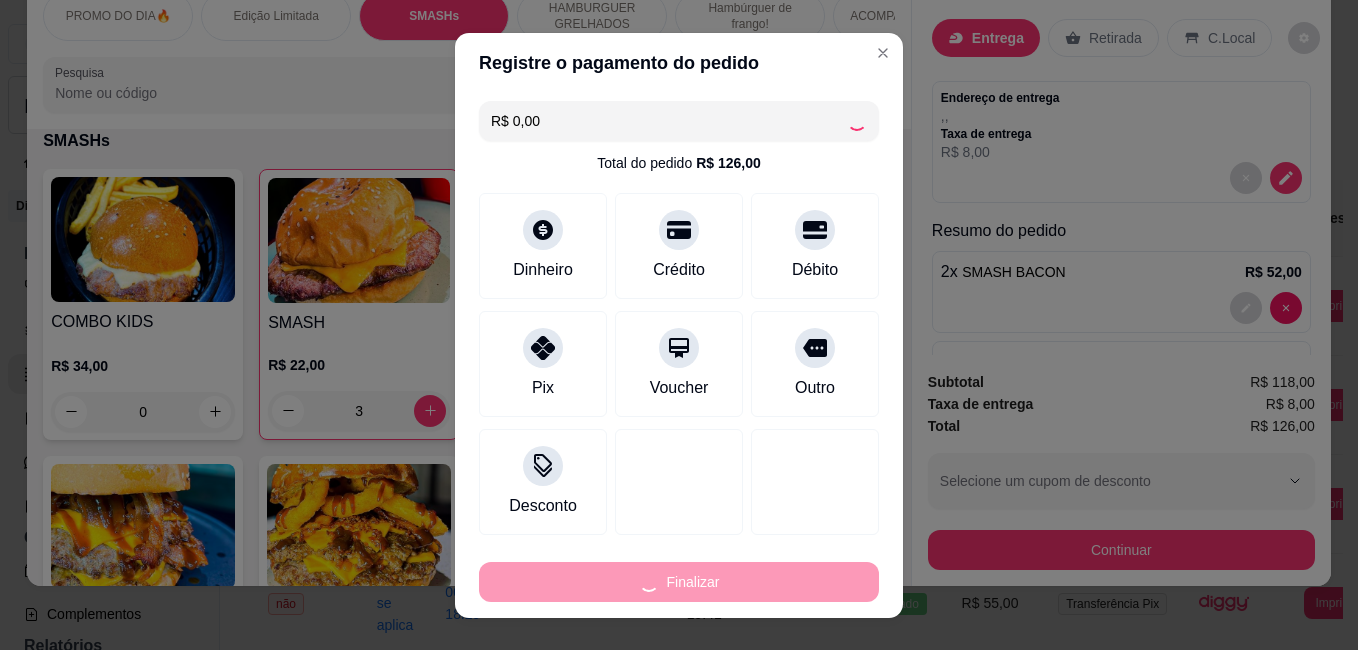 type on "0" 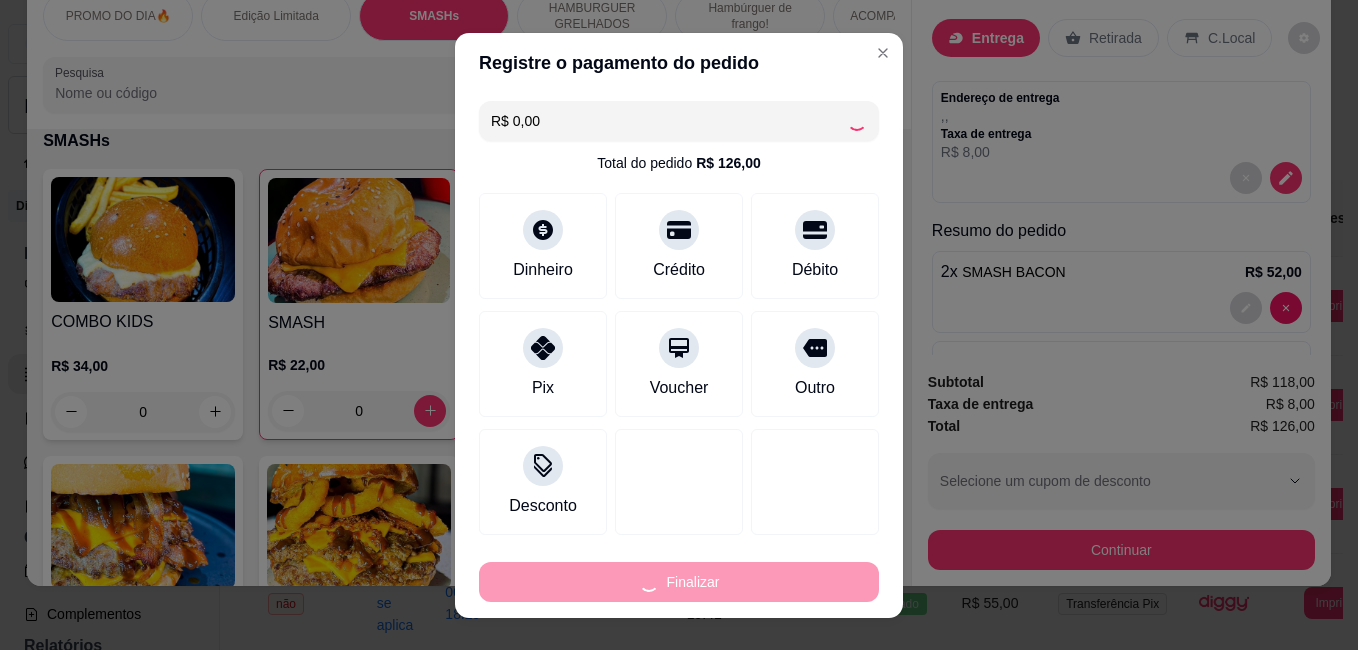 type on "-R$ 126,00" 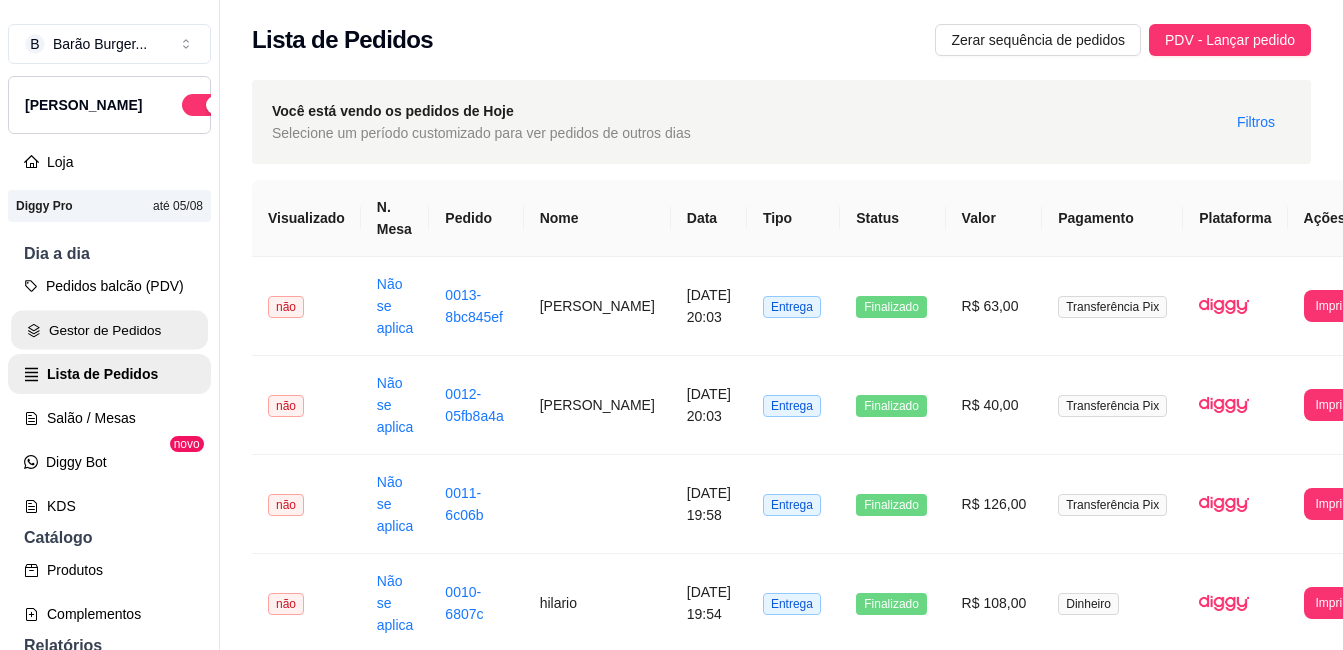 click on "Gestor de Pedidos" at bounding box center (109, 330) 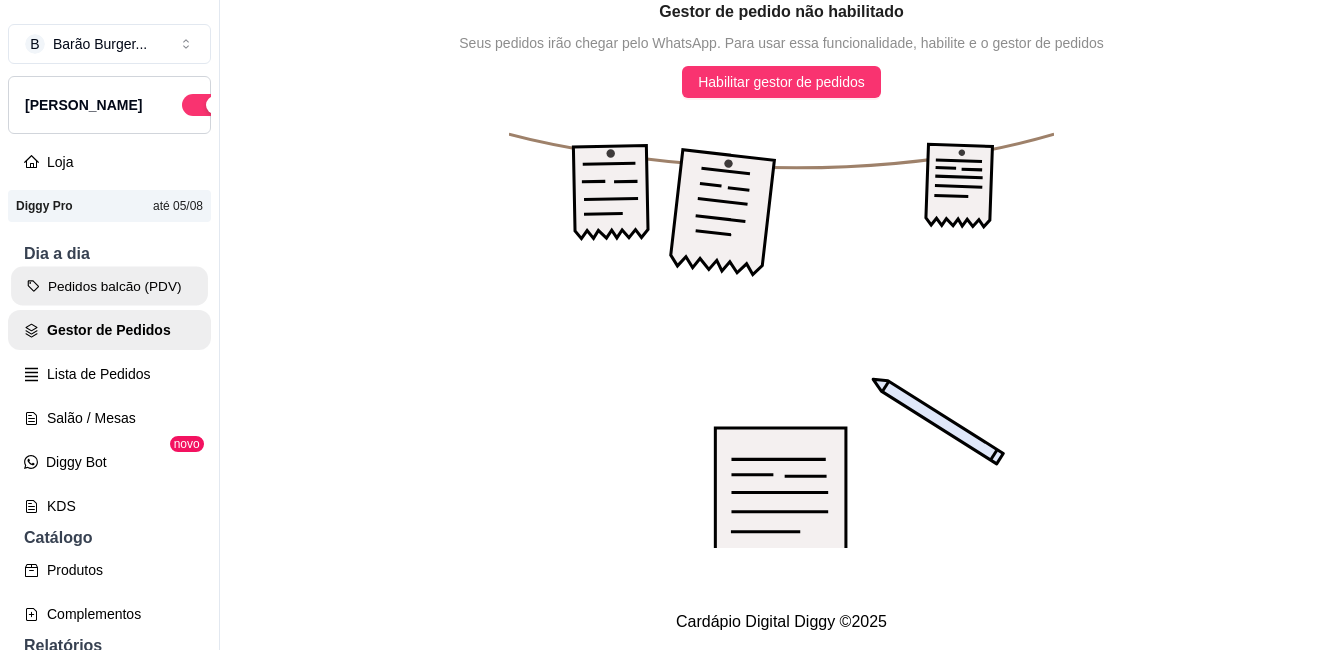 click on "Pedidos balcão (PDV)" at bounding box center (109, 286) 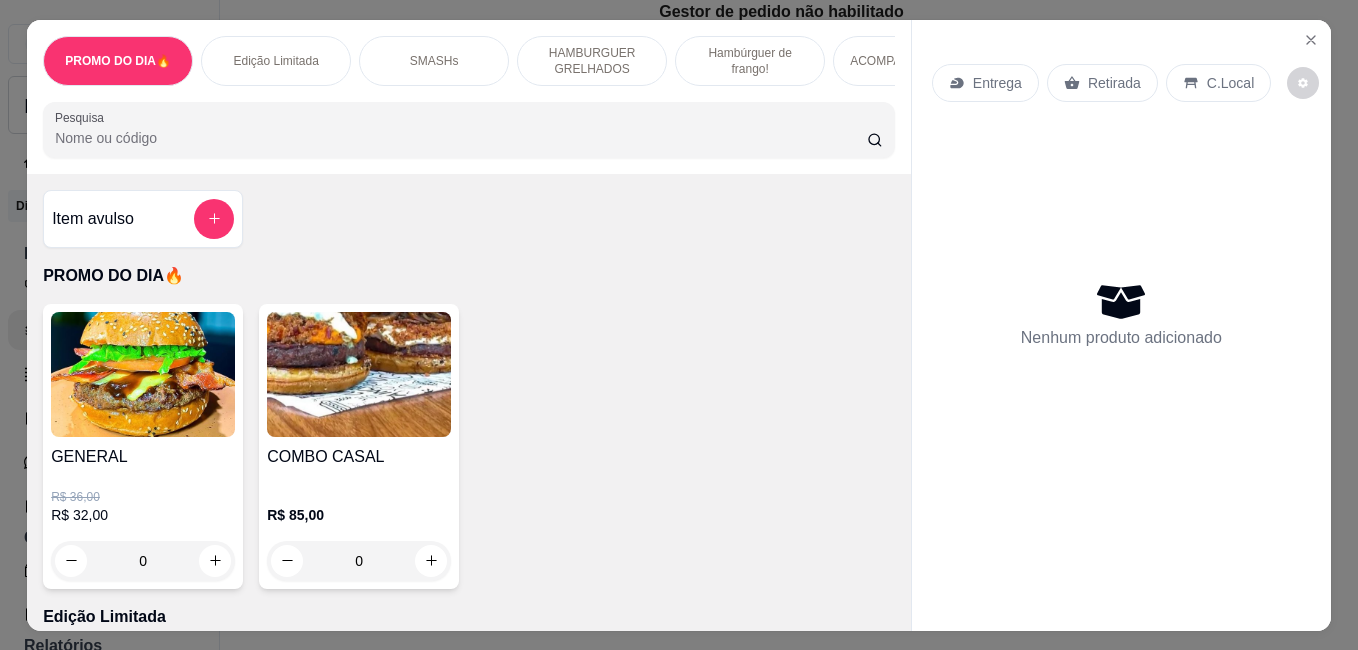 click on "HAMBURGUER GRELHADOS" at bounding box center (592, 61) 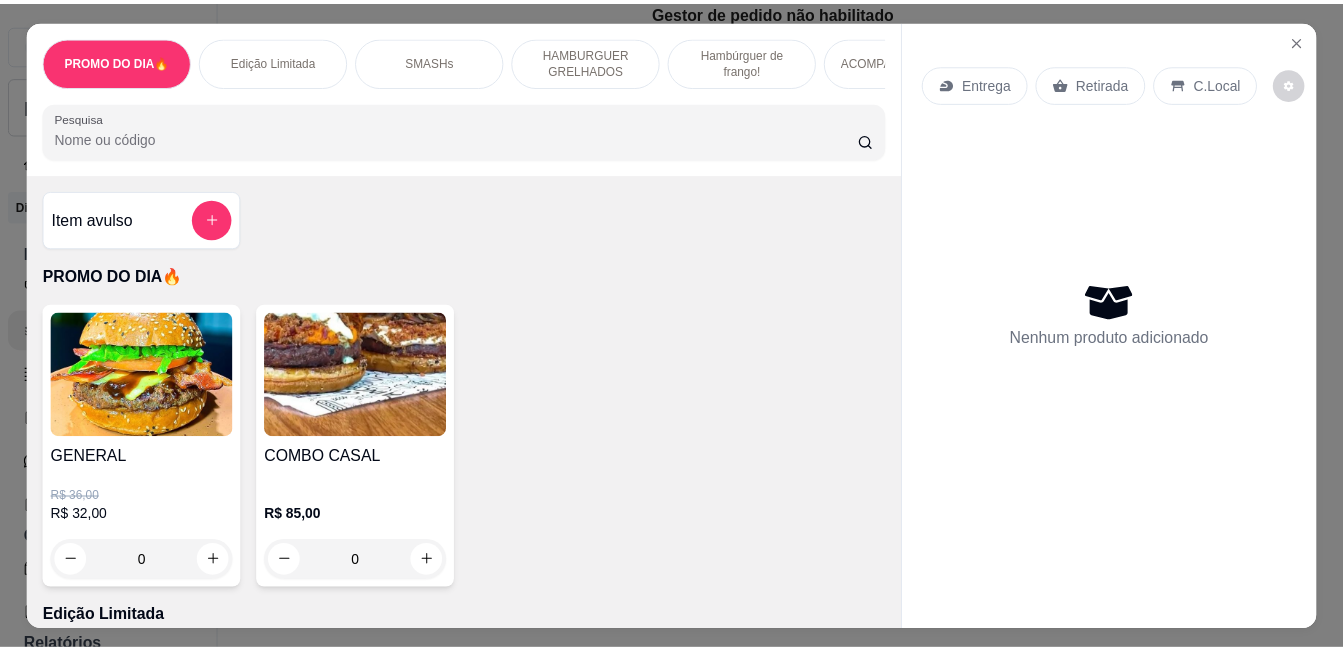 scroll, scrollTop: 52, scrollLeft: 0, axis: vertical 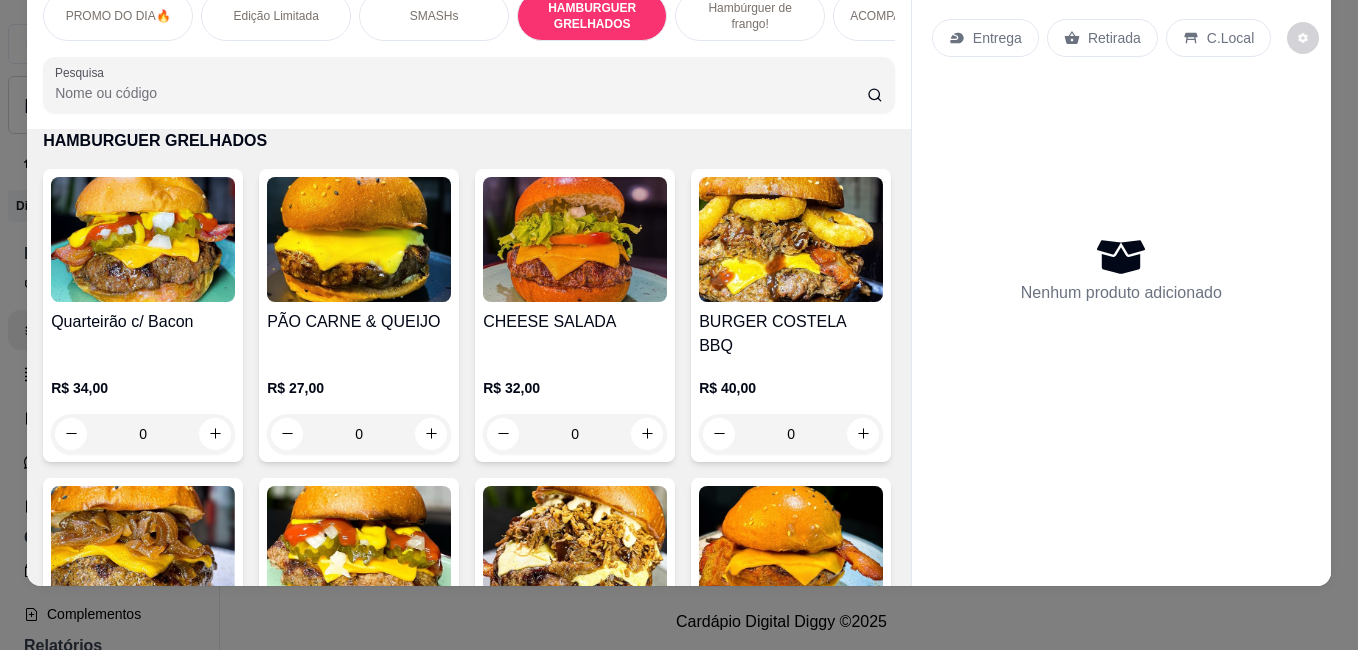 click at bounding box center (359, 239) 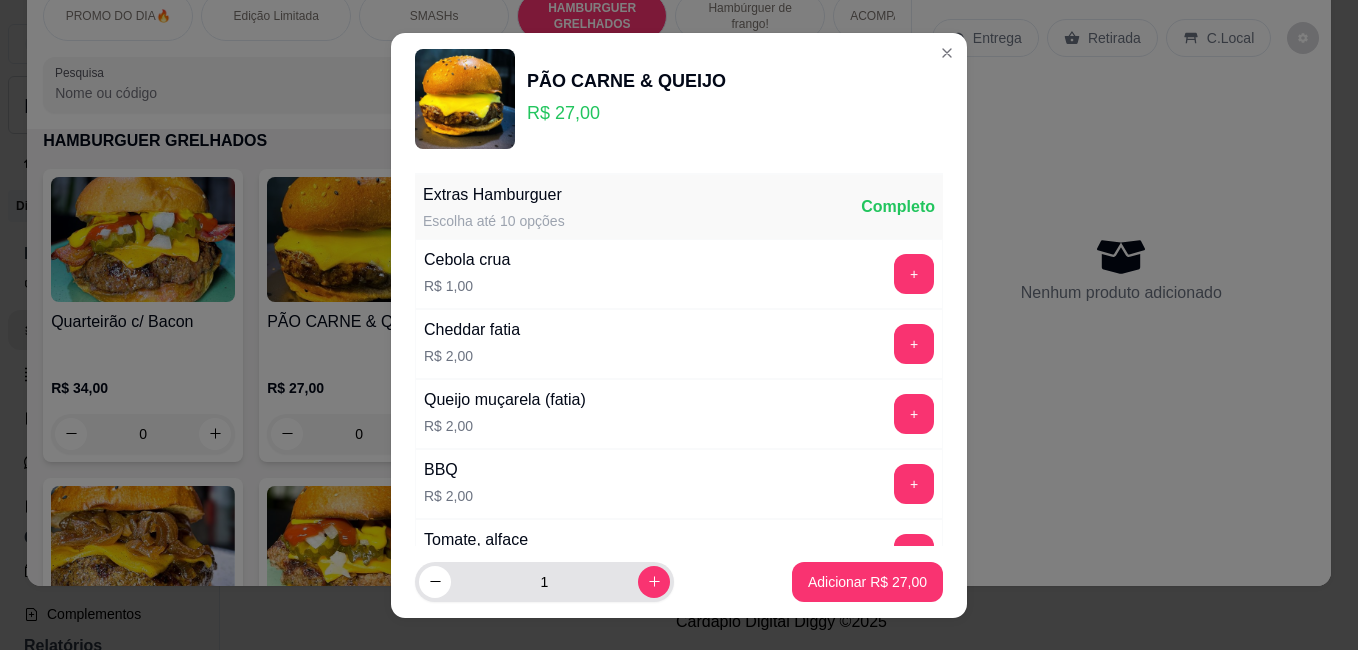 click on "1" at bounding box center (544, 582) 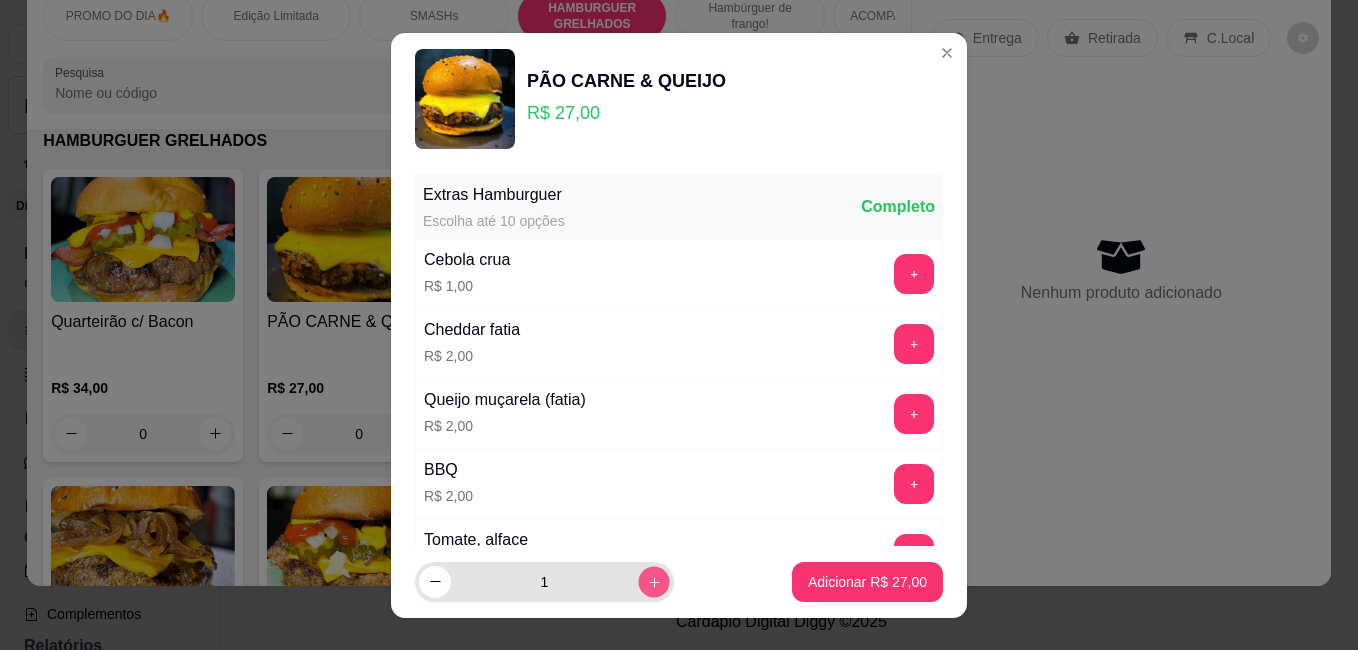 click 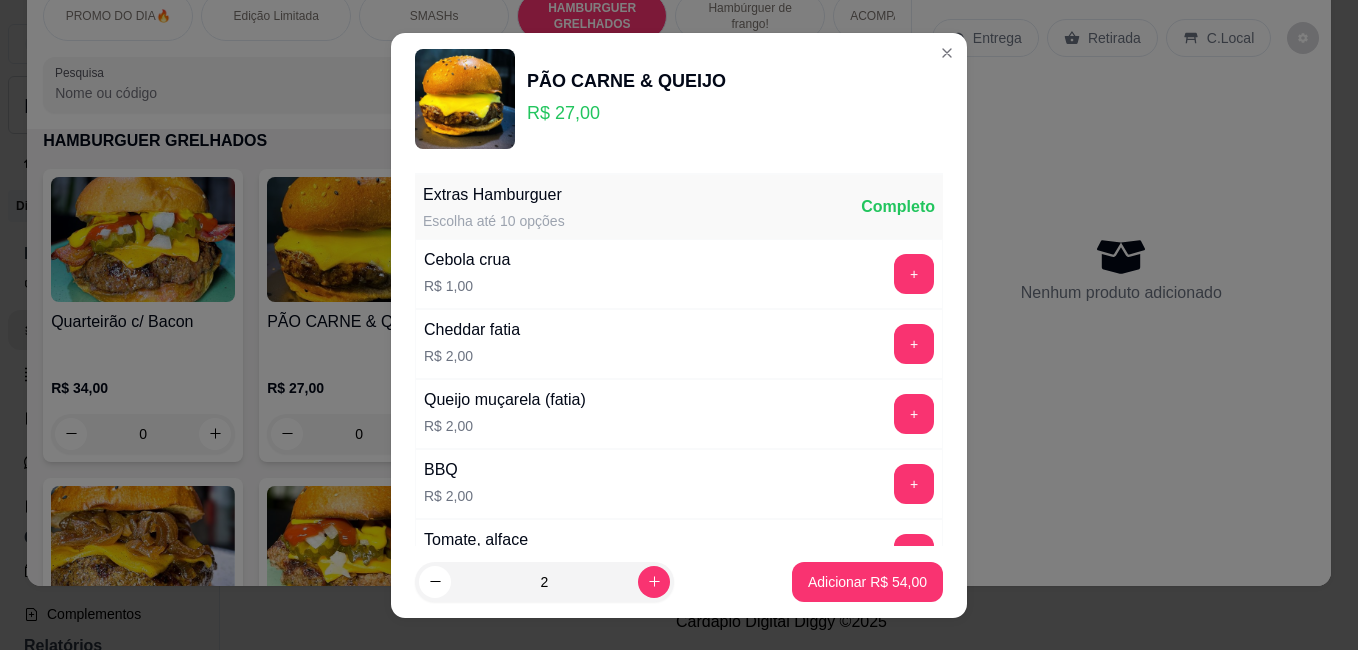 click on "2 Adicionar   R$ 54,00" at bounding box center [679, 582] 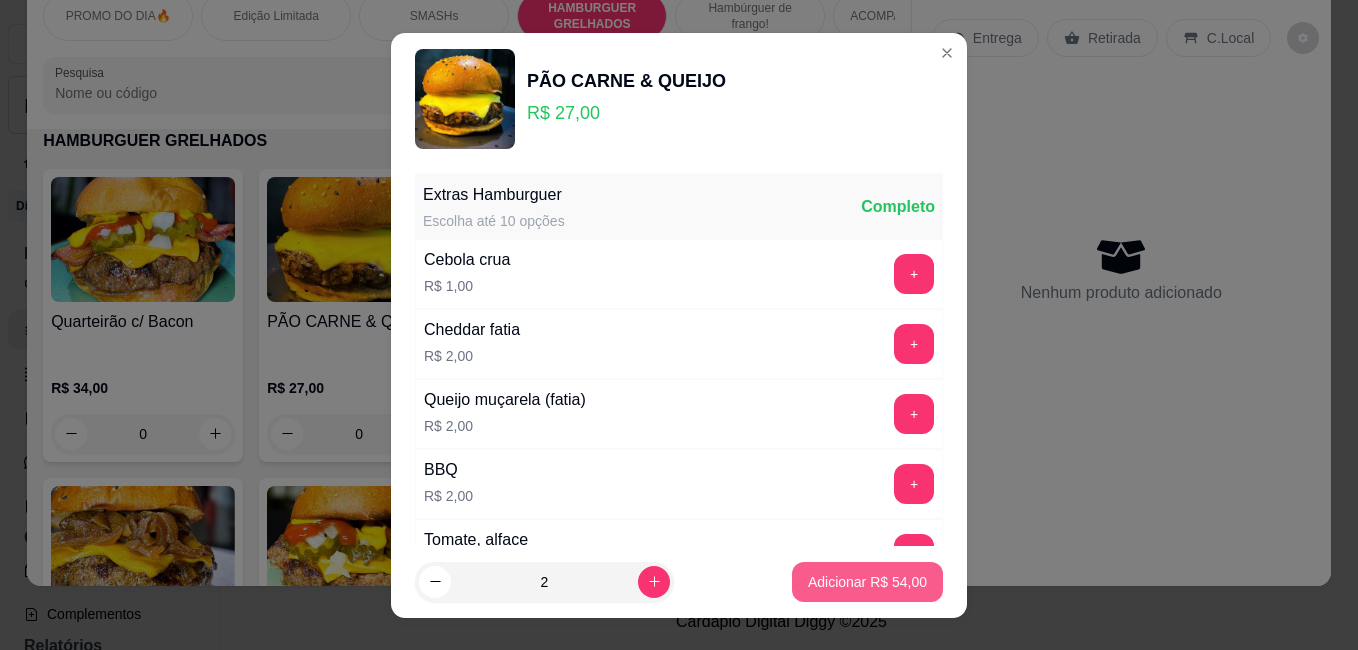 click on "Adicionar   R$ 54,00" at bounding box center (867, 582) 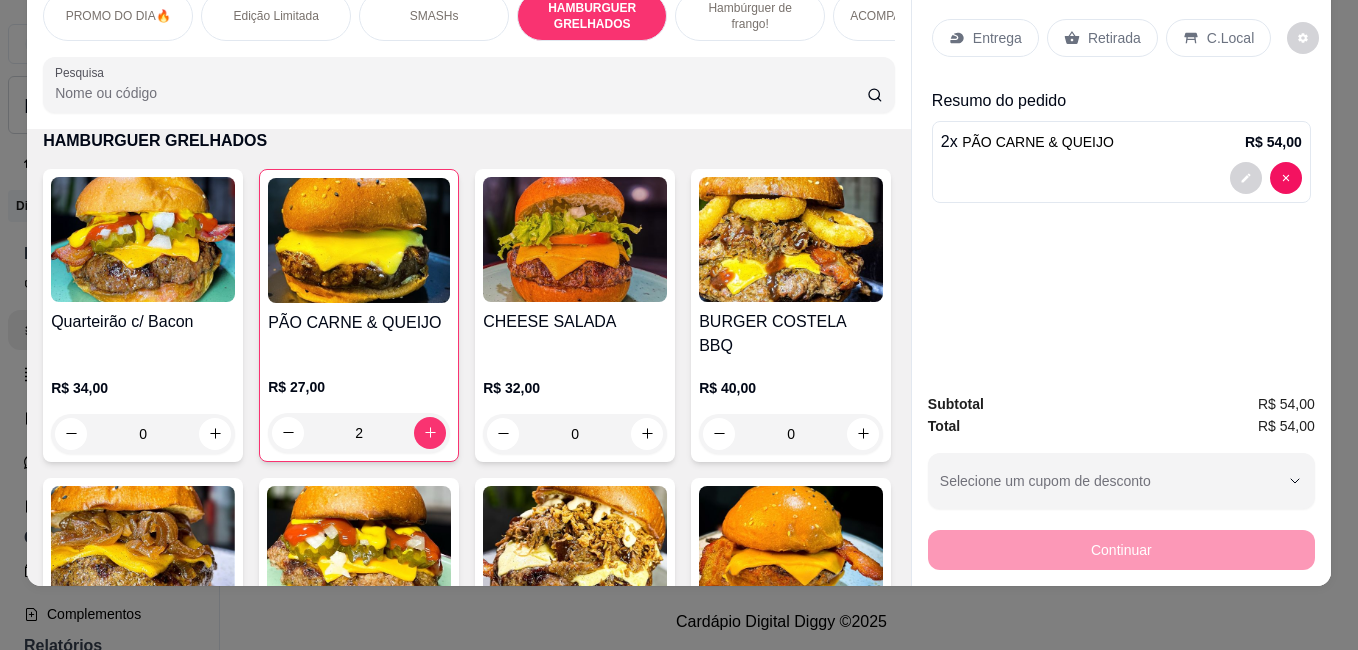 click on "Retirada" at bounding box center [1102, 38] 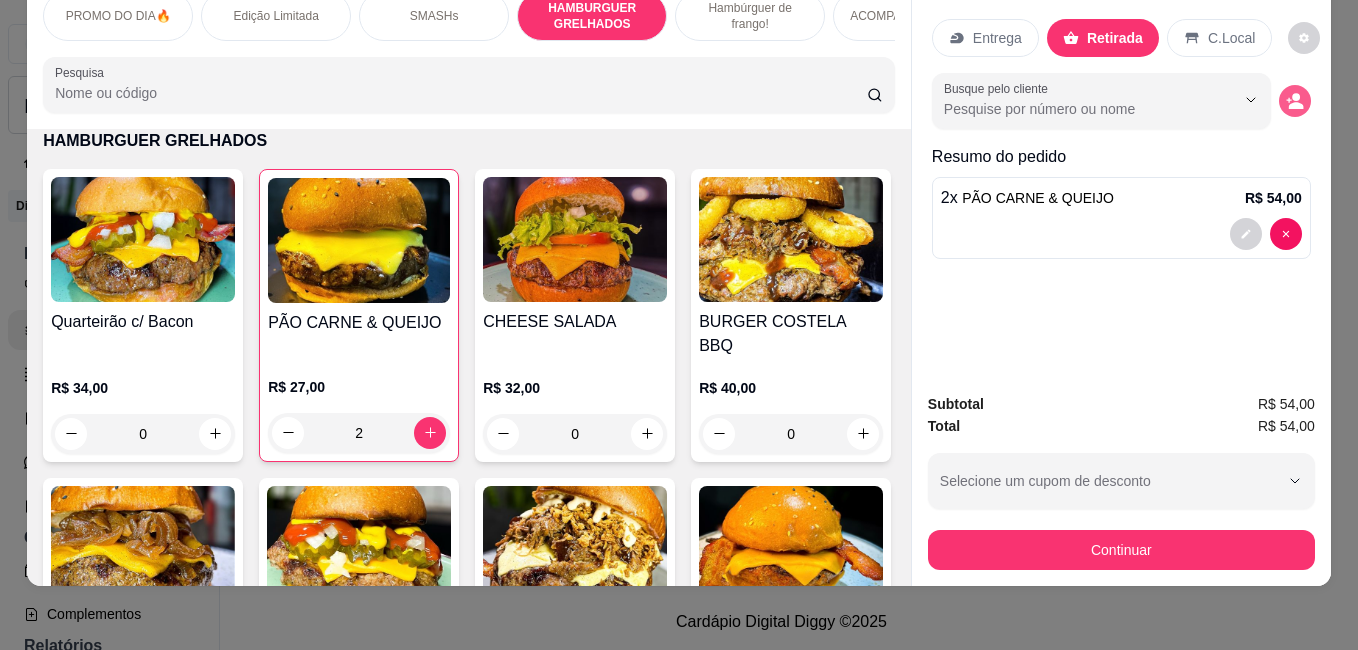 click 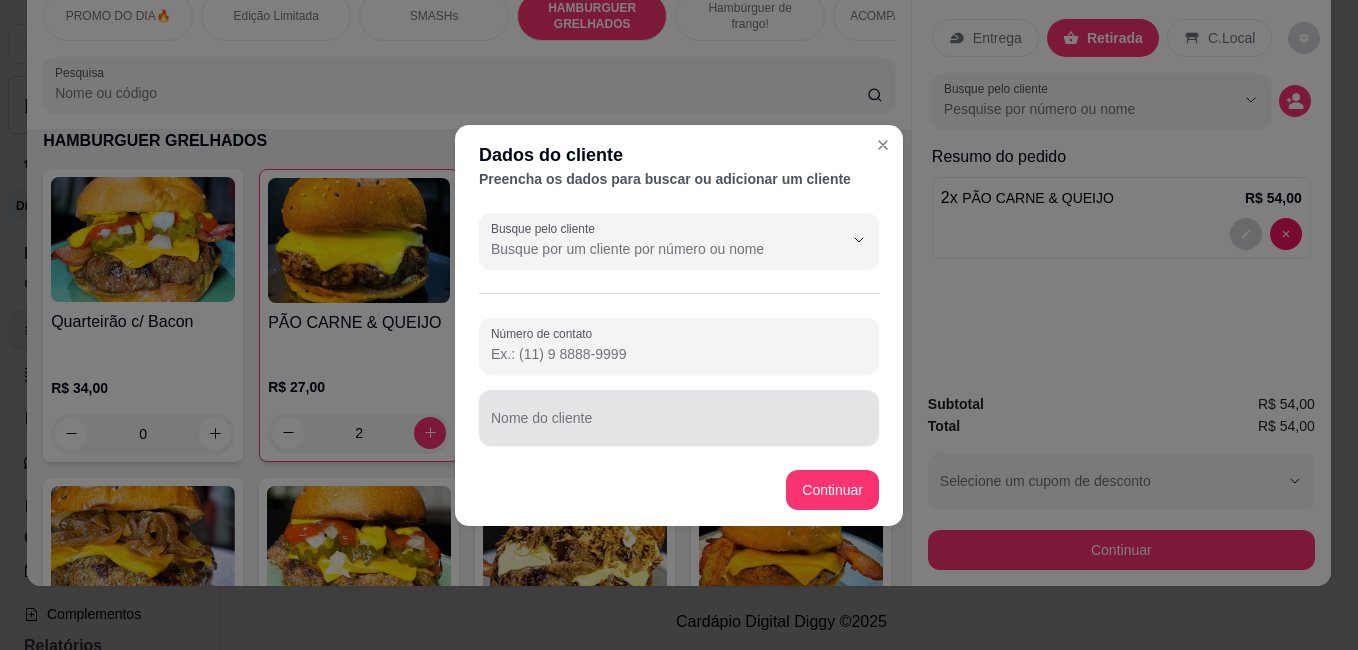 click on "Nome do cliente" at bounding box center [679, 426] 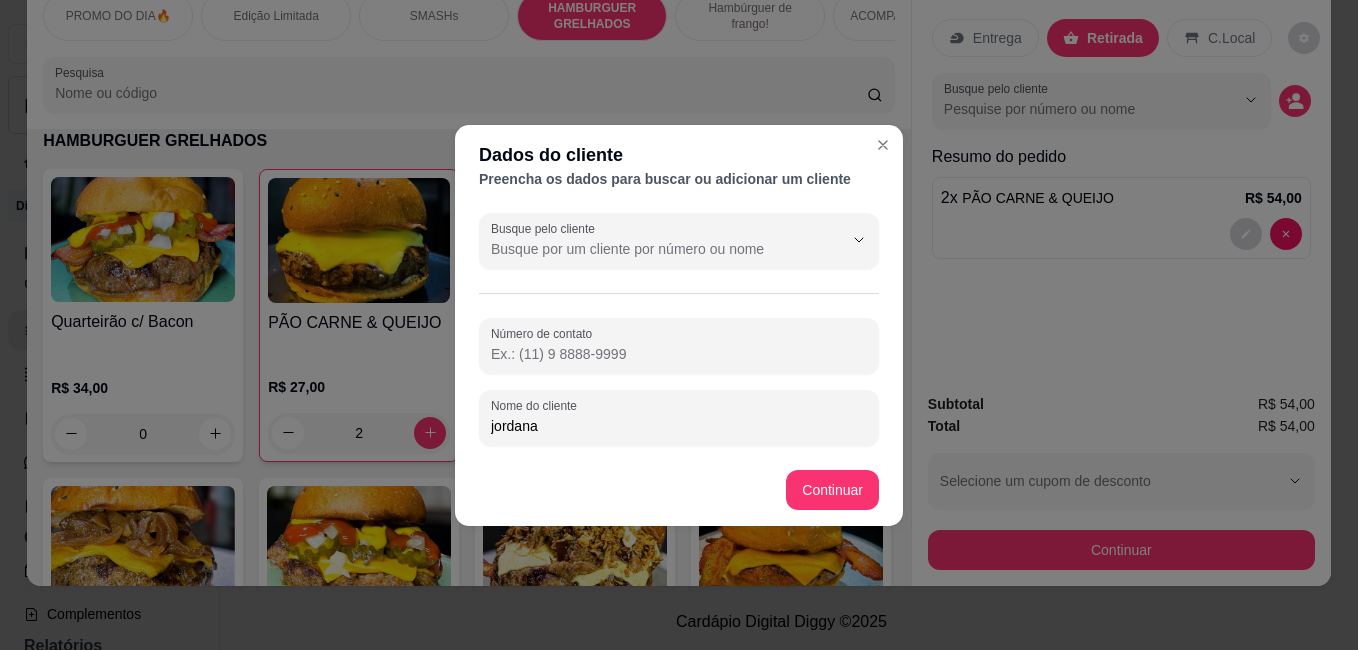 type on "jordana" 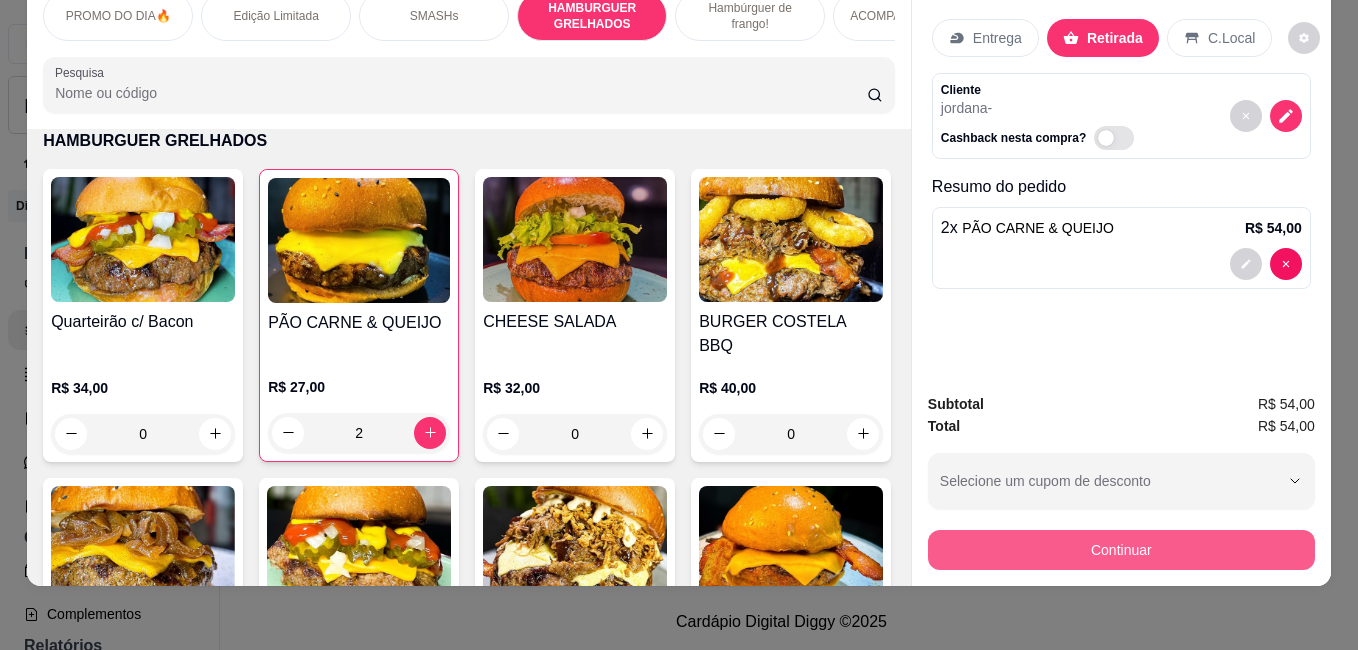 click on "Continuar" at bounding box center (1121, 550) 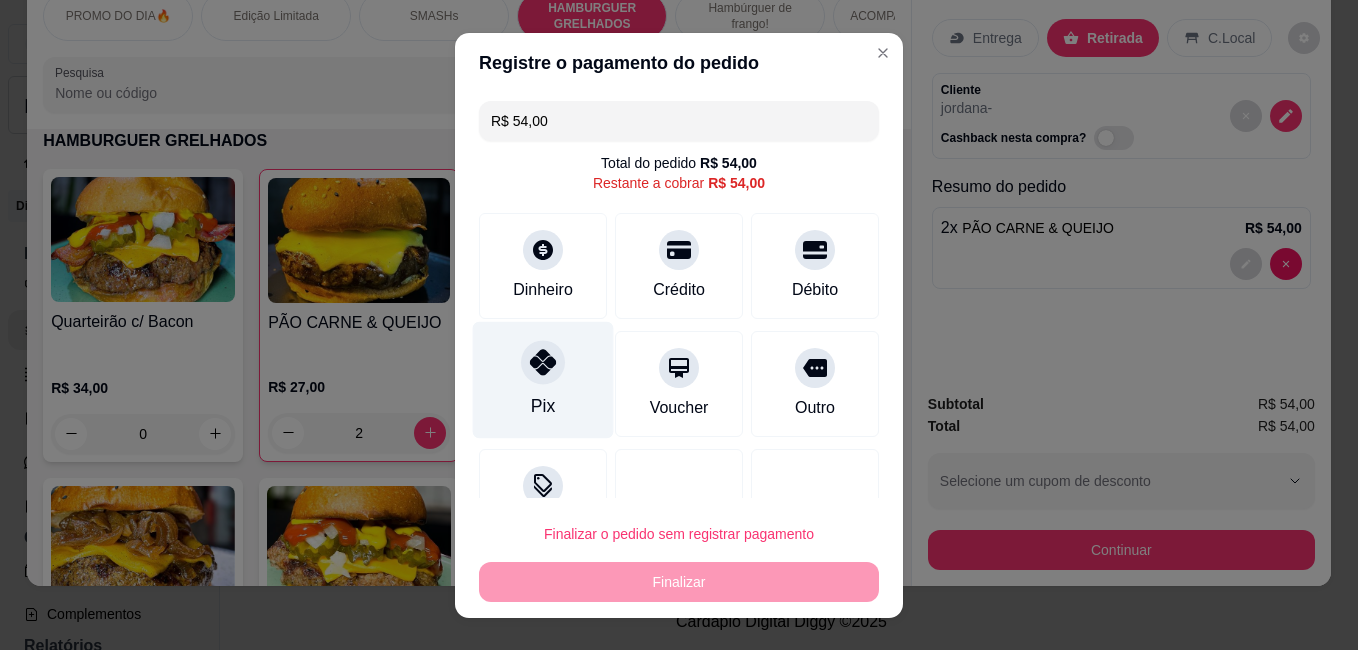 click at bounding box center [543, 362] 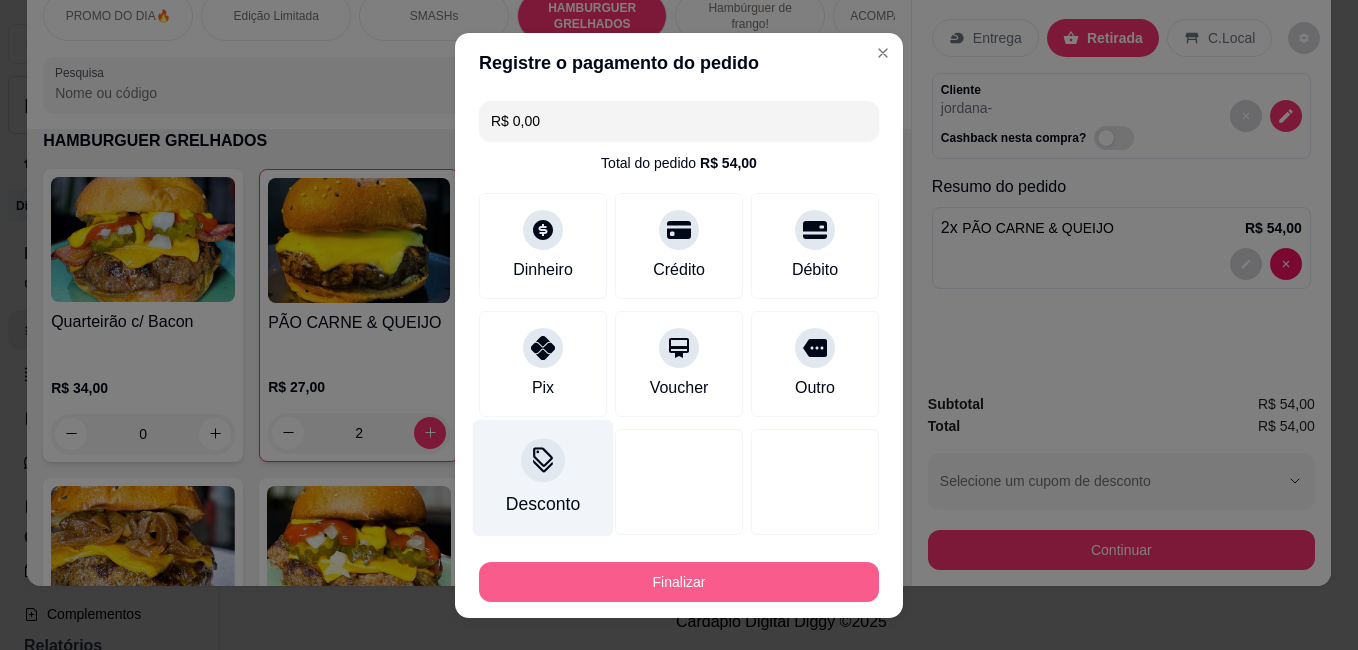 click on "Finalizar" at bounding box center (679, 582) 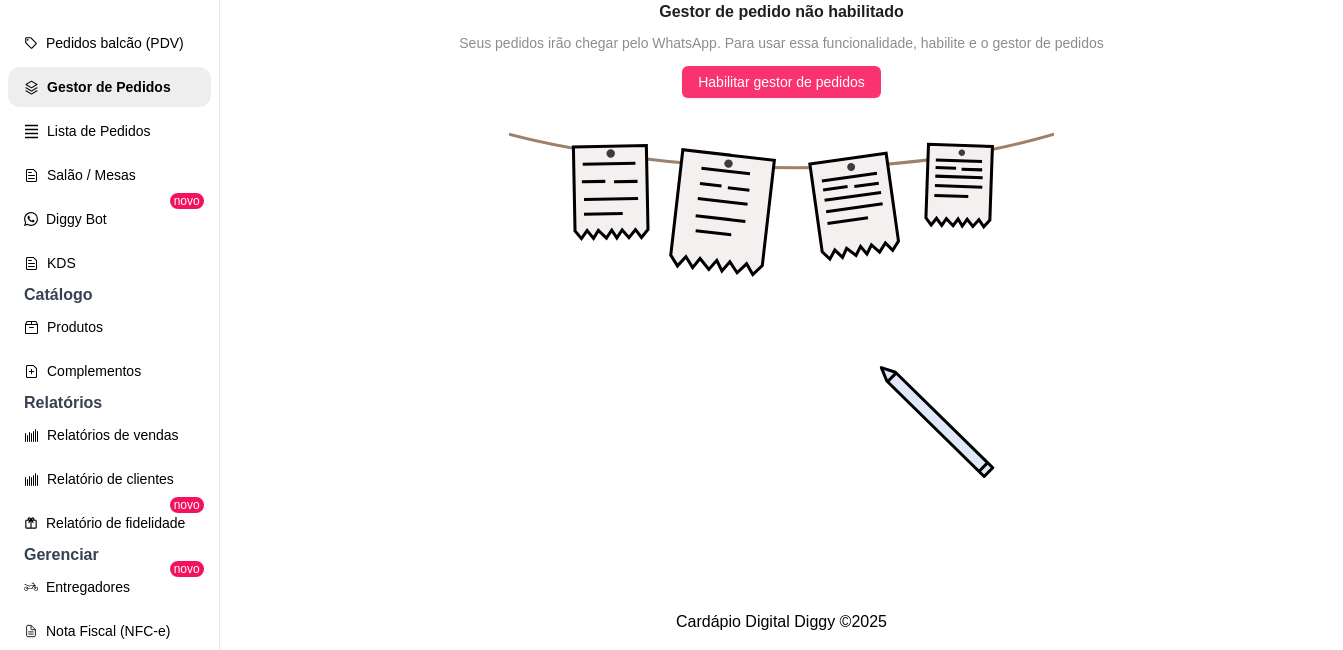 scroll, scrollTop: 300, scrollLeft: 0, axis: vertical 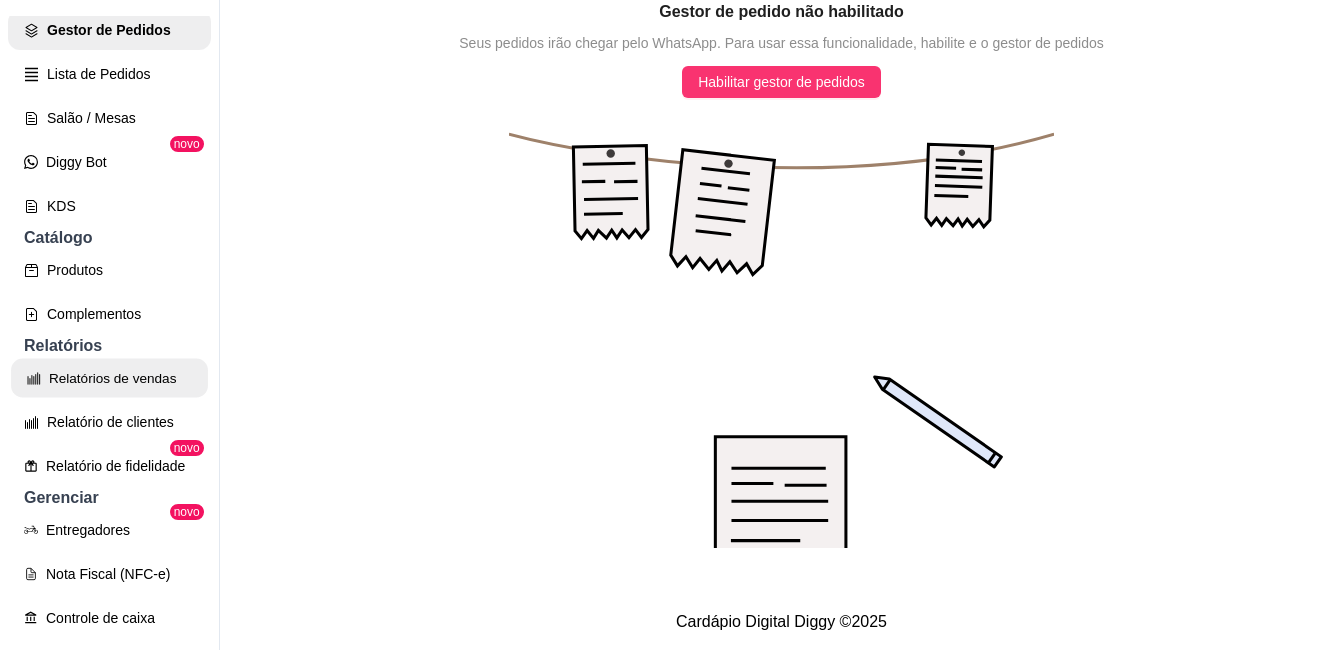 click on "Relatórios de vendas" at bounding box center (109, 378) 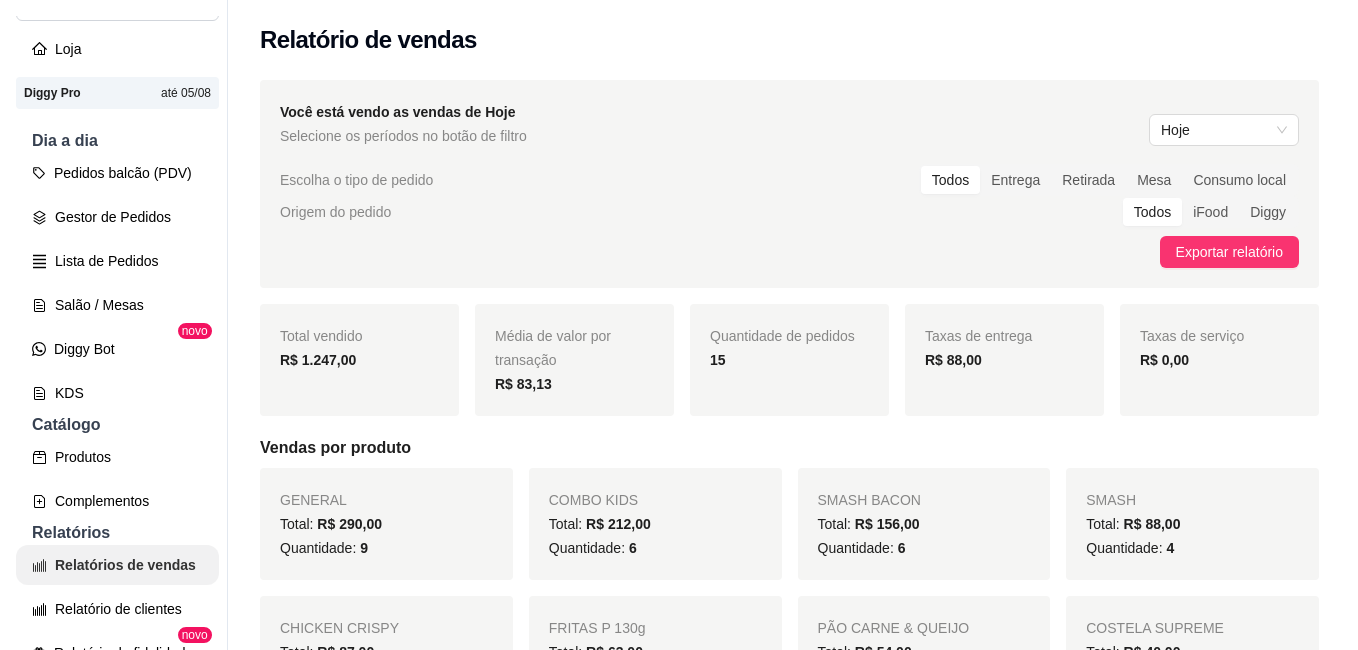 scroll, scrollTop: 0, scrollLeft: 0, axis: both 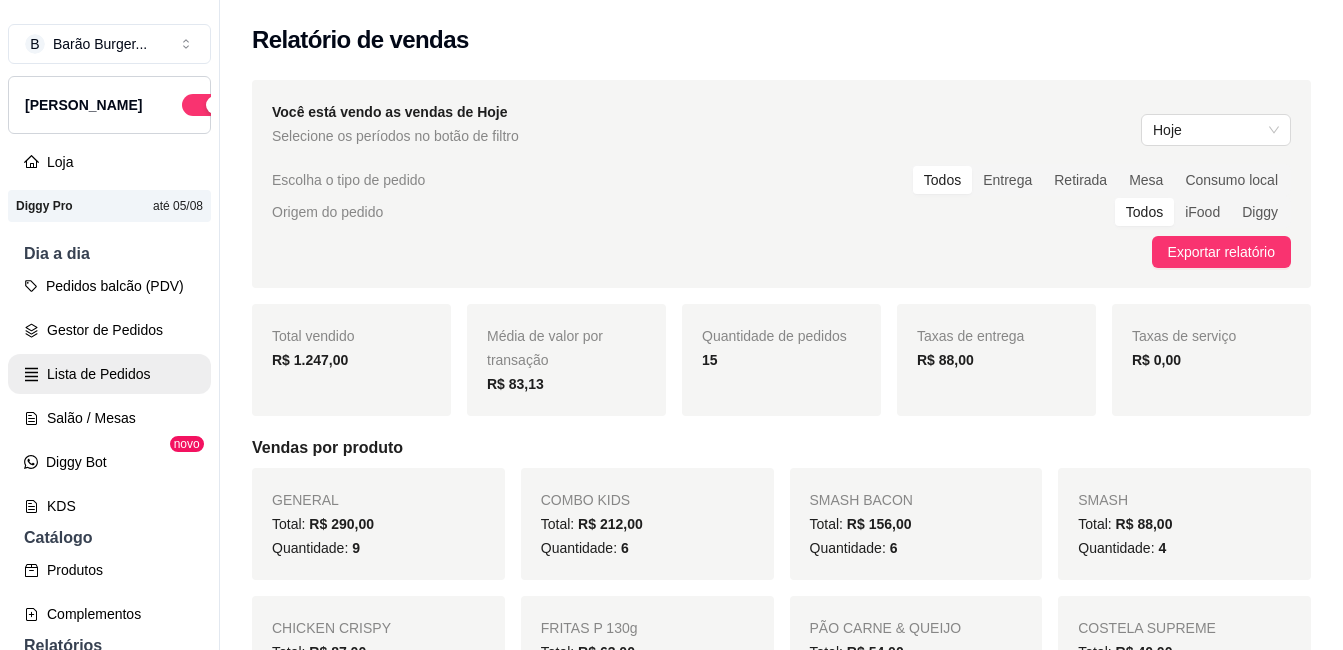 click on "Lista de Pedidos" at bounding box center (109, 374) 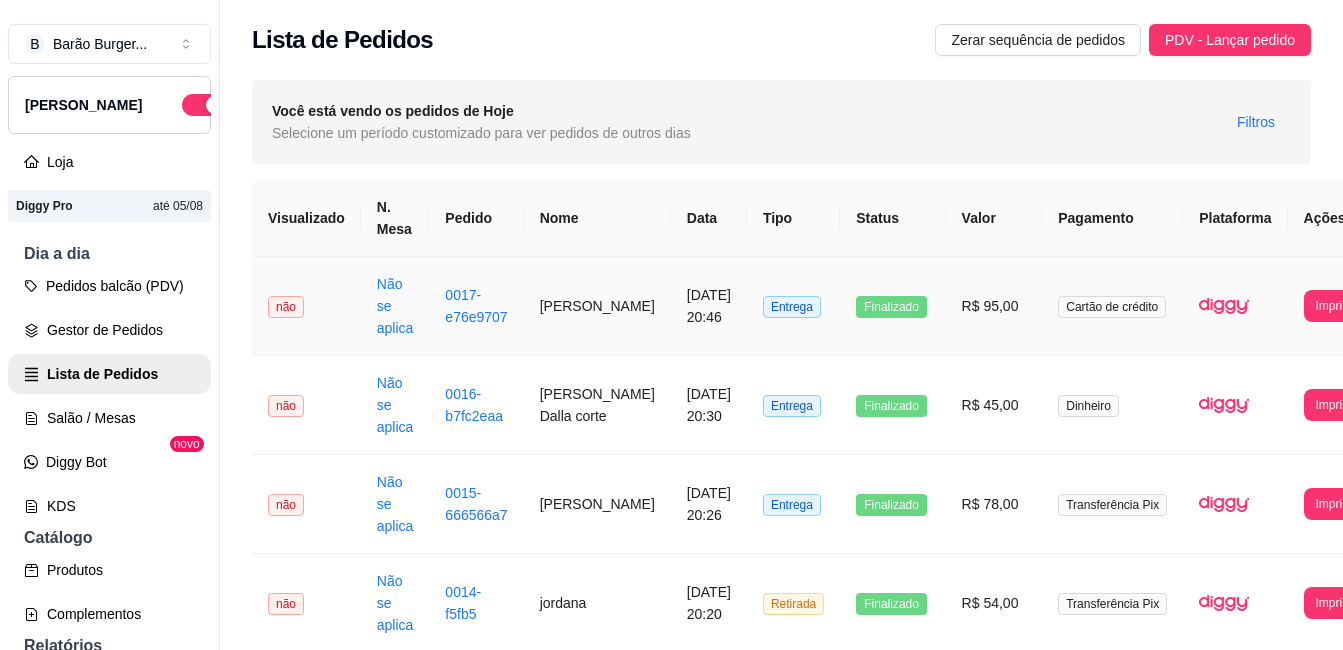 click on "[DATE] 20:46" at bounding box center [709, 306] 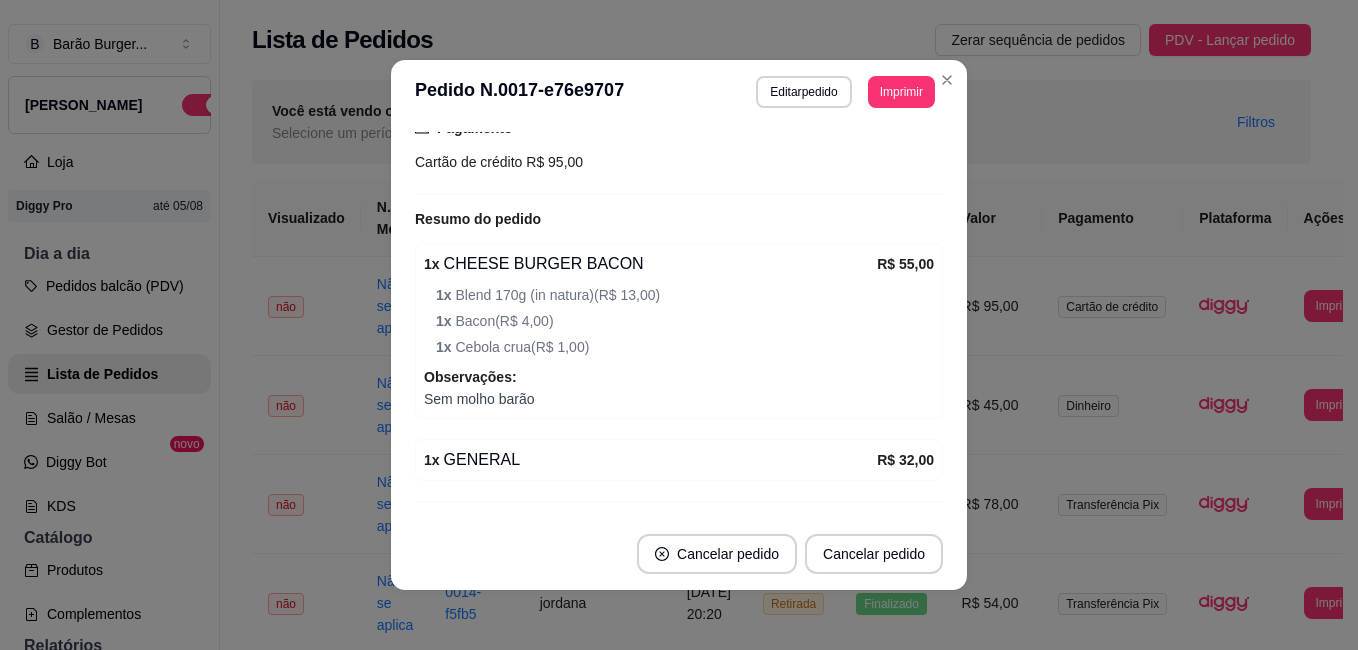 scroll, scrollTop: 549, scrollLeft: 0, axis: vertical 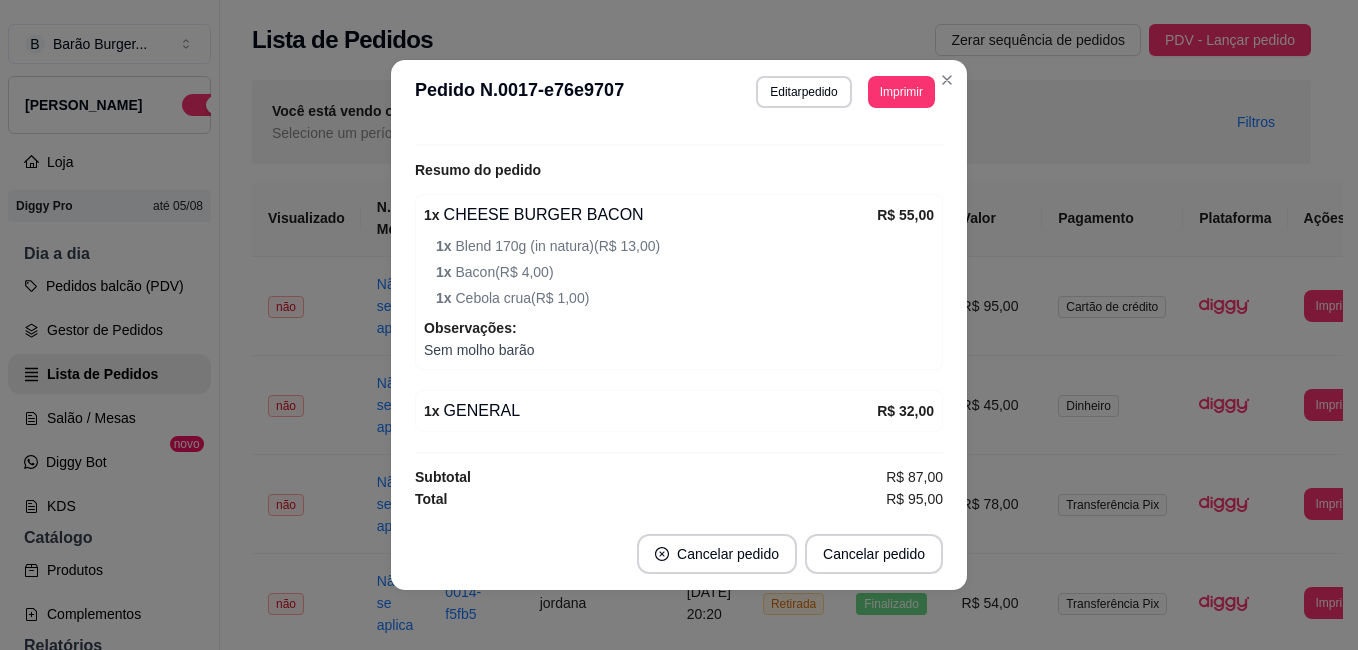 click on "**********" at bounding box center (679, 92) 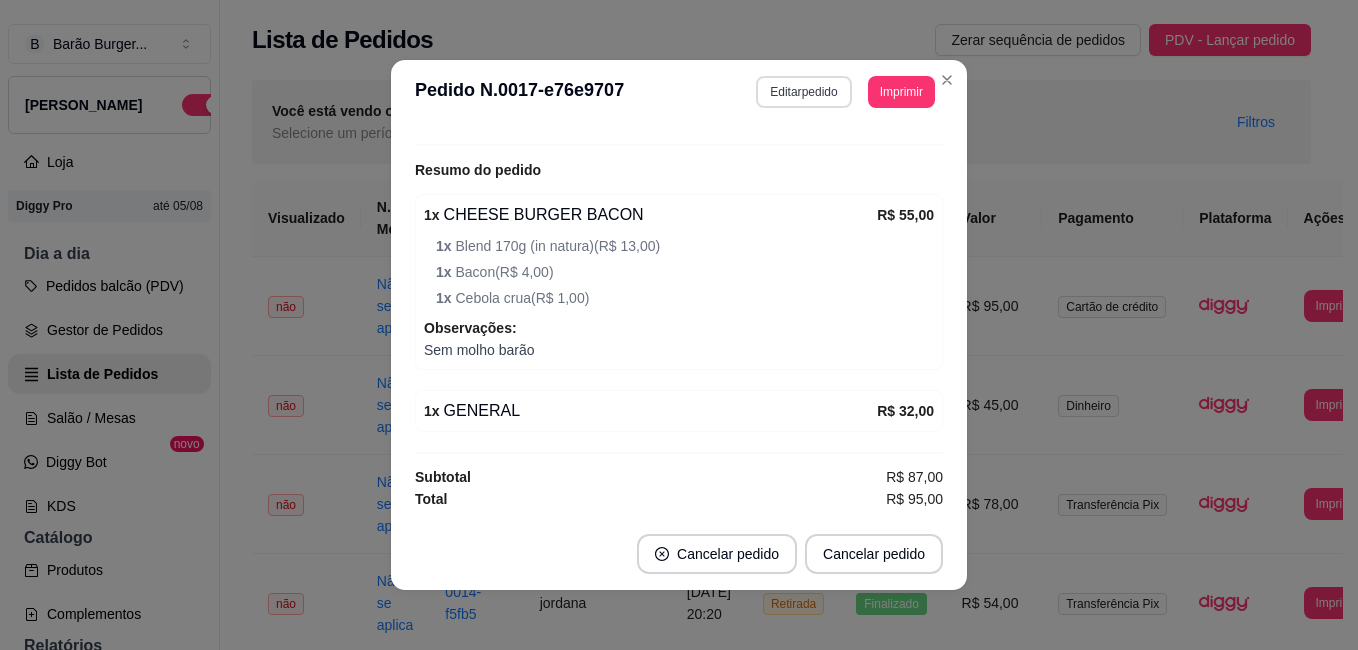 click on "Editar  pedido" at bounding box center [803, 92] 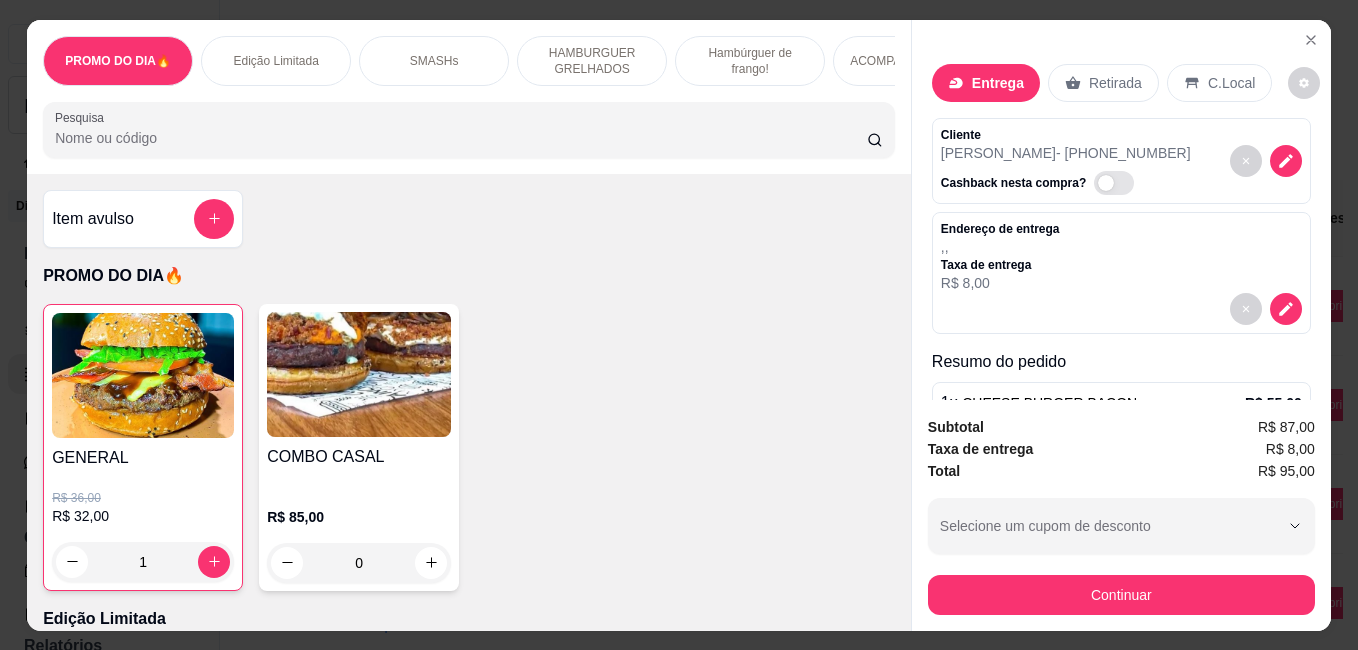 click on "ACOMPANHAMENTOS" at bounding box center [908, 61] 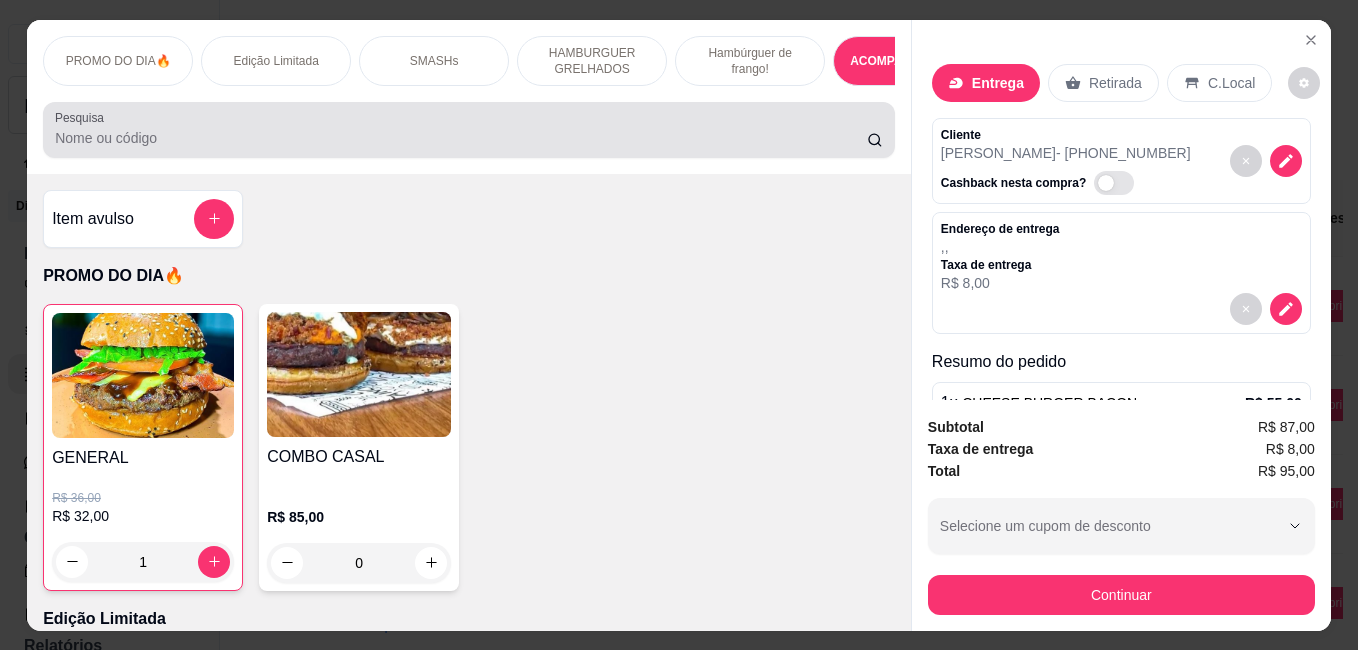 scroll, scrollTop: 3515, scrollLeft: 0, axis: vertical 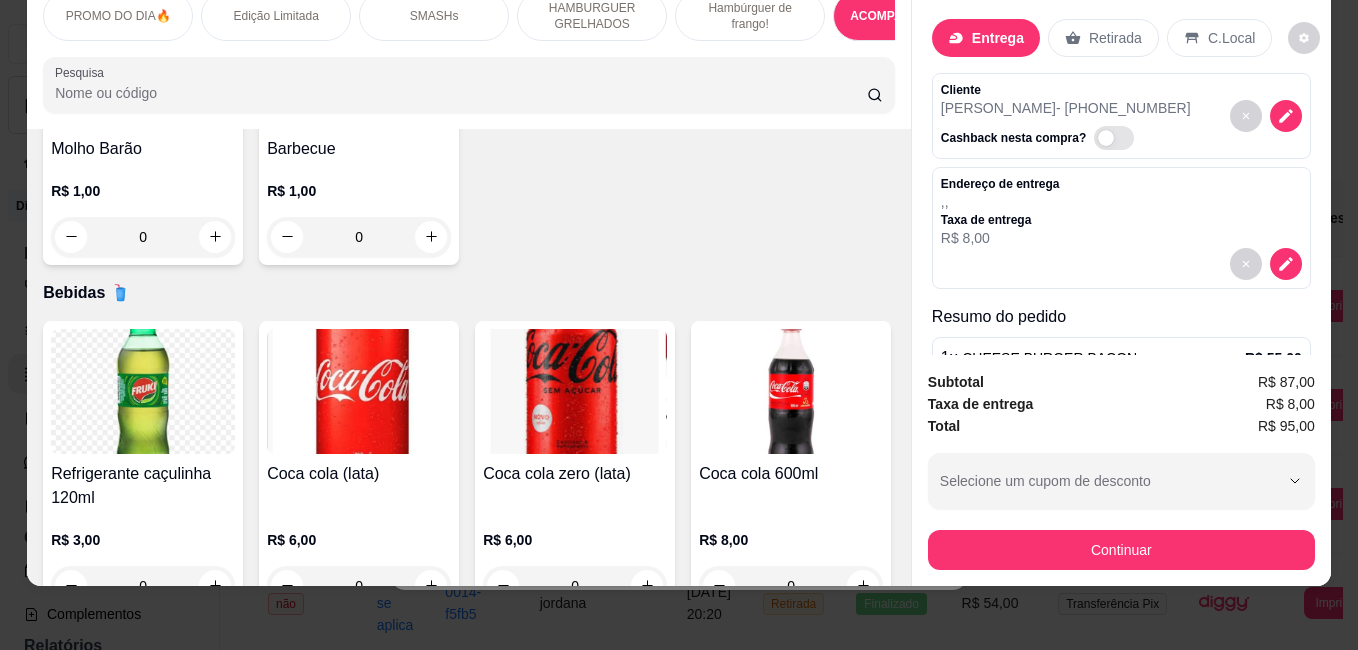 click at bounding box center (143, -283) 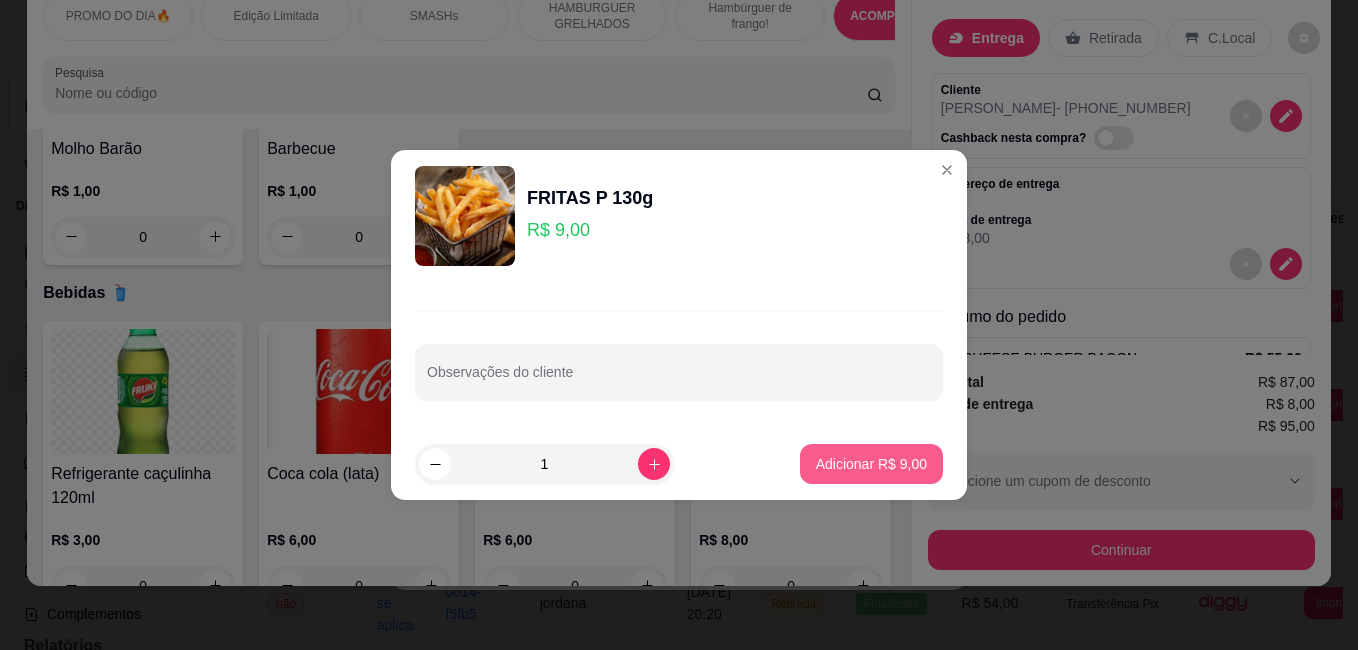 click on "Adicionar   R$ 9,00" at bounding box center [871, 464] 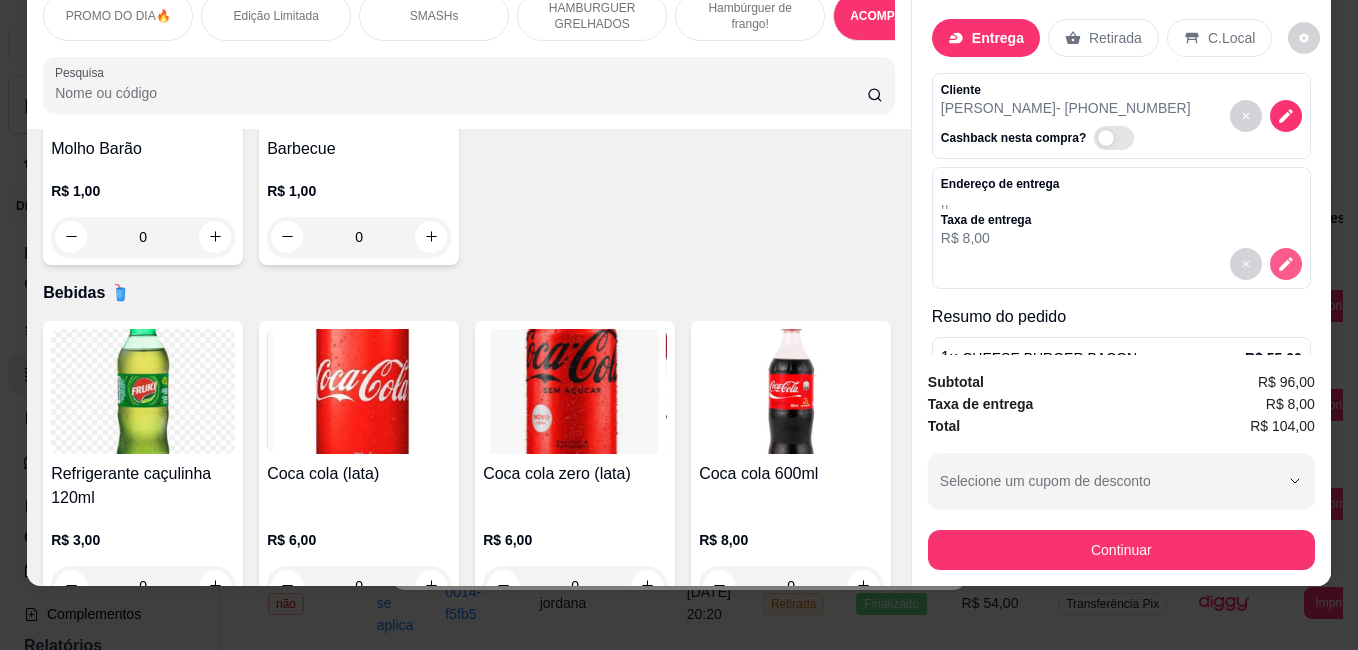 click 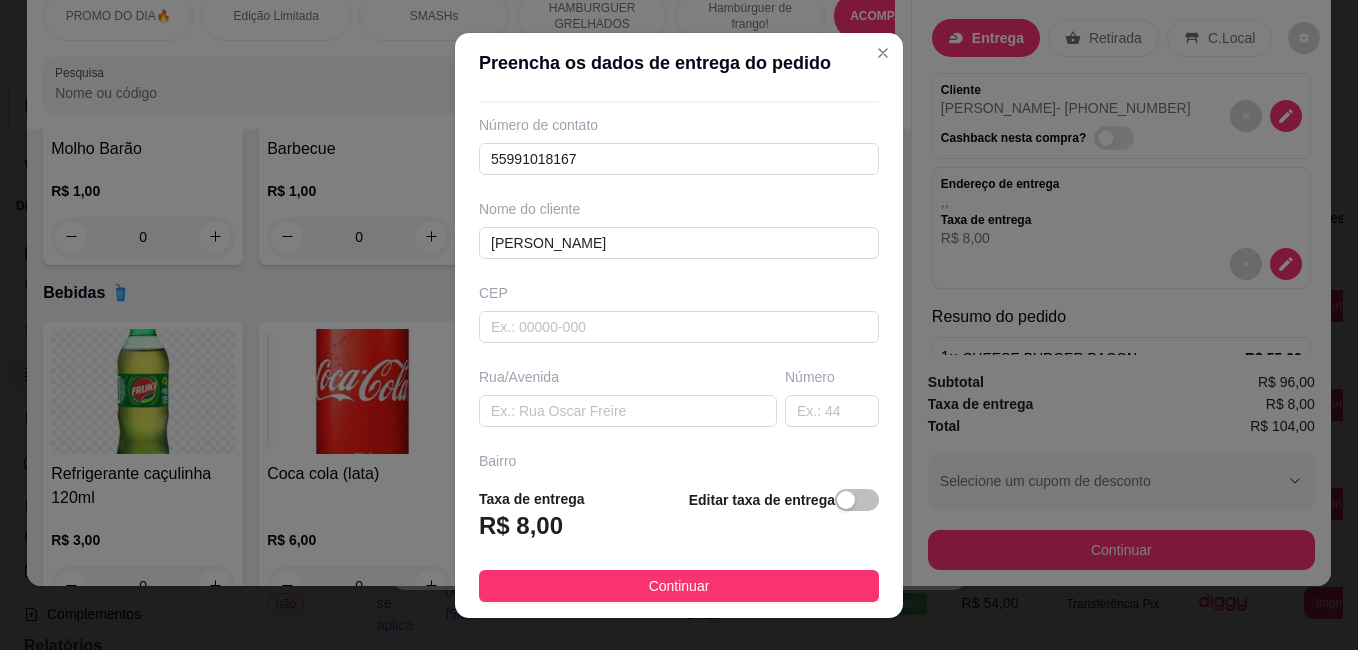 scroll, scrollTop: 100, scrollLeft: 0, axis: vertical 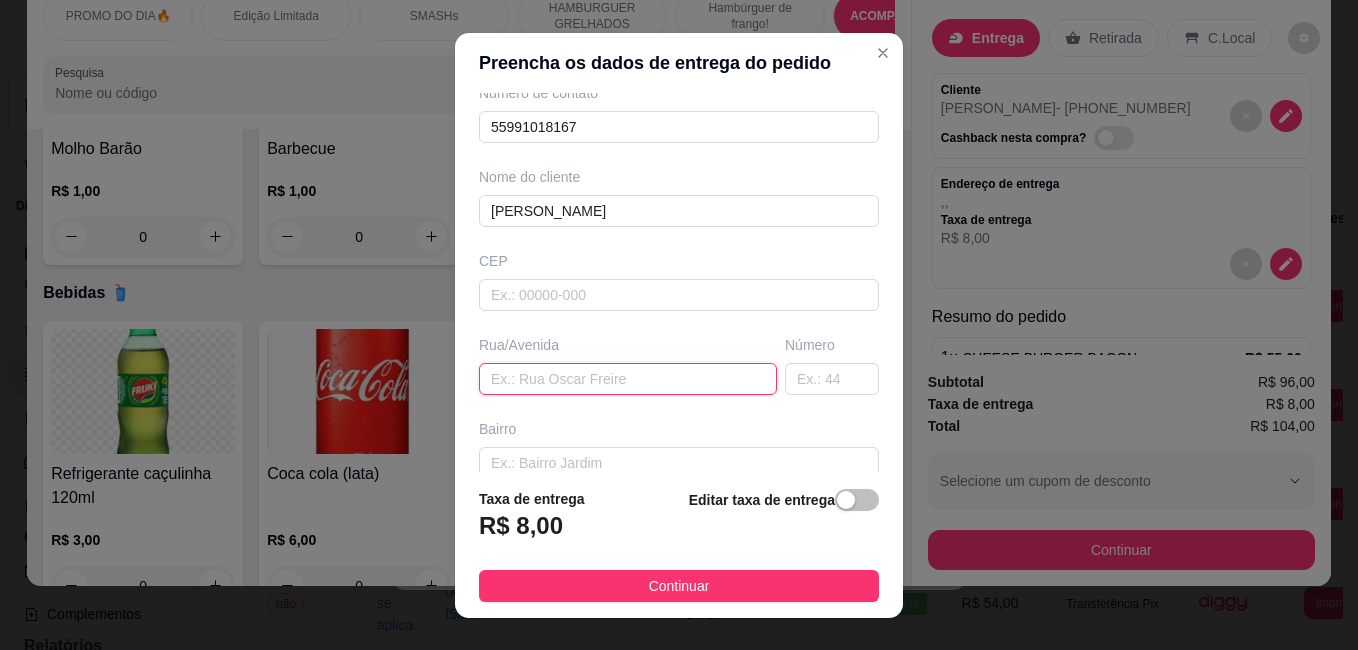 click at bounding box center [628, 379] 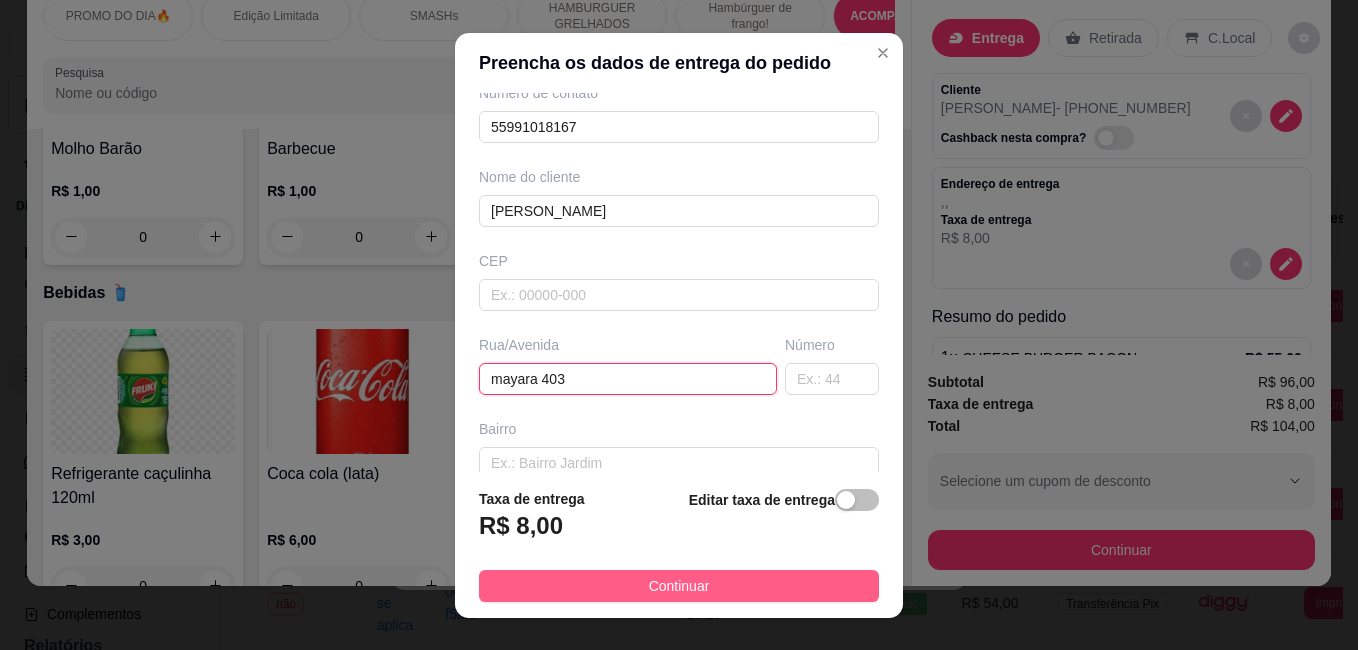 type on "mayara 403" 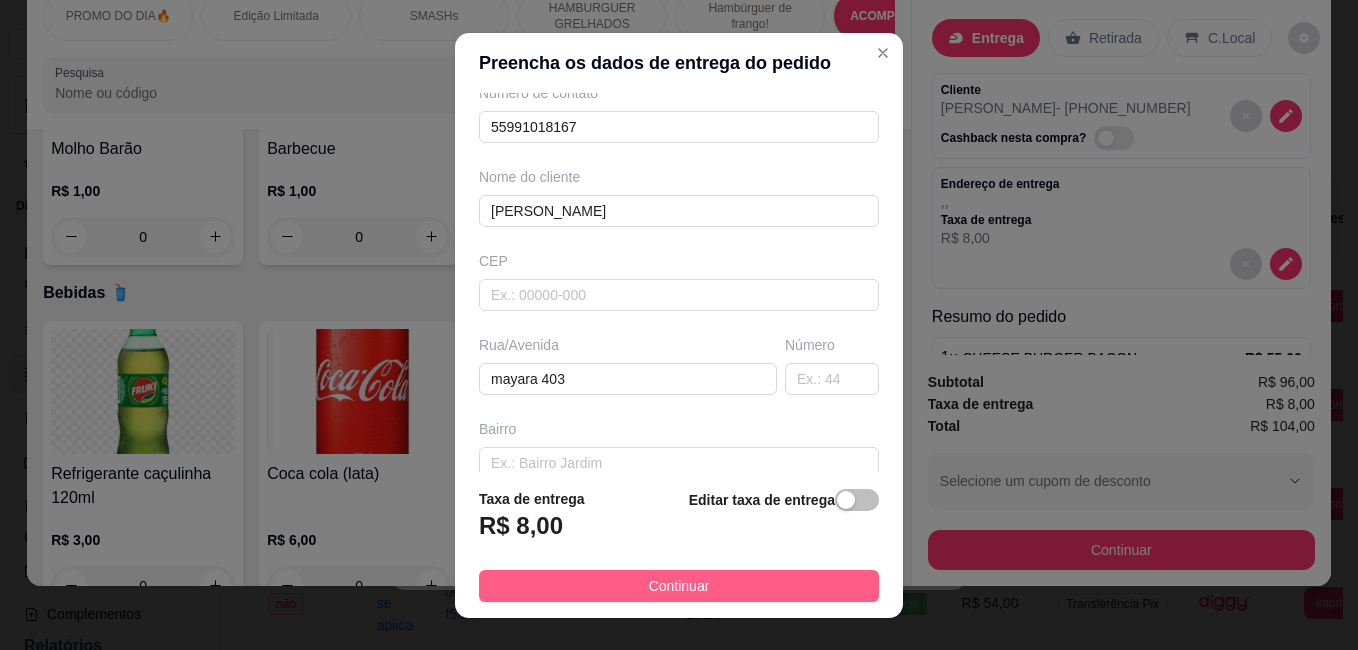 click on "Continuar" at bounding box center (679, 586) 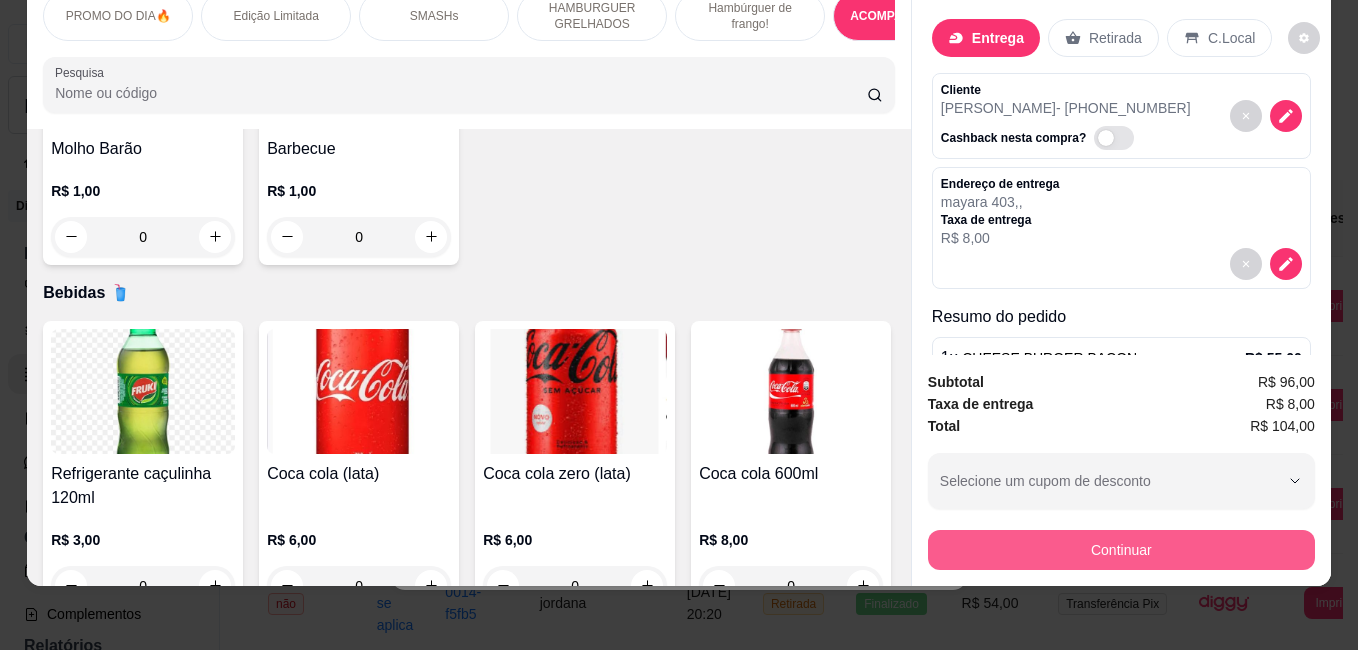click on "Continuar" at bounding box center (1121, 550) 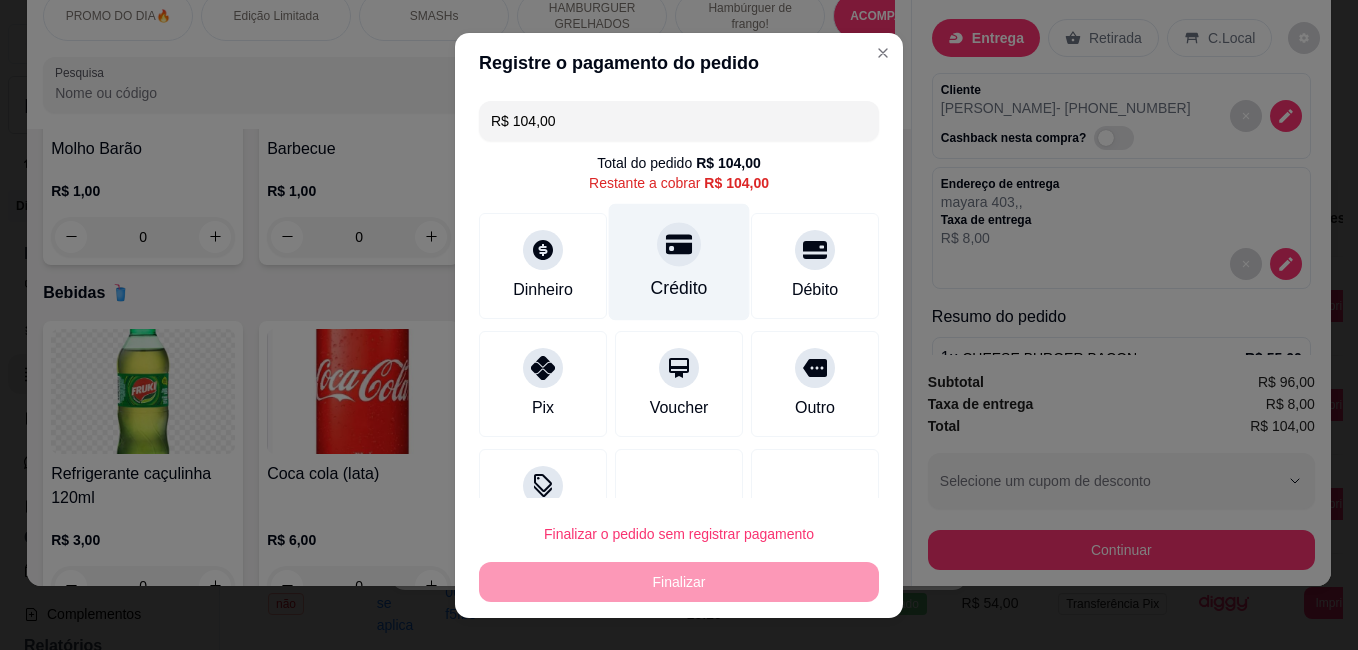 click on "Crédito" at bounding box center [679, 261] 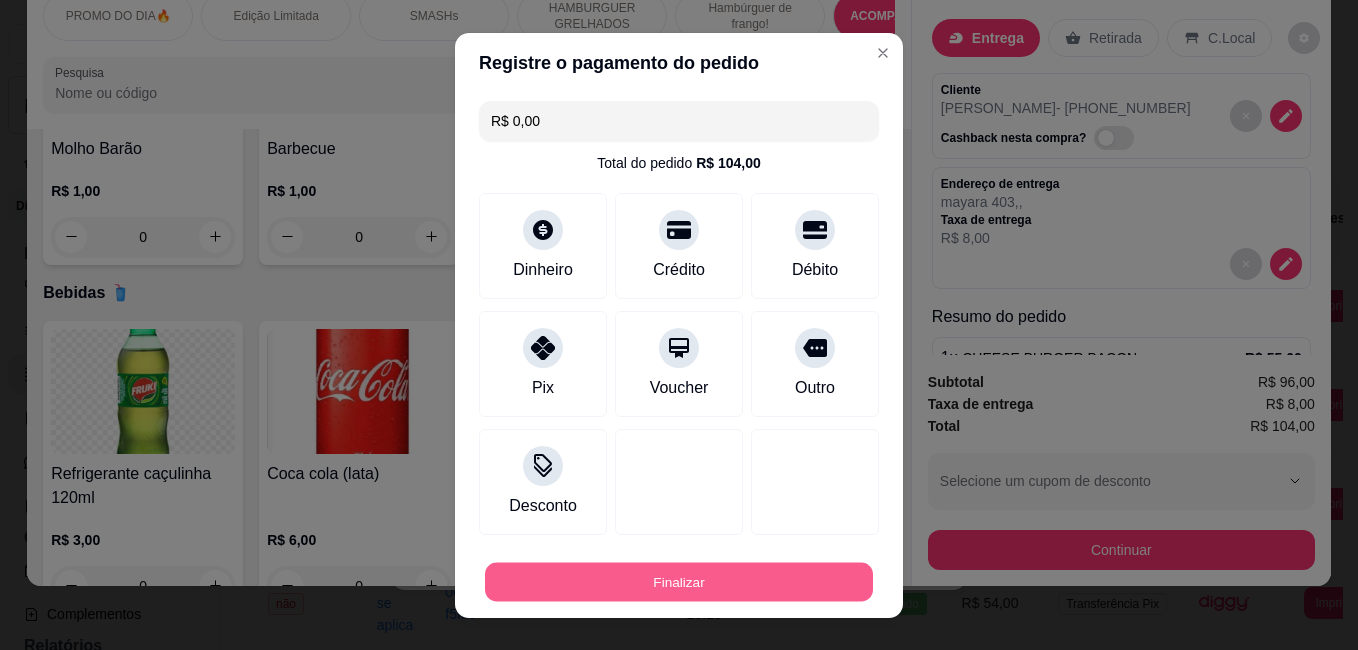 click on "Finalizar" at bounding box center [679, 581] 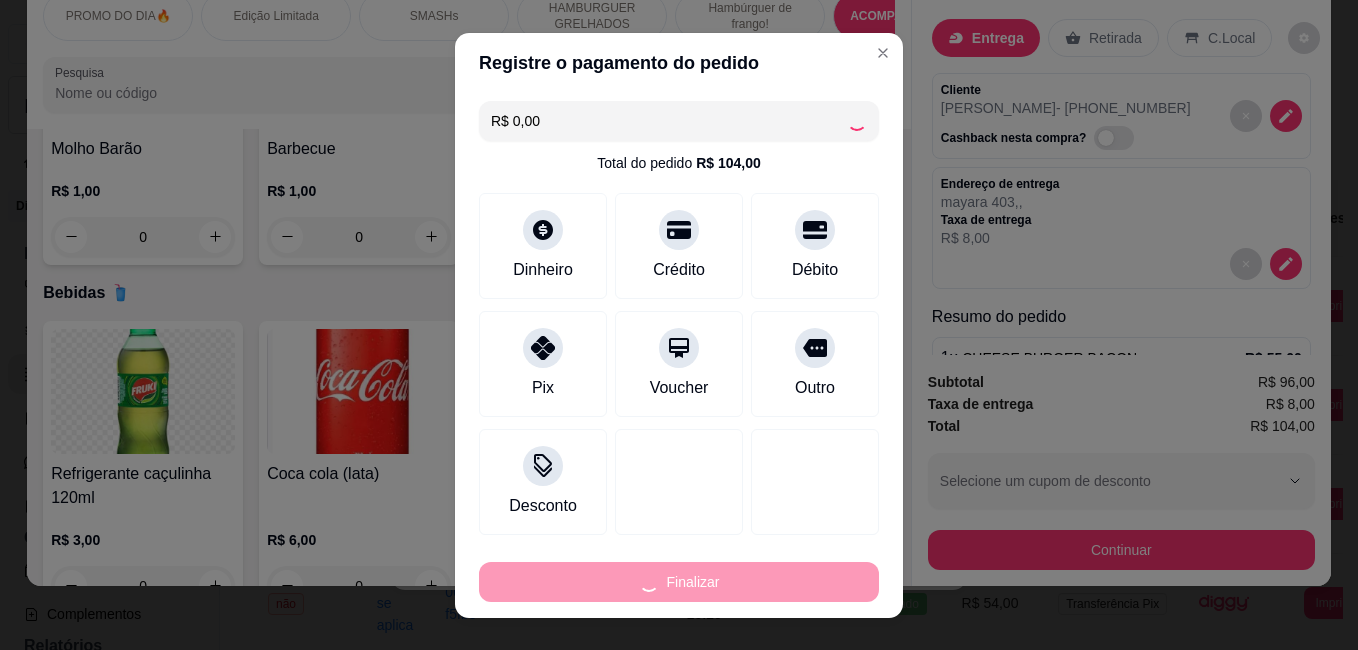 scroll, scrollTop: 32, scrollLeft: 0, axis: vertical 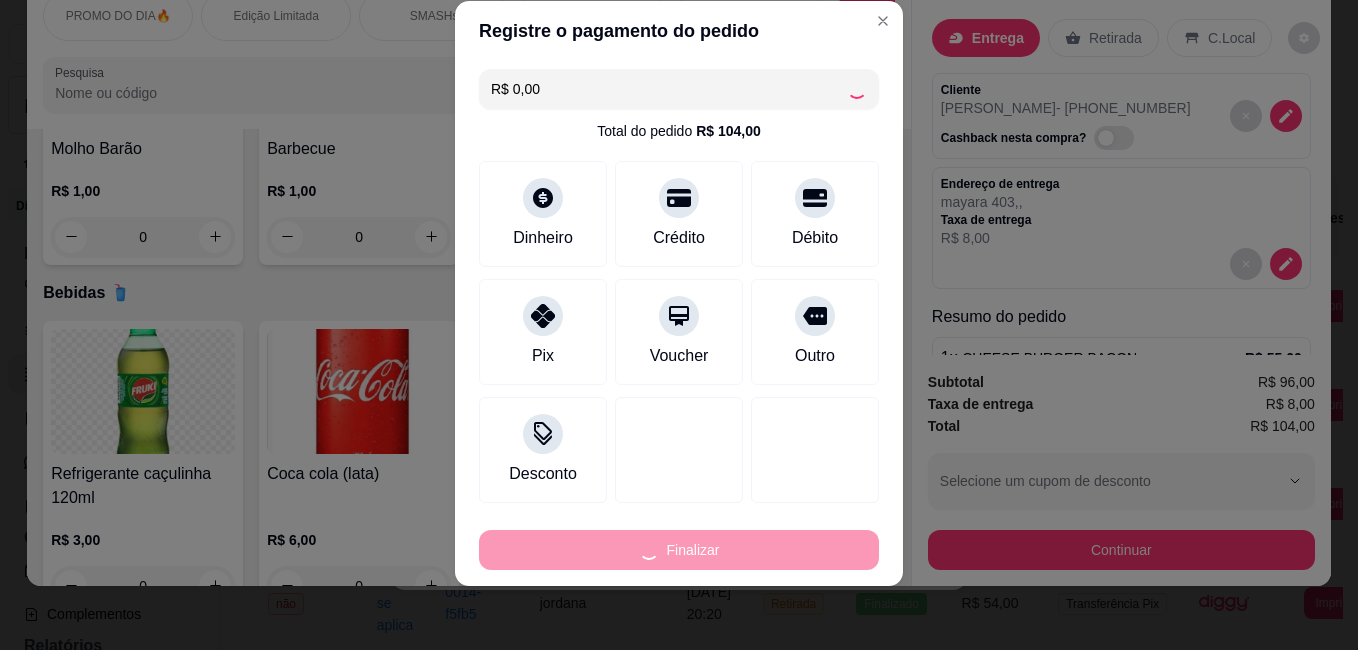 type on "0" 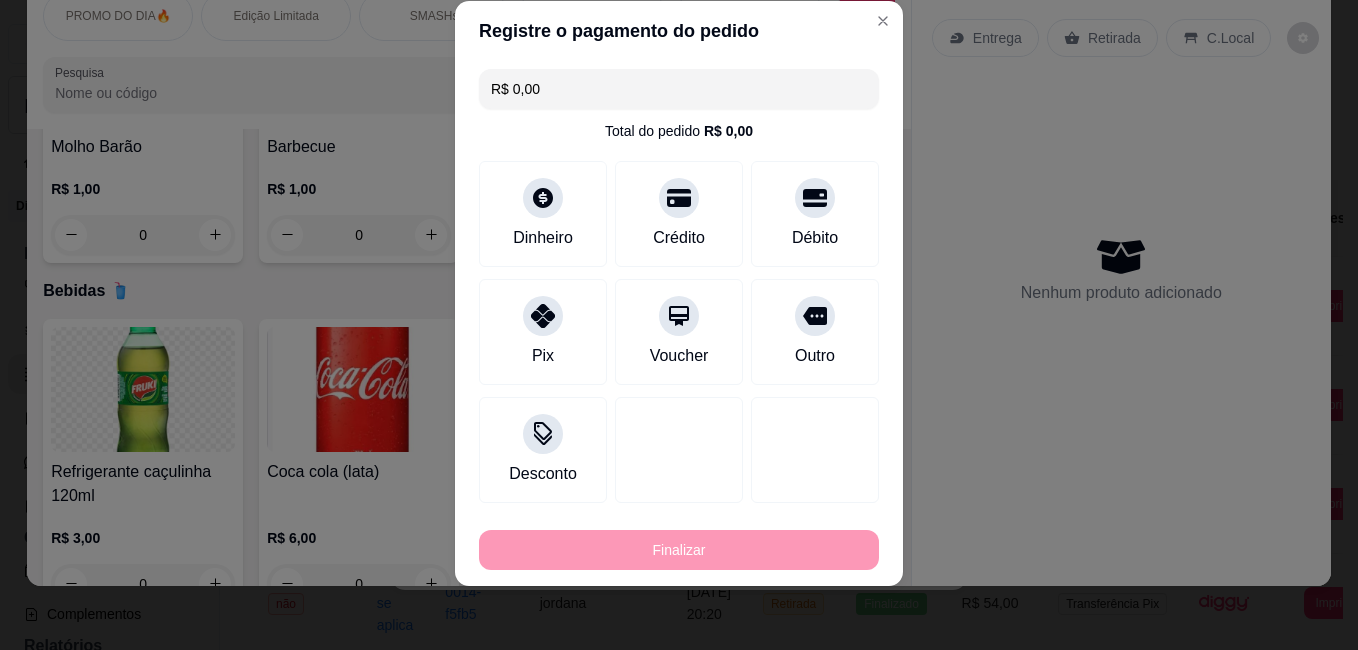 type on "-R$ 104,00" 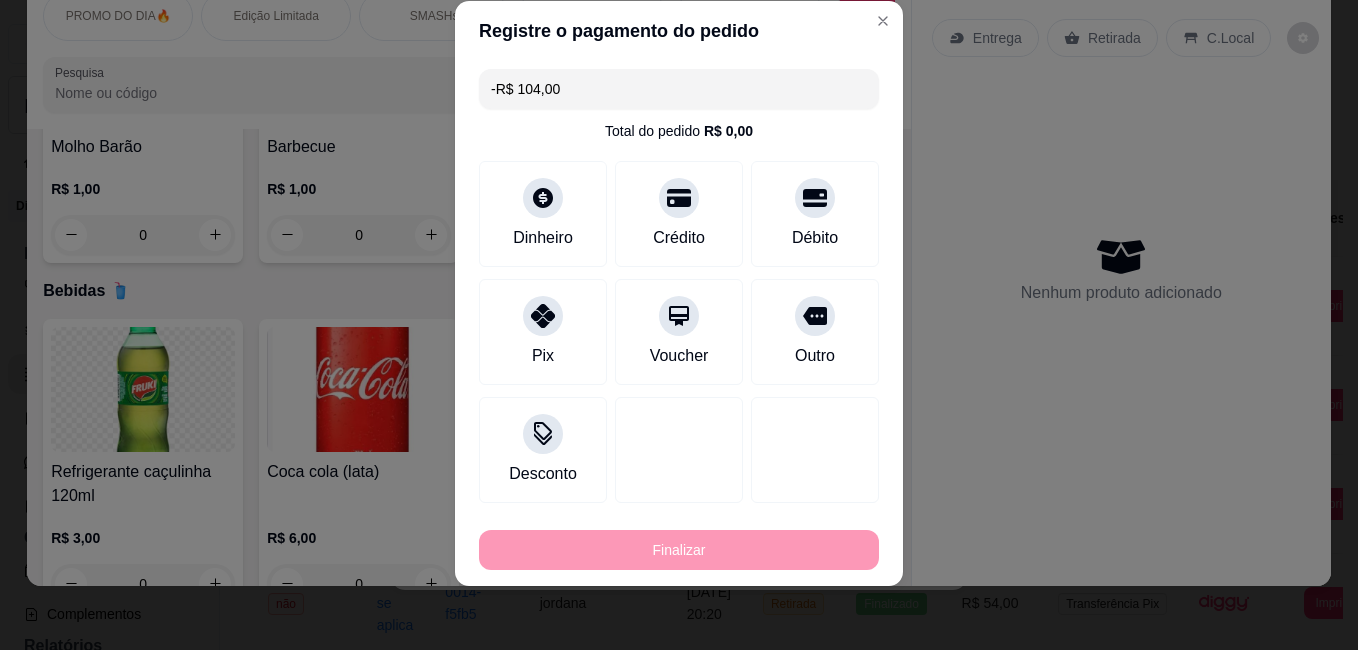 scroll, scrollTop: 3513, scrollLeft: 0, axis: vertical 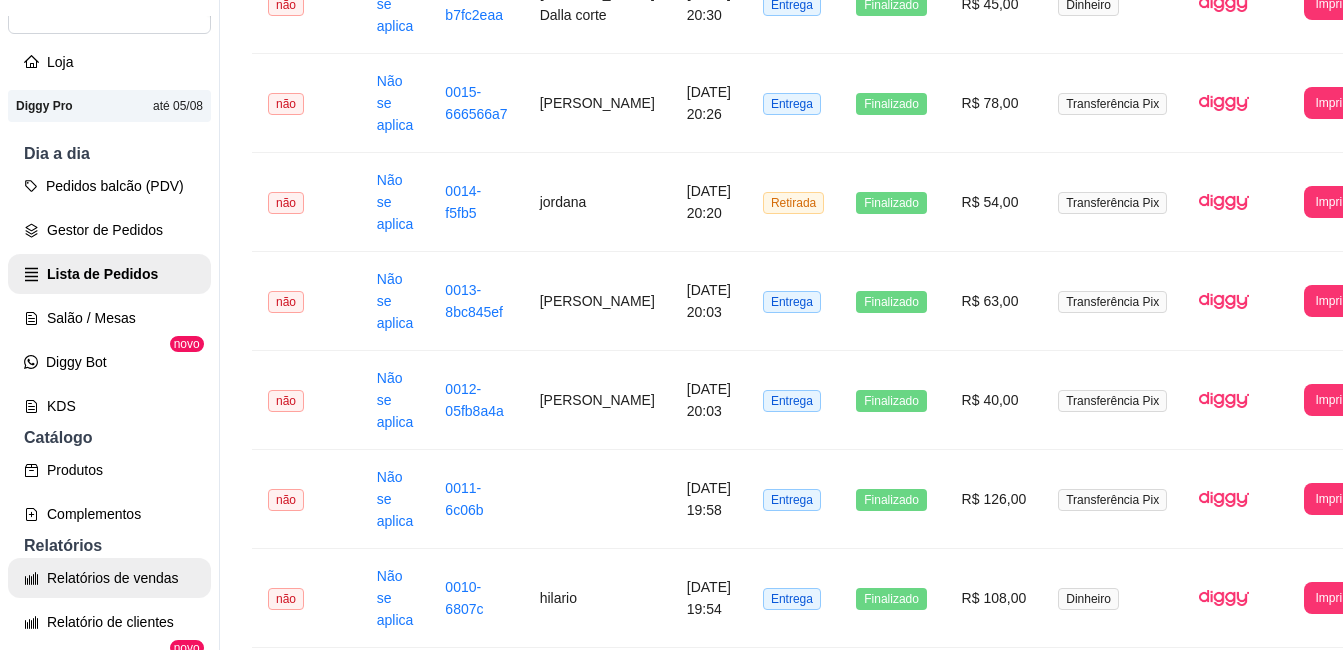 click on "Relatórios de vendas" at bounding box center [109, 578] 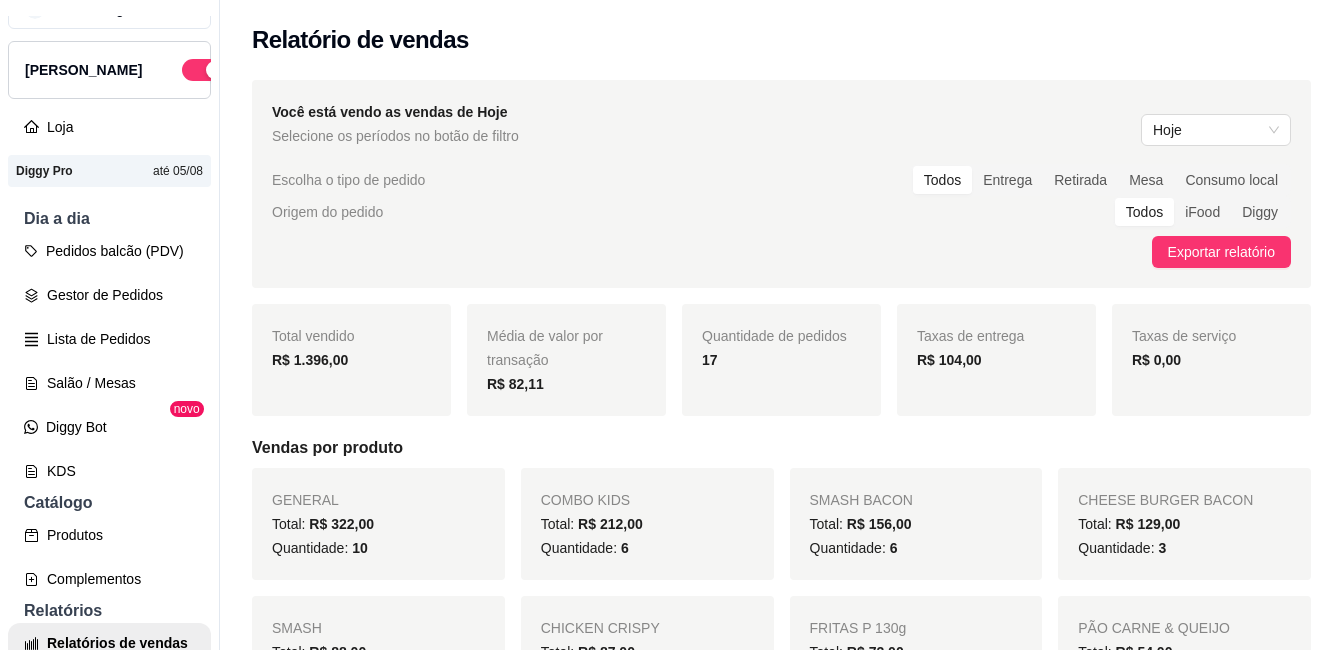 scroll, scrollTop: 0, scrollLeft: 0, axis: both 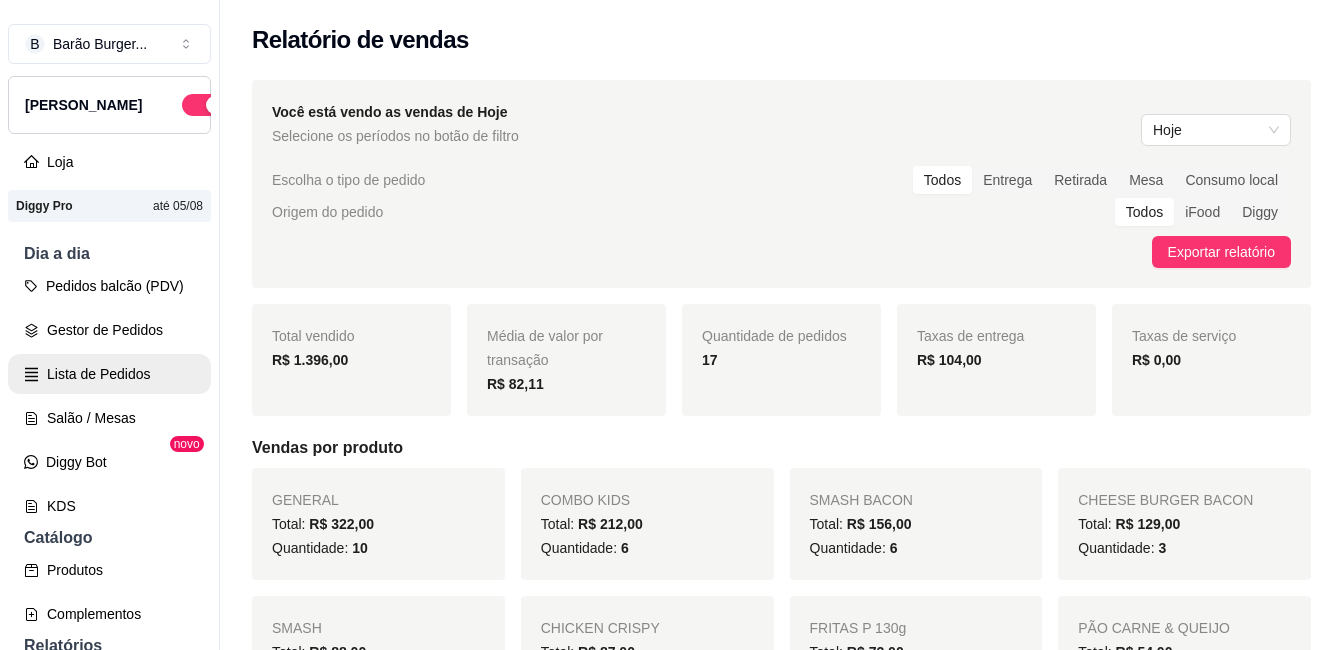 click on "Lista de Pedidos" at bounding box center (109, 374) 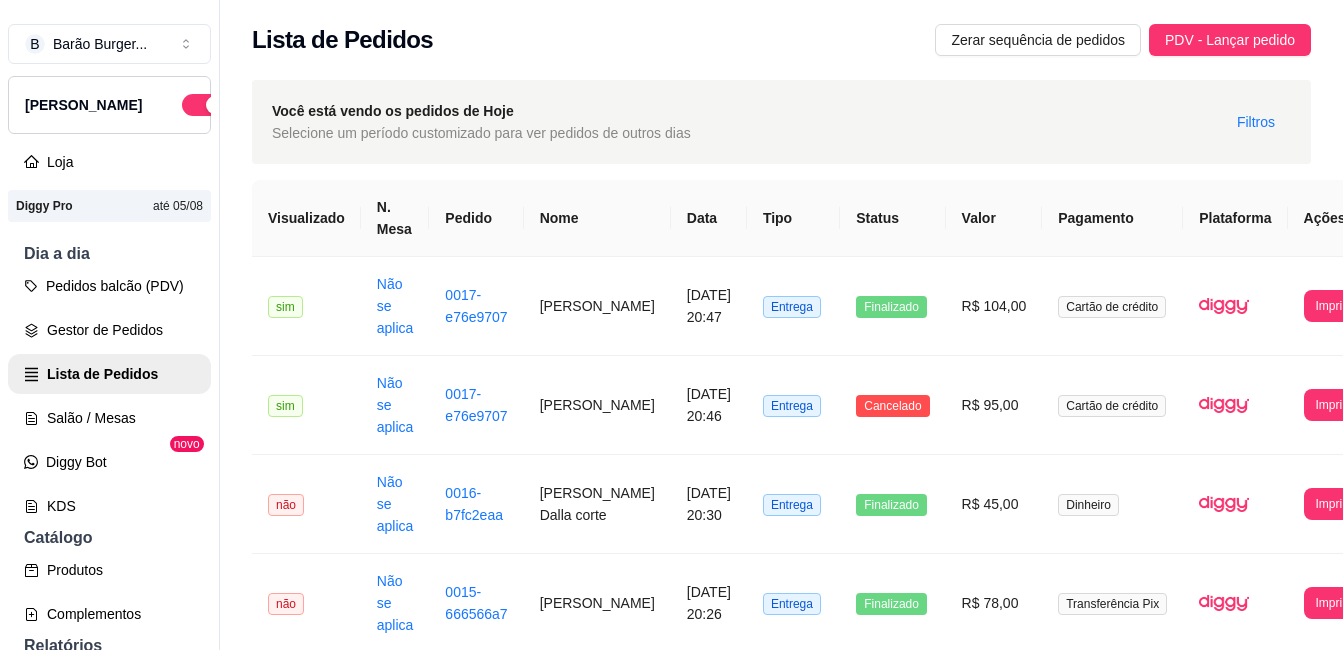 click on "Lista de Pedidos" at bounding box center [109, 374] 